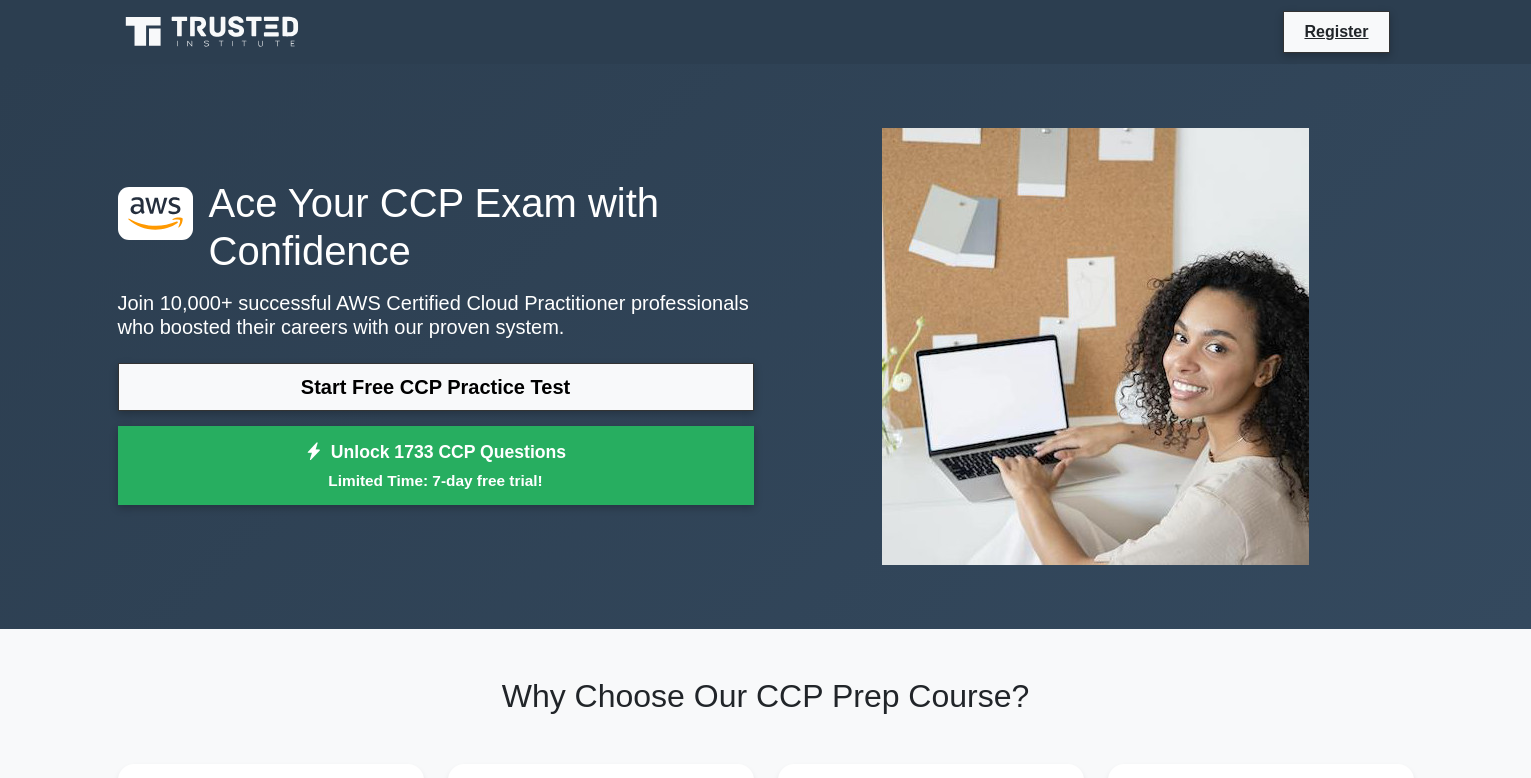 scroll, scrollTop: 2045, scrollLeft: 0, axis: vertical 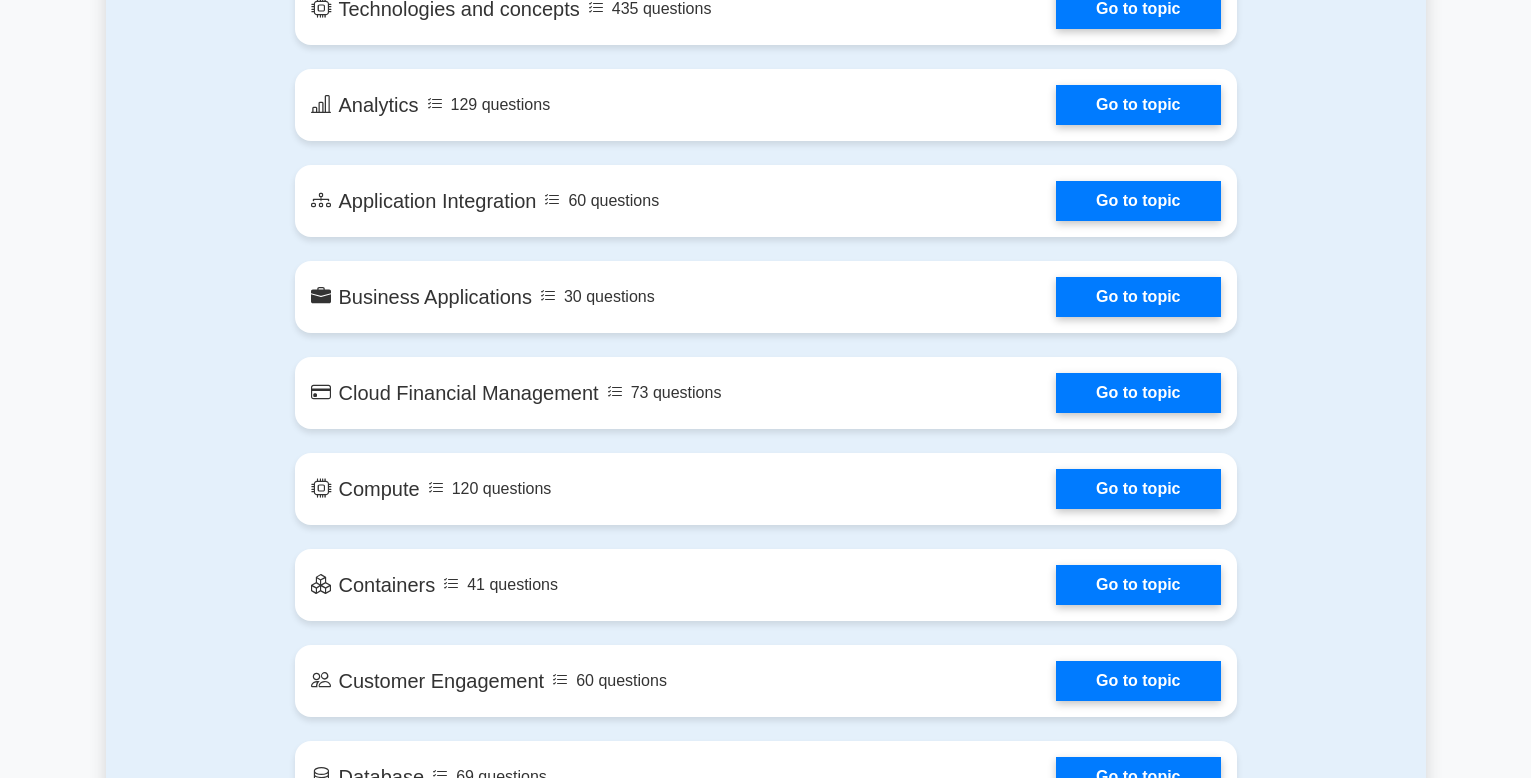 drag, startPoint x: 1524, startPoint y: 274, endPoint x: 1481, endPoint y: 239, distance: 55.443665 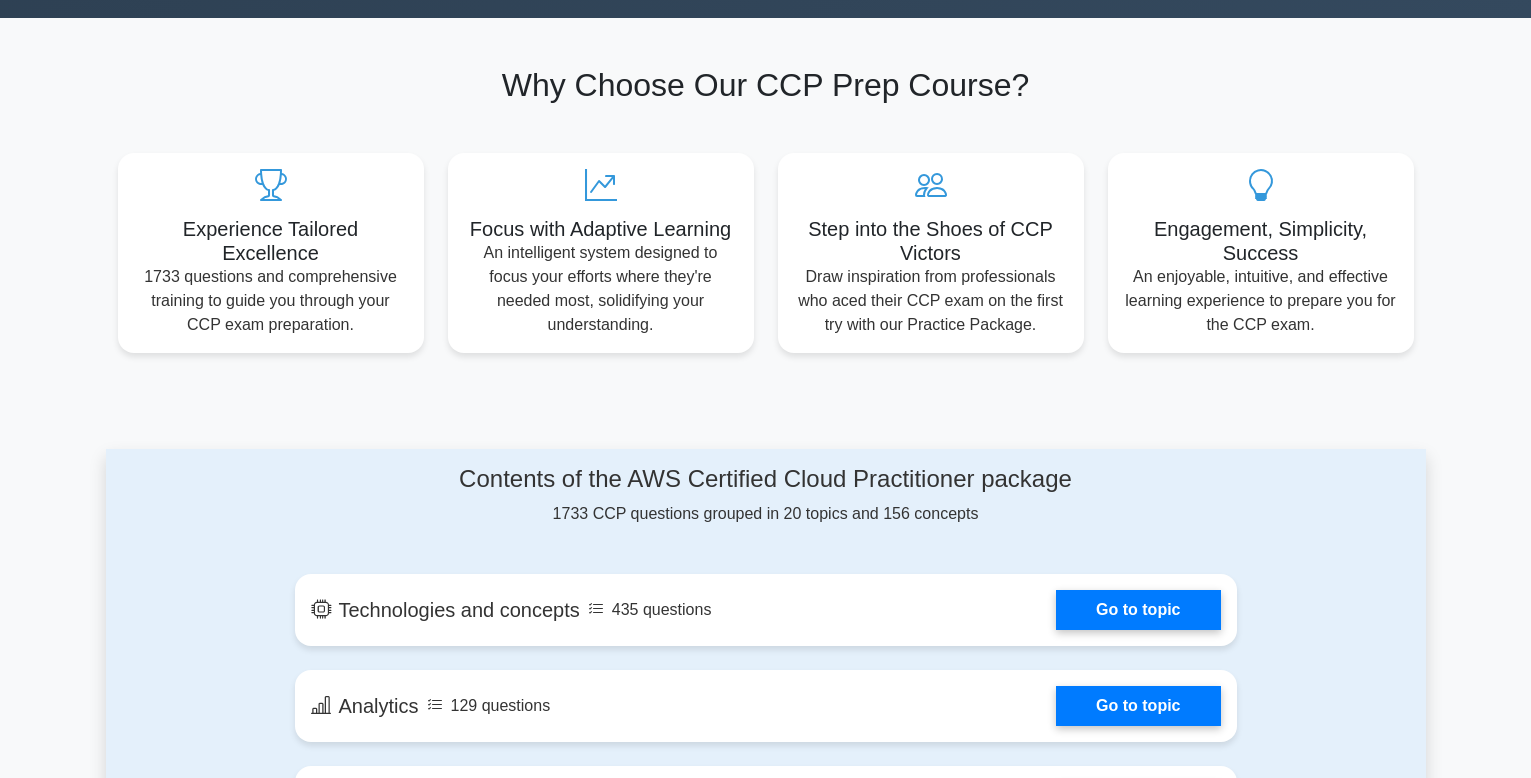 scroll, scrollTop: 550, scrollLeft: 0, axis: vertical 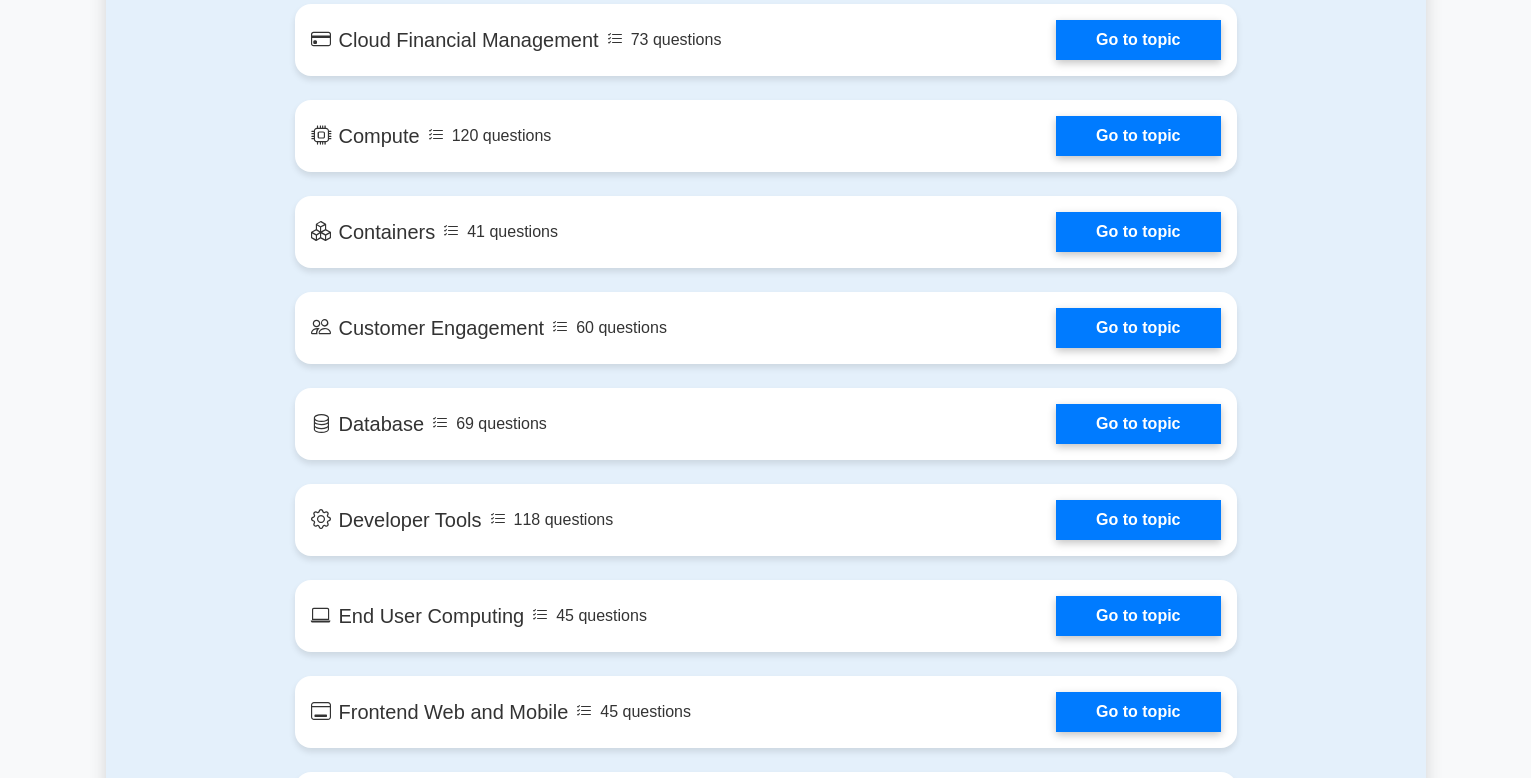 drag, startPoint x: 1519, startPoint y: 298, endPoint x: 1536, endPoint y: 304, distance: 18.027756 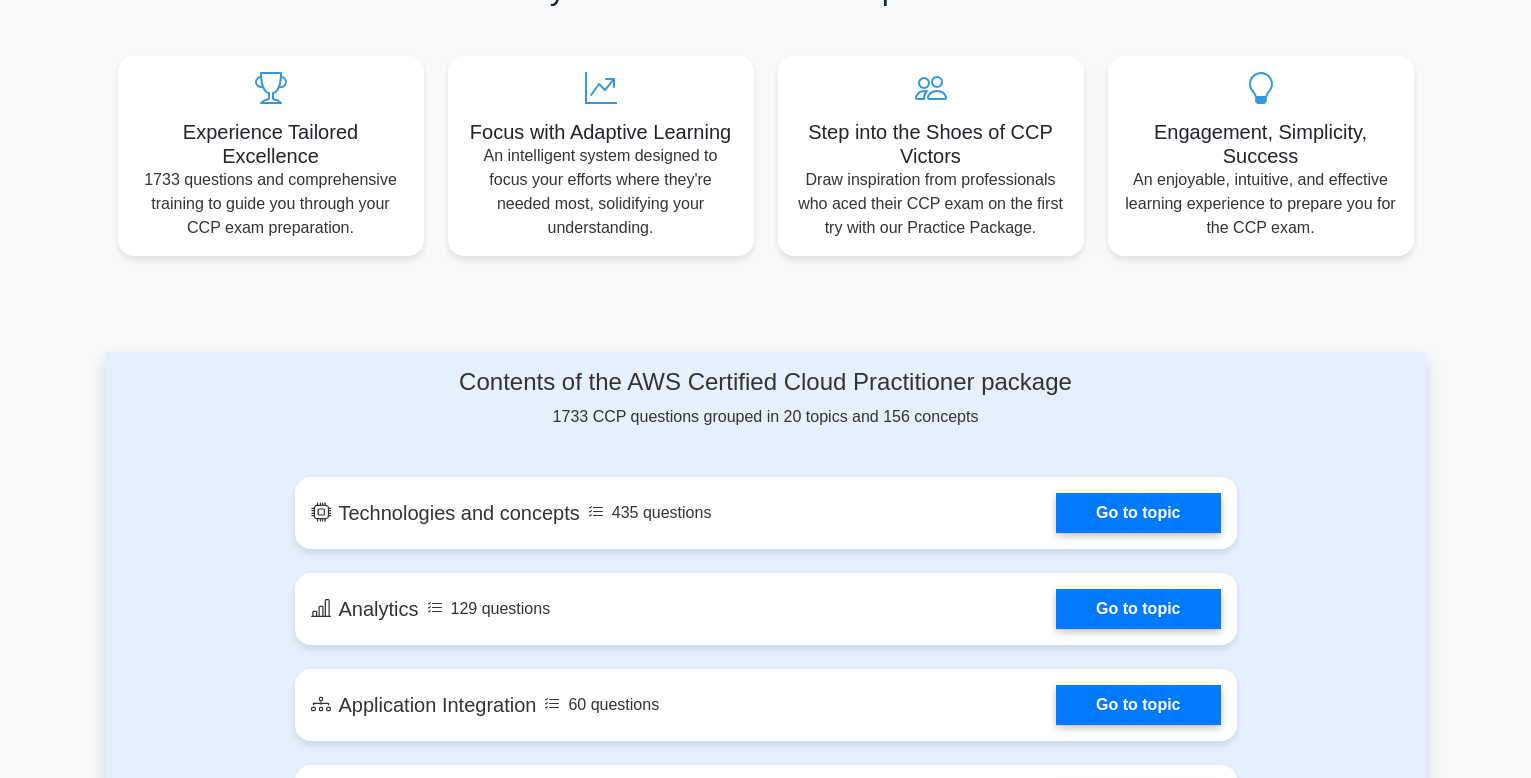 scroll, scrollTop: 581, scrollLeft: 0, axis: vertical 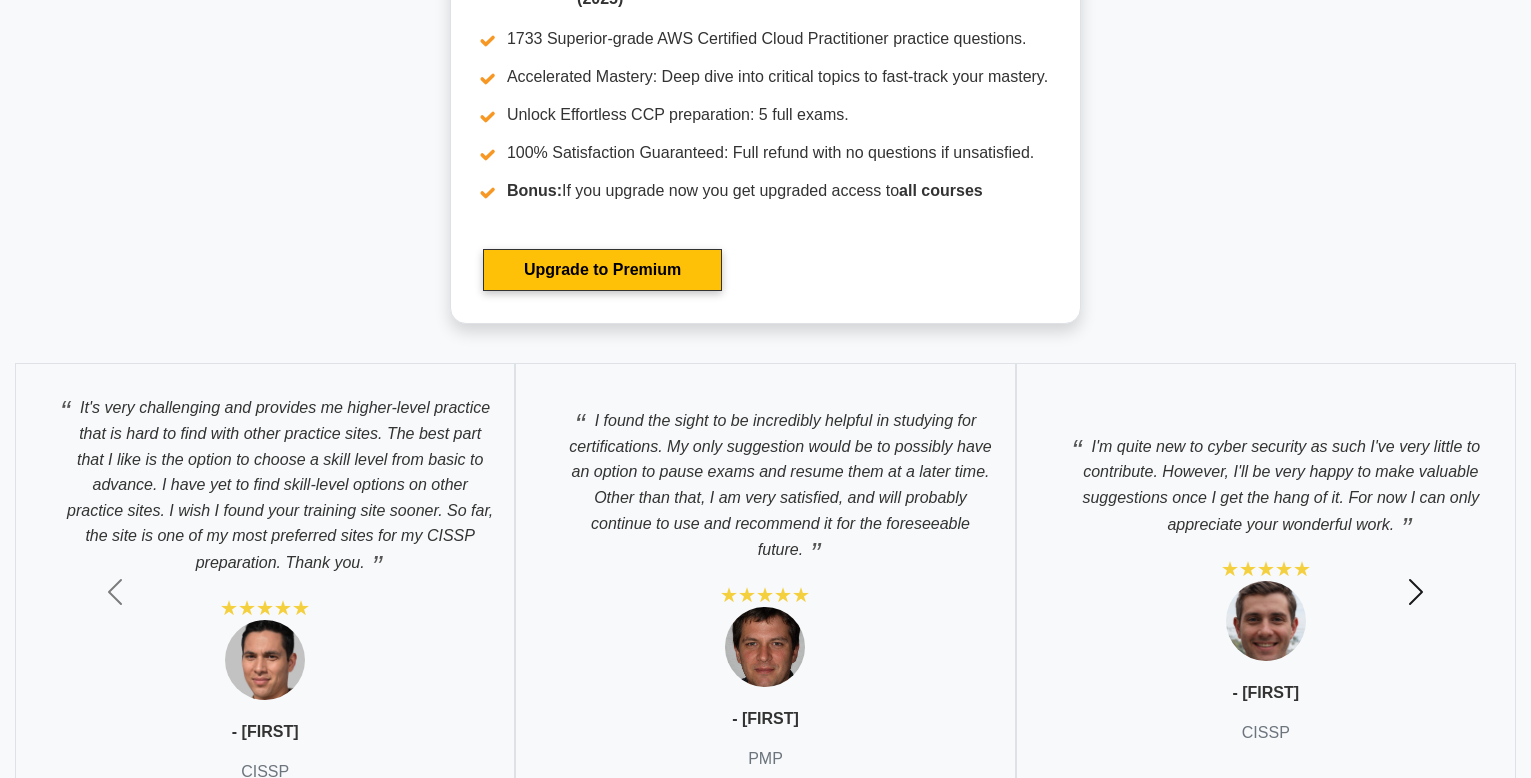 click at bounding box center (1416, 592) 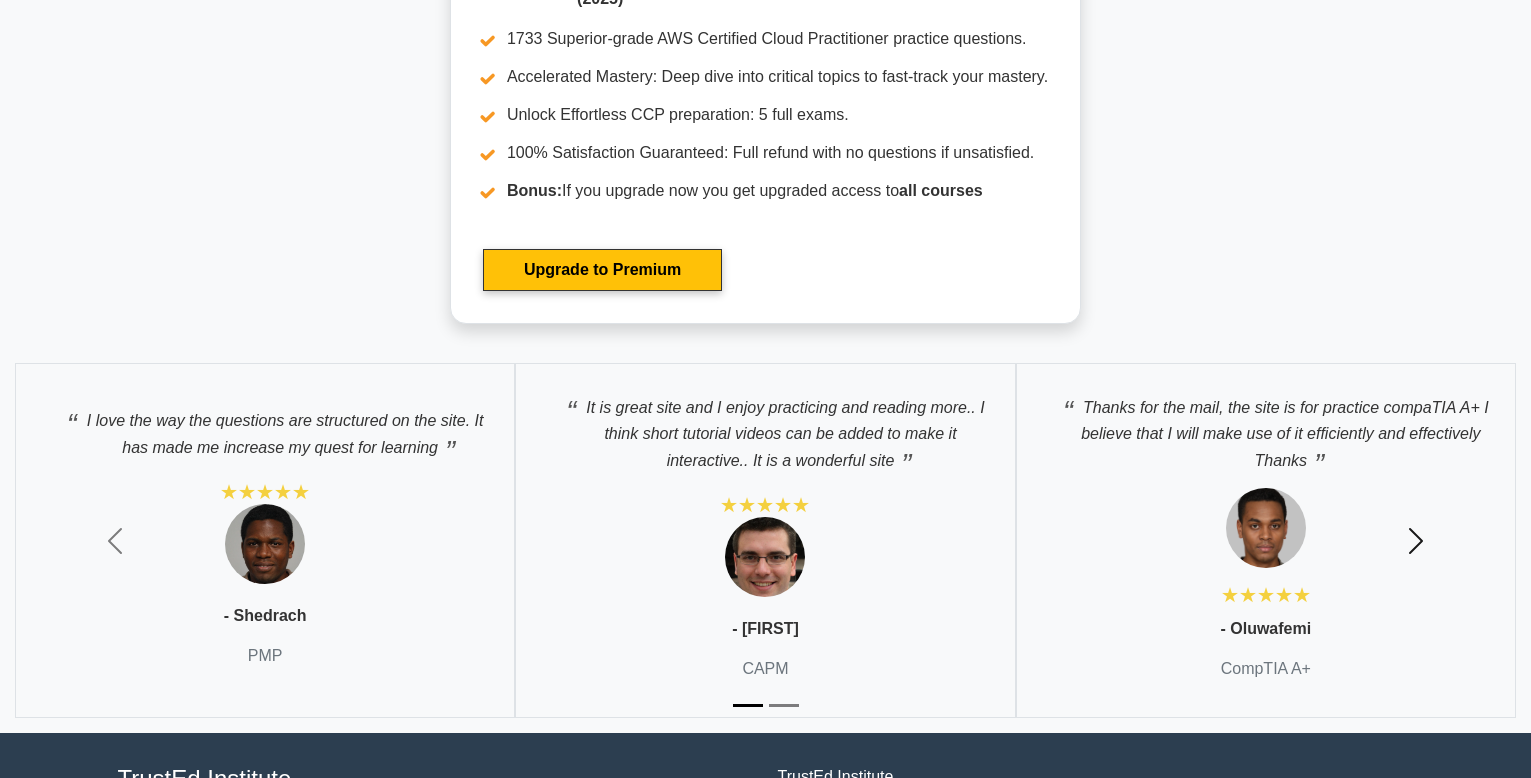 click at bounding box center [1416, 541] 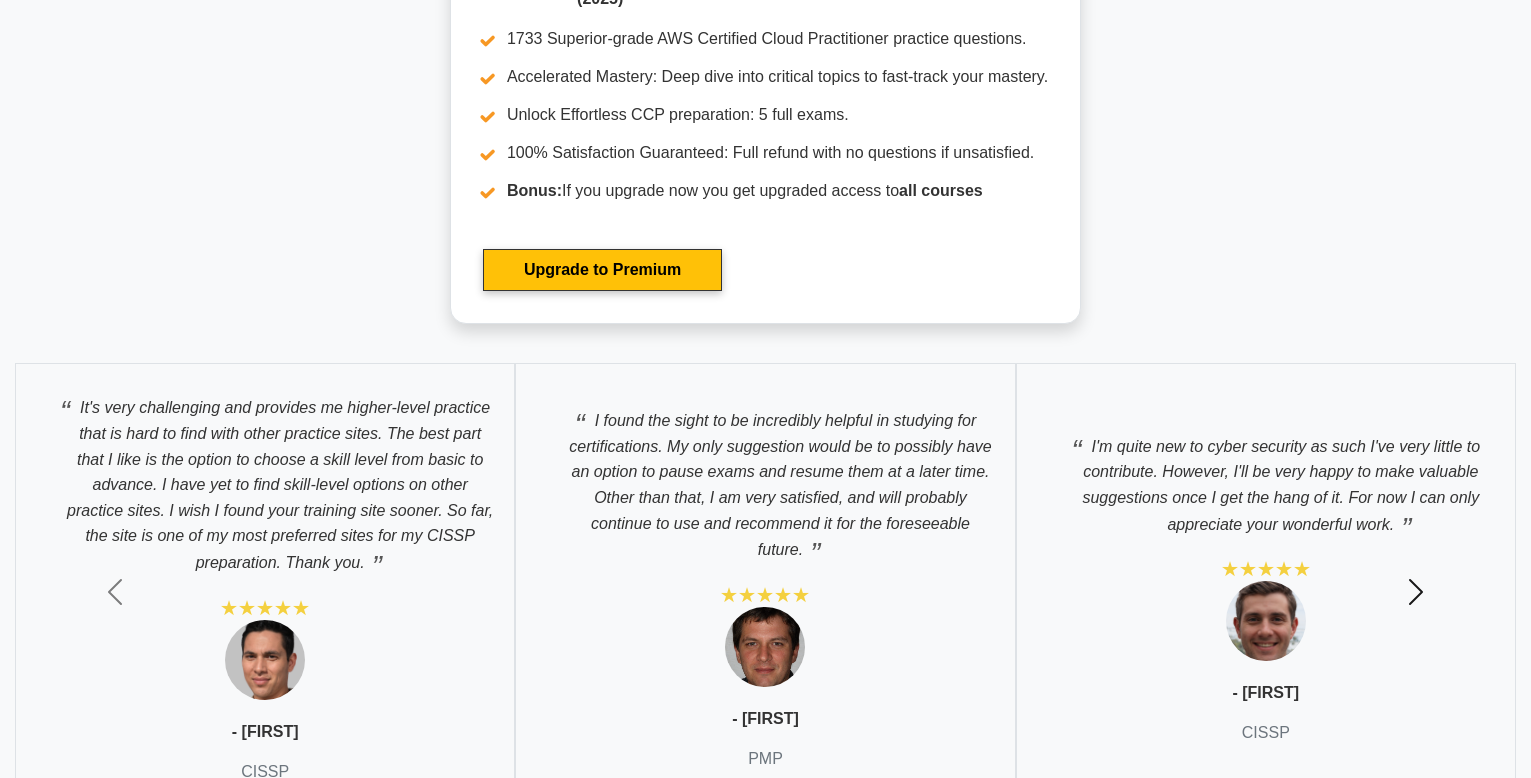 click at bounding box center (1416, 592) 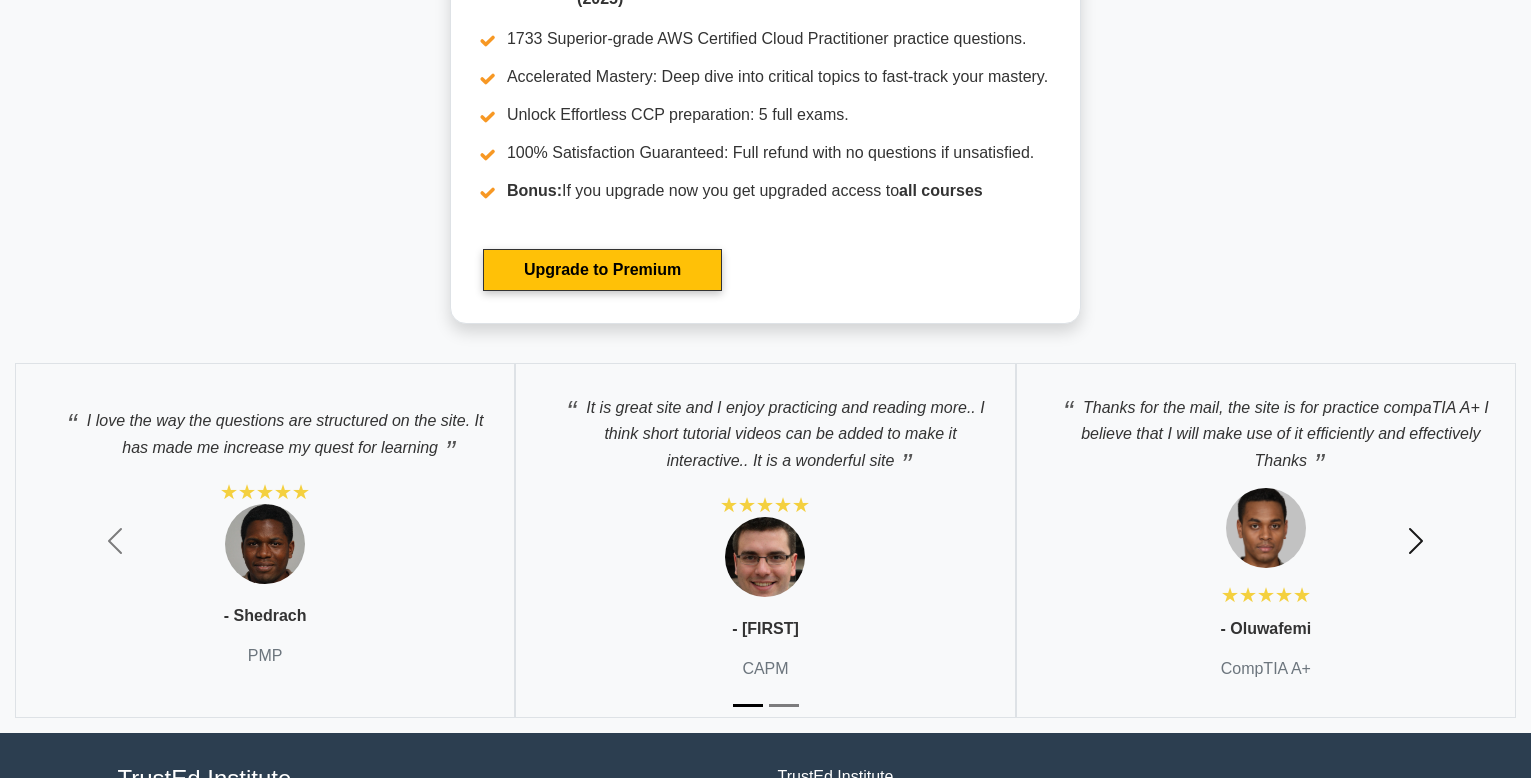 click at bounding box center (1416, 541) 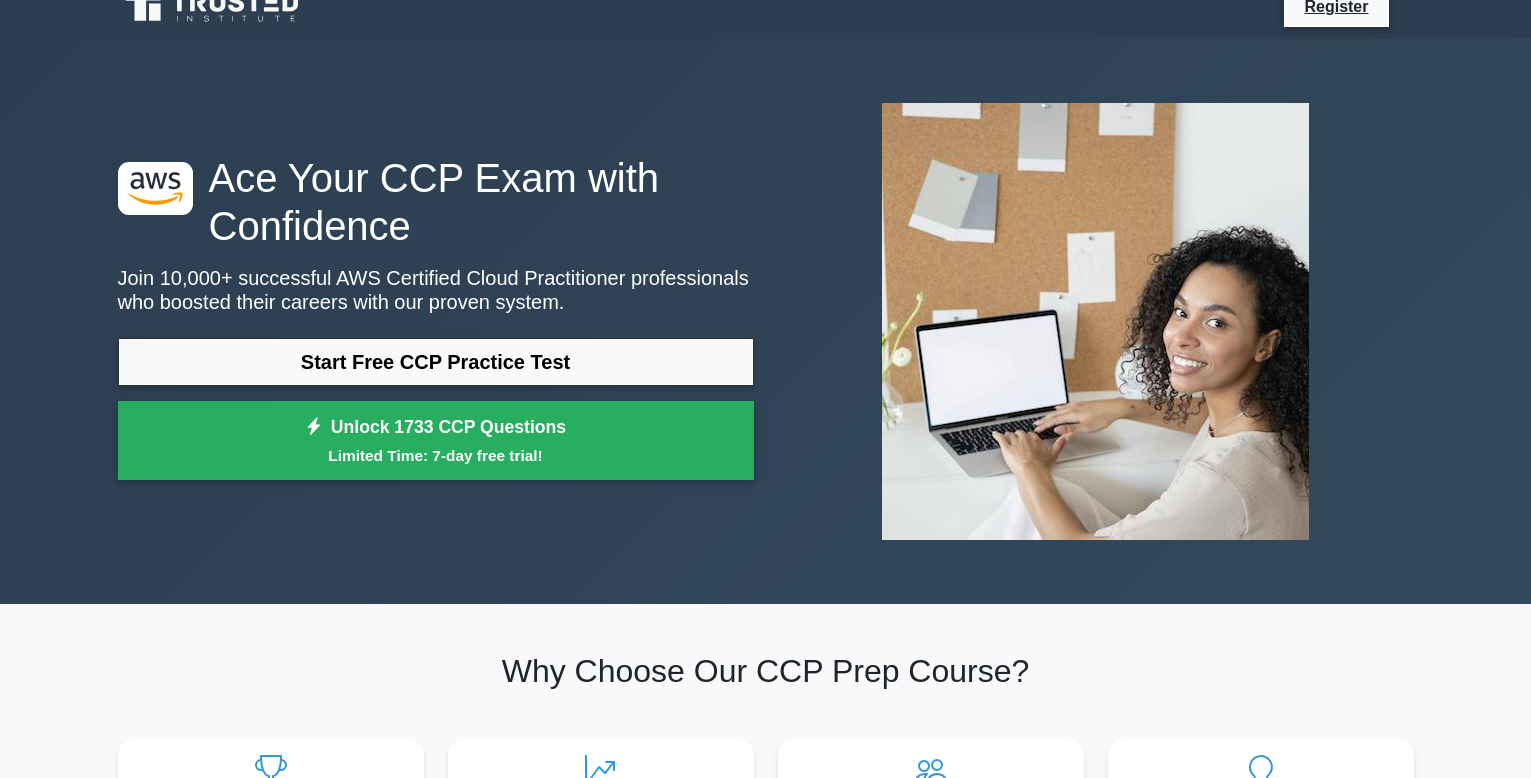 scroll, scrollTop: 0, scrollLeft: 0, axis: both 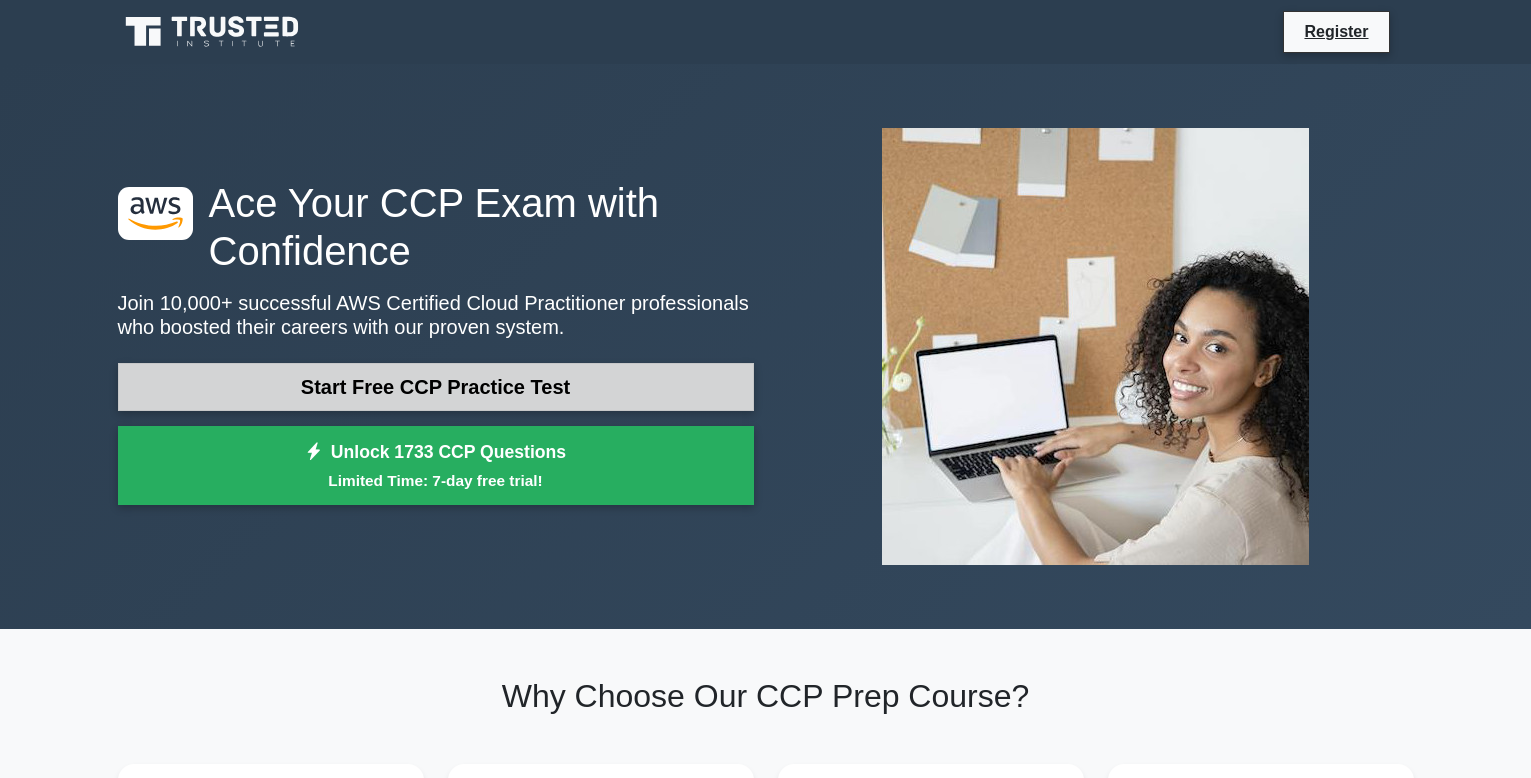 click on "Start Free CCP Practice Test" at bounding box center [436, 387] 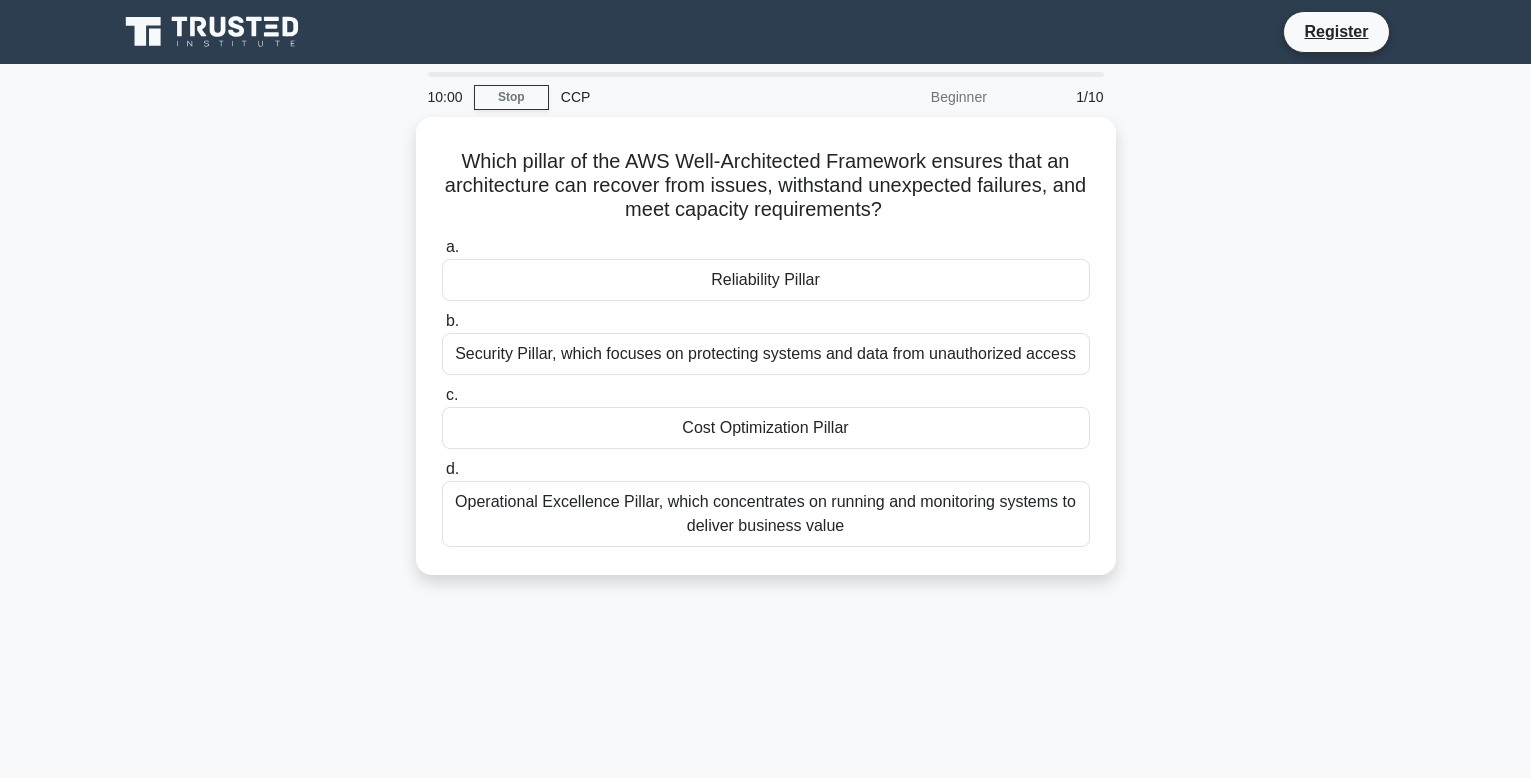 scroll, scrollTop: 0, scrollLeft: 0, axis: both 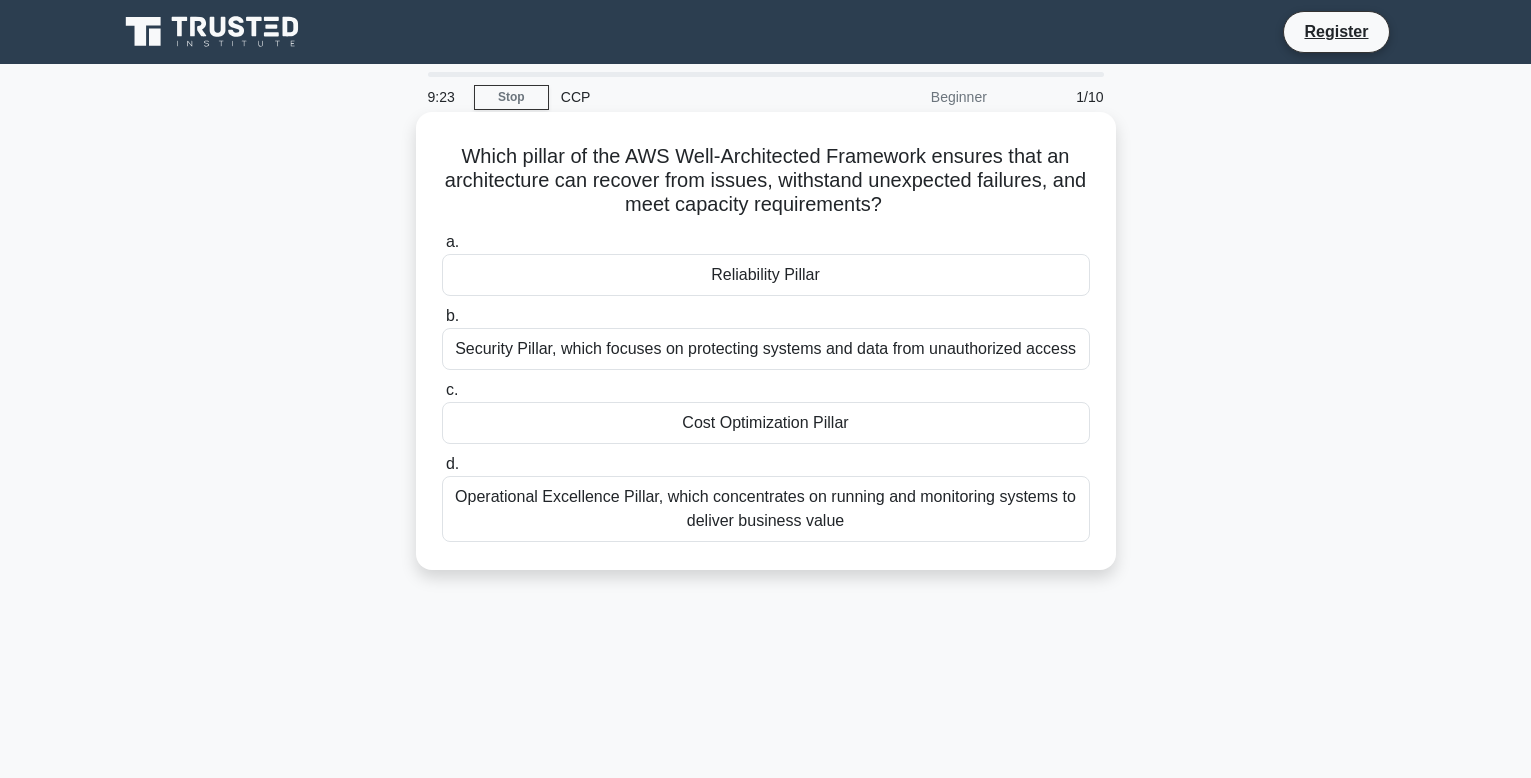 click on "Reliability Pillar" at bounding box center (766, 275) 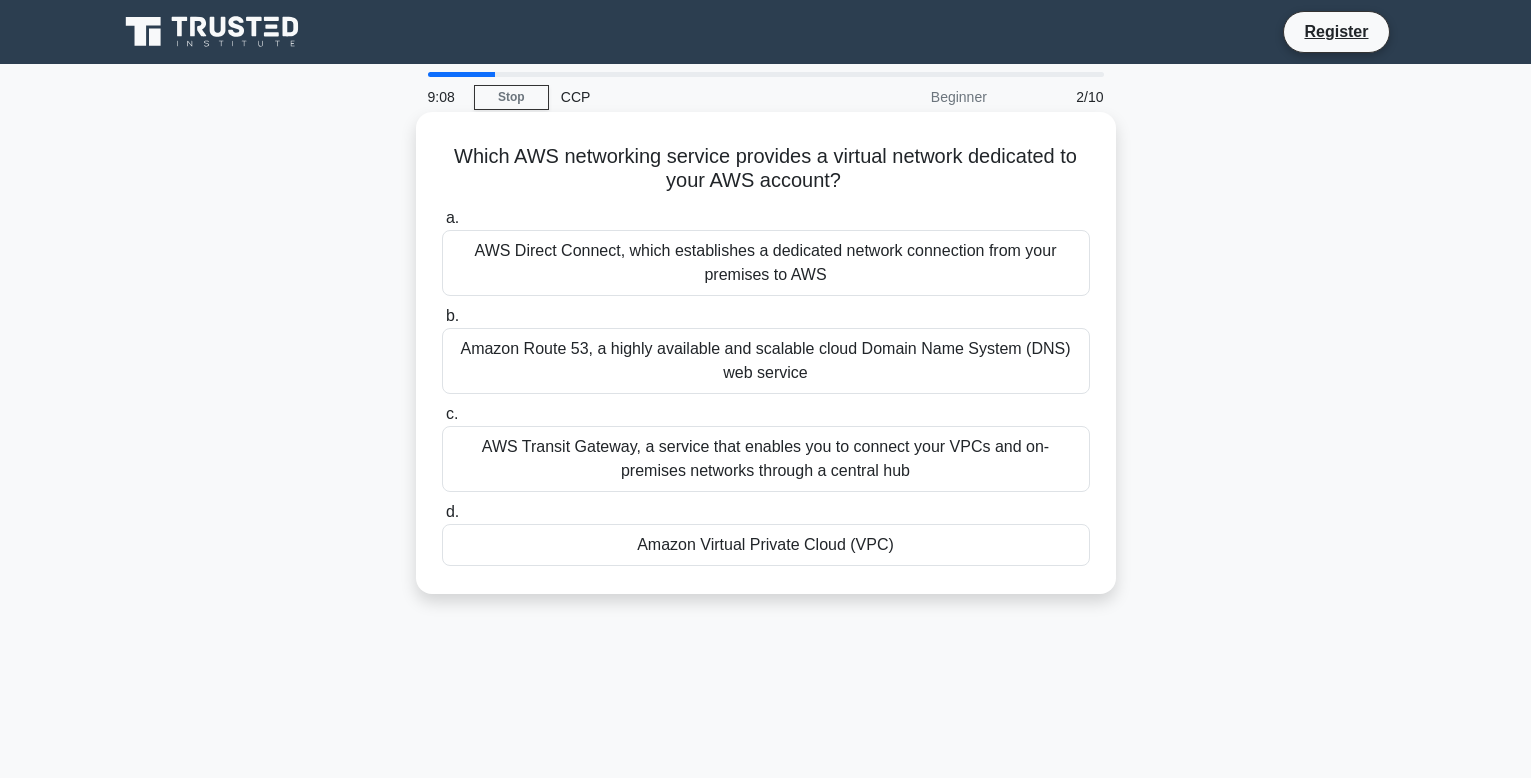 click on "Amazon Virtual Private Cloud (VPC)" at bounding box center [766, 545] 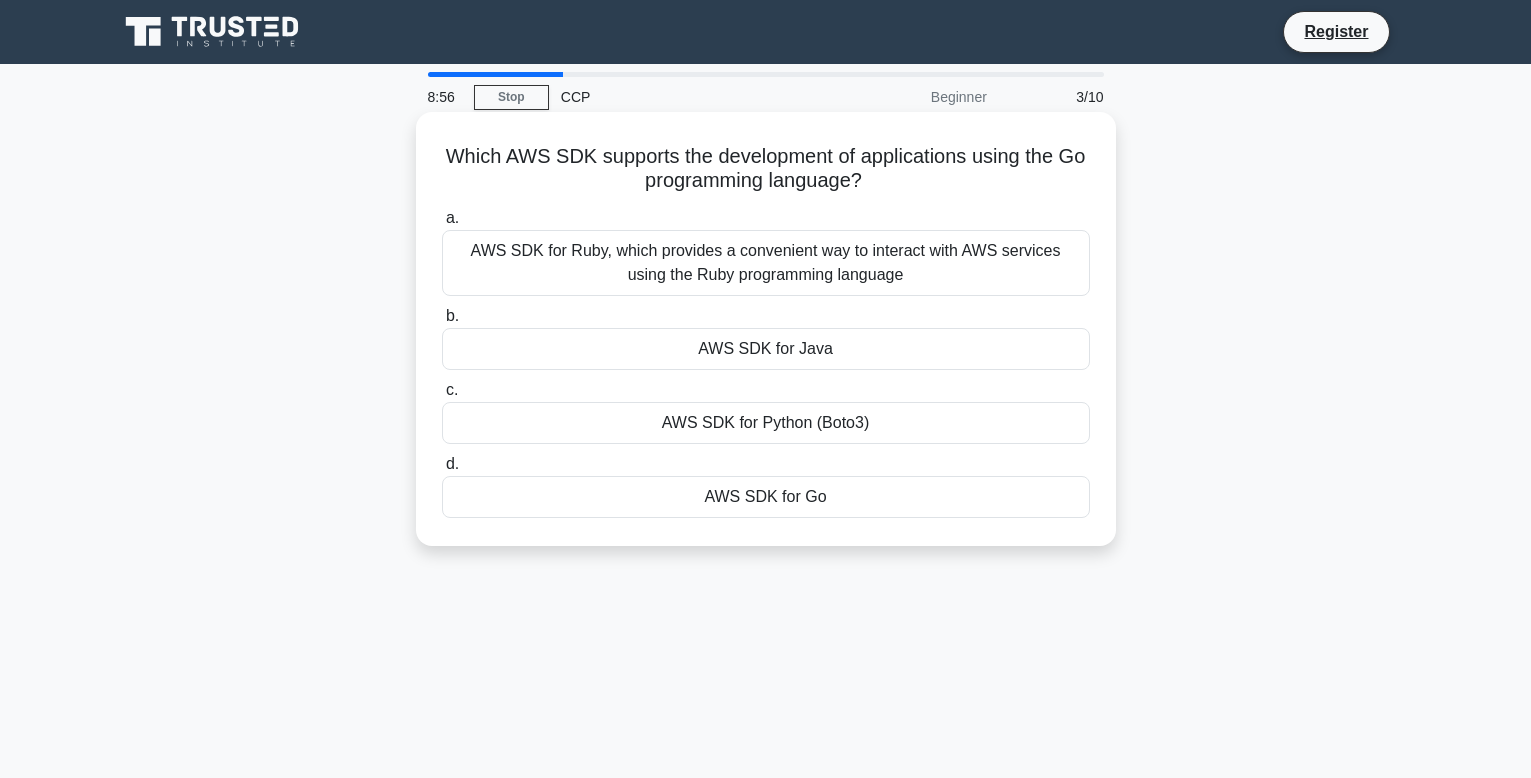 click on "AWS SDK for Go" at bounding box center (766, 497) 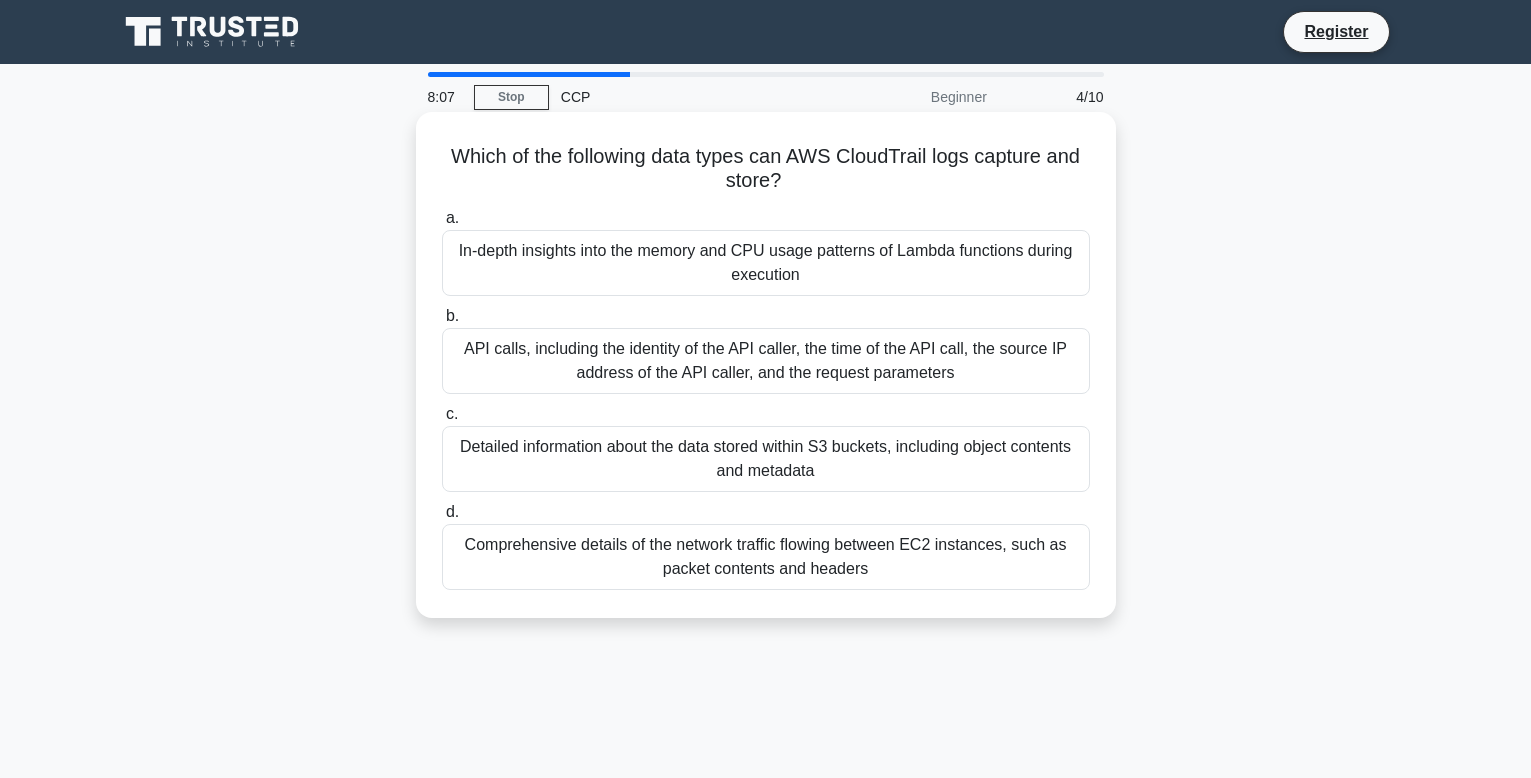 click on "API calls, including the identity of the API caller, the time of the API call, the source IP address of the API caller, and the request parameters" at bounding box center [766, 361] 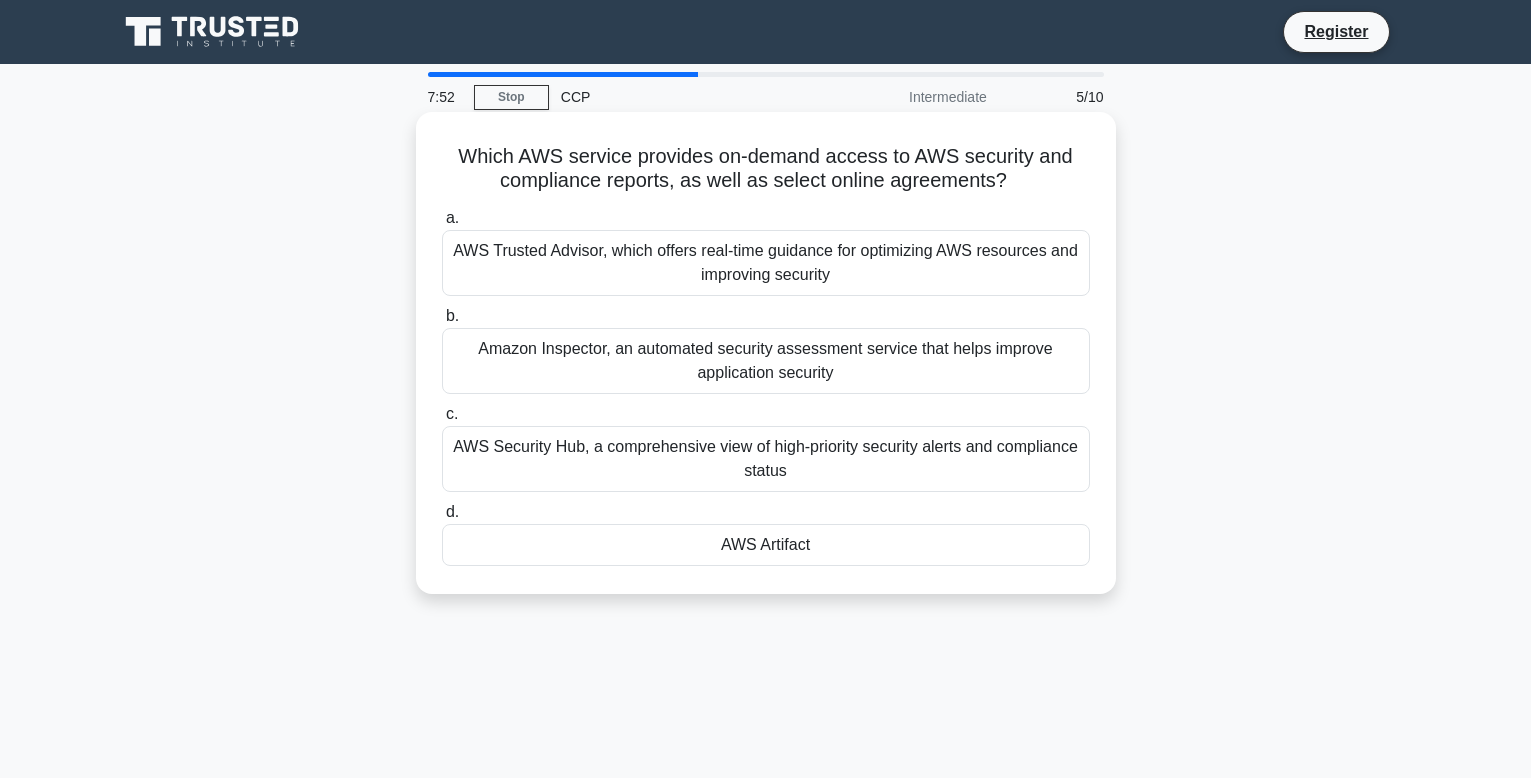 click on "AWS Artifact" at bounding box center (766, 545) 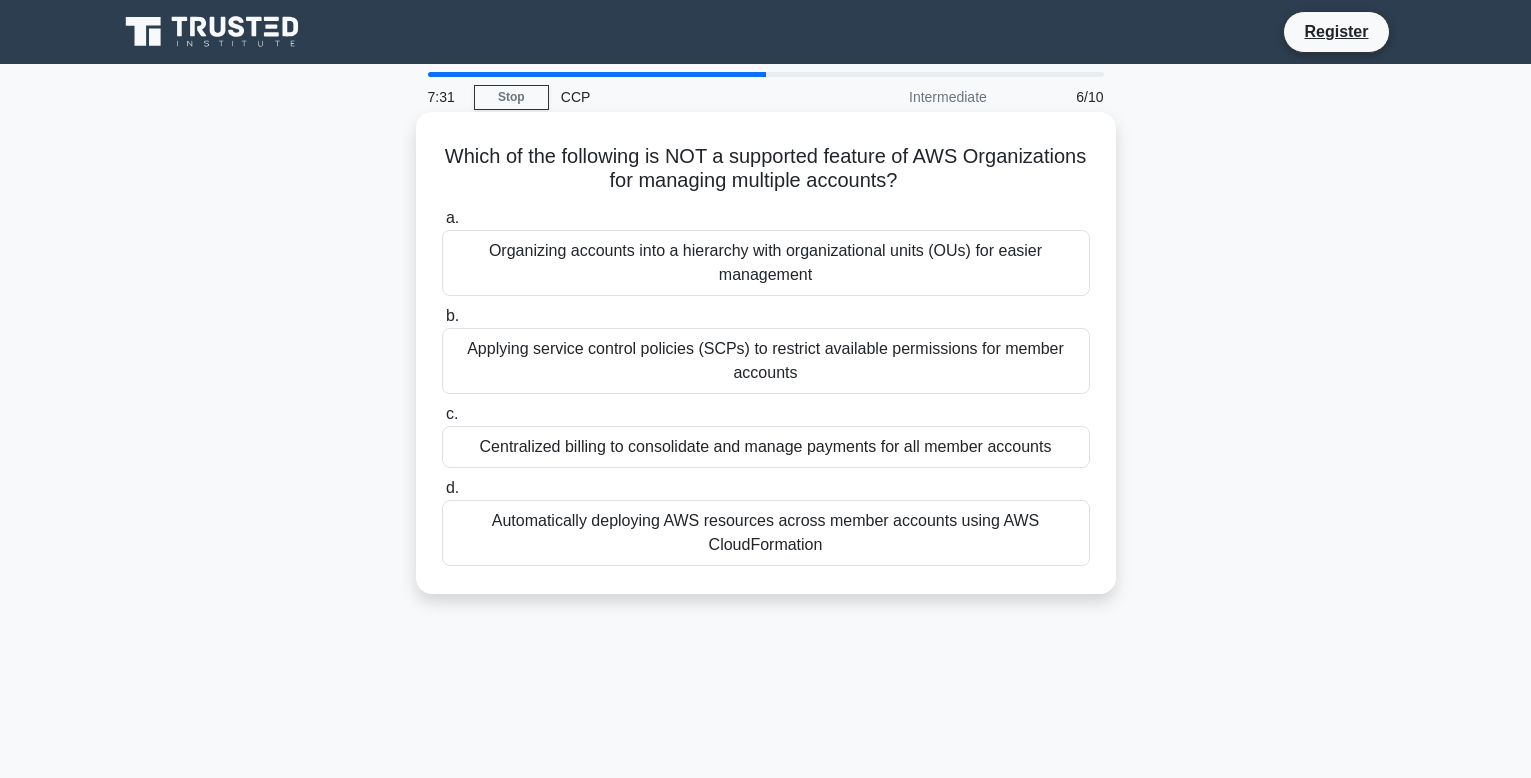 click on "Automatically deploying AWS resources across member accounts using AWS CloudFormation" at bounding box center [766, 533] 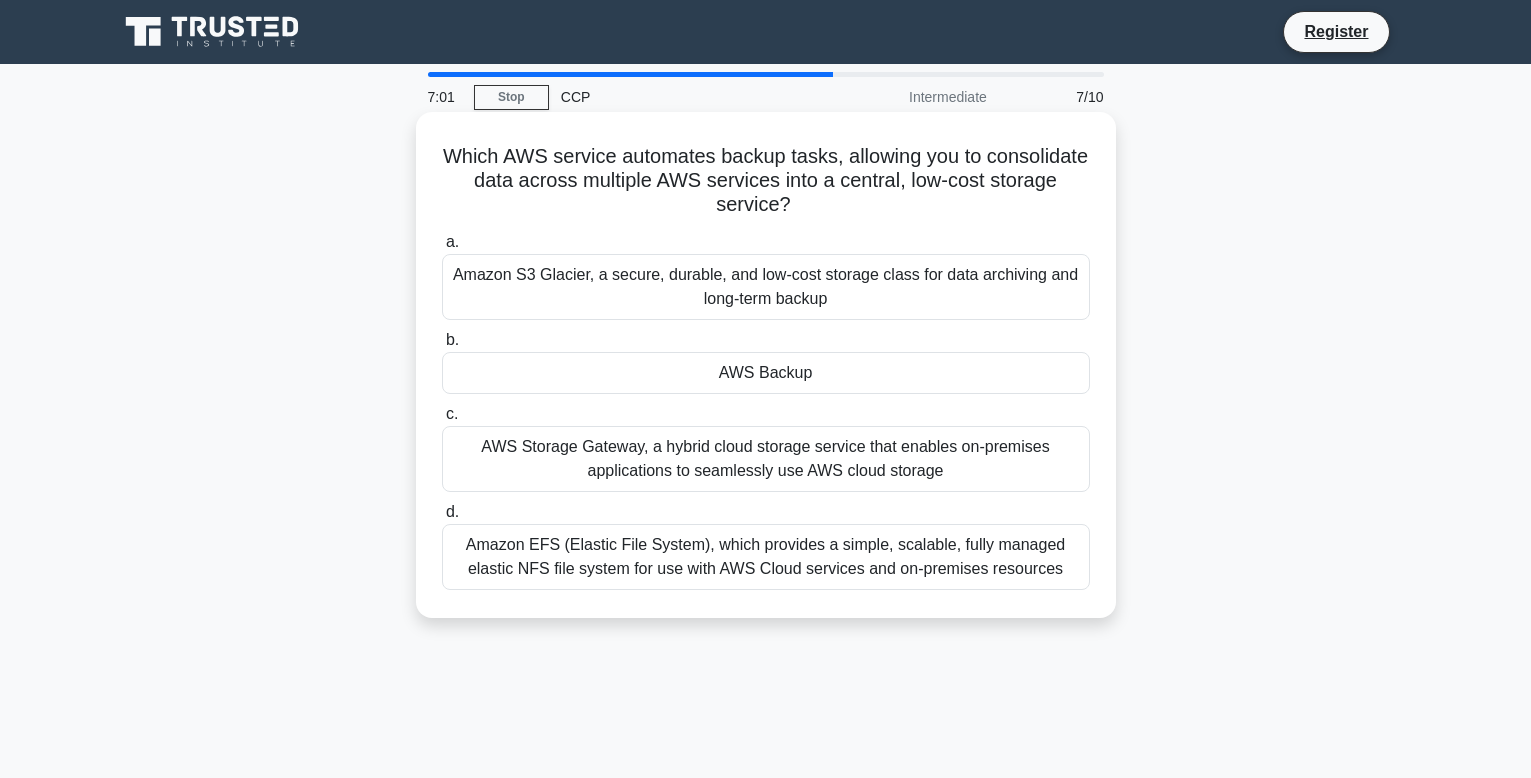 click on "Amazon S3 Glacier, a secure, durable, and low-cost storage class for data archiving and long-term backup" at bounding box center [766, 287] 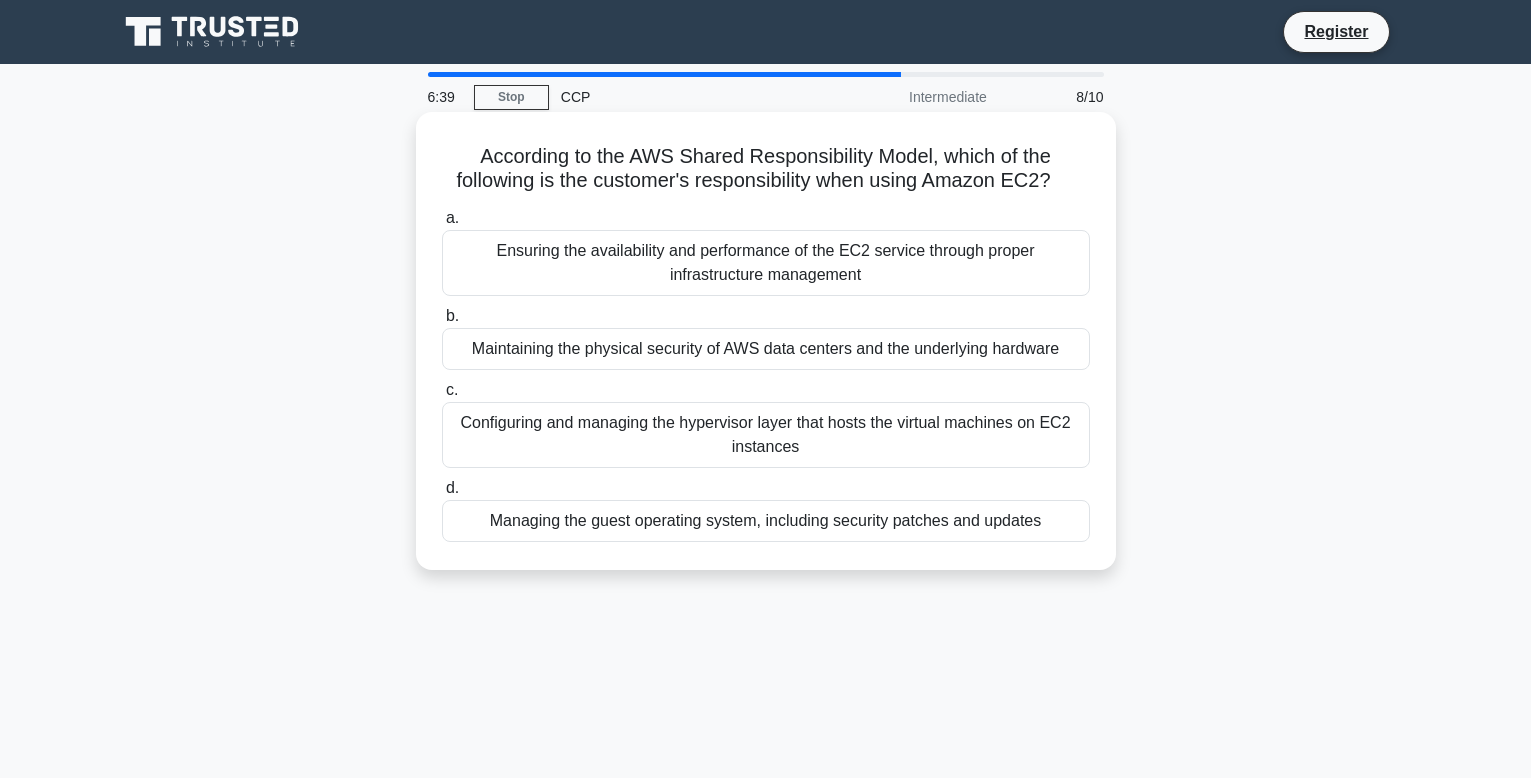 click on "Managing the guest operating system, including security patches and updates" at bounding box center (766, 521) 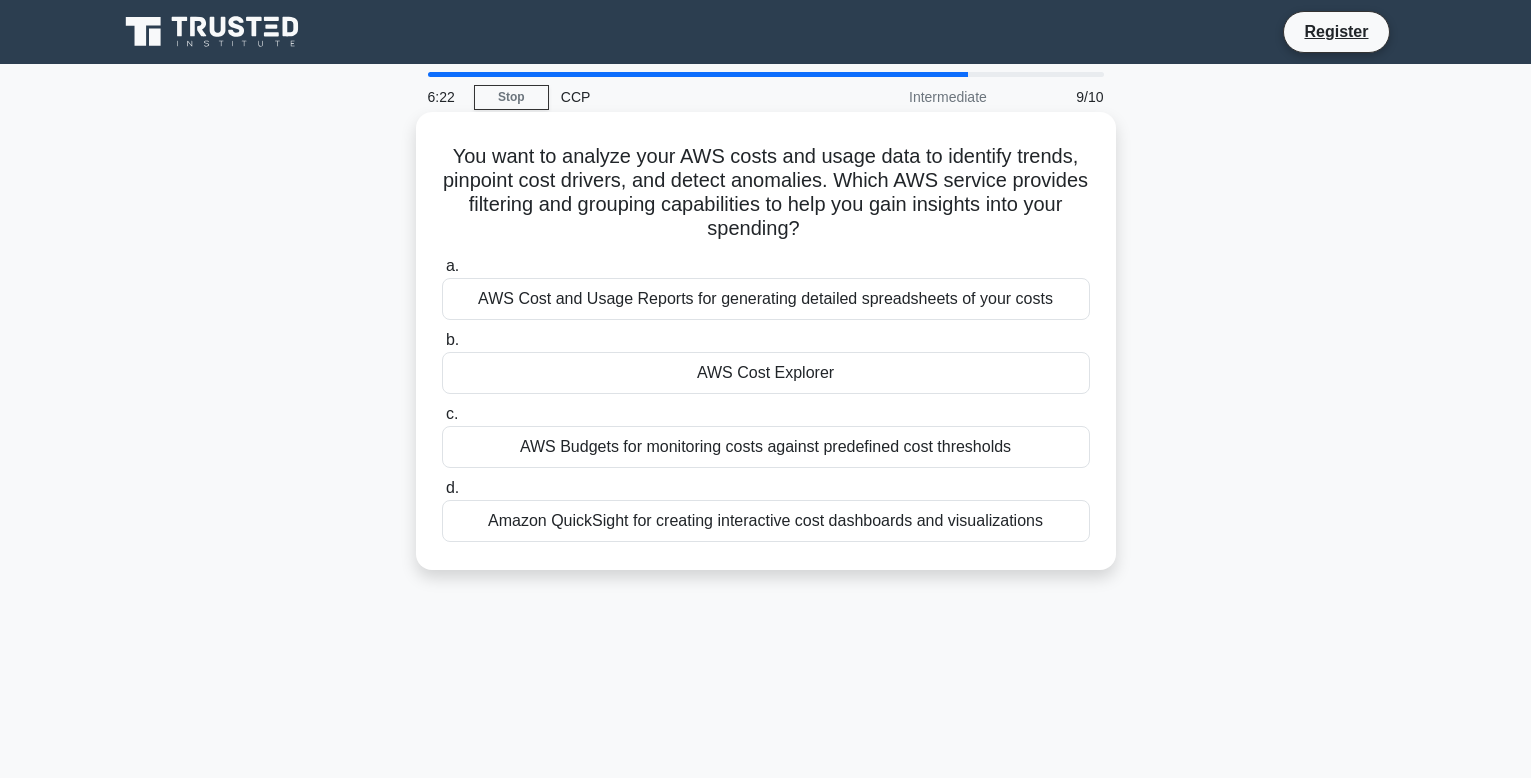 click on "AWS Cost Explorer" at bounding box center (766, 373) 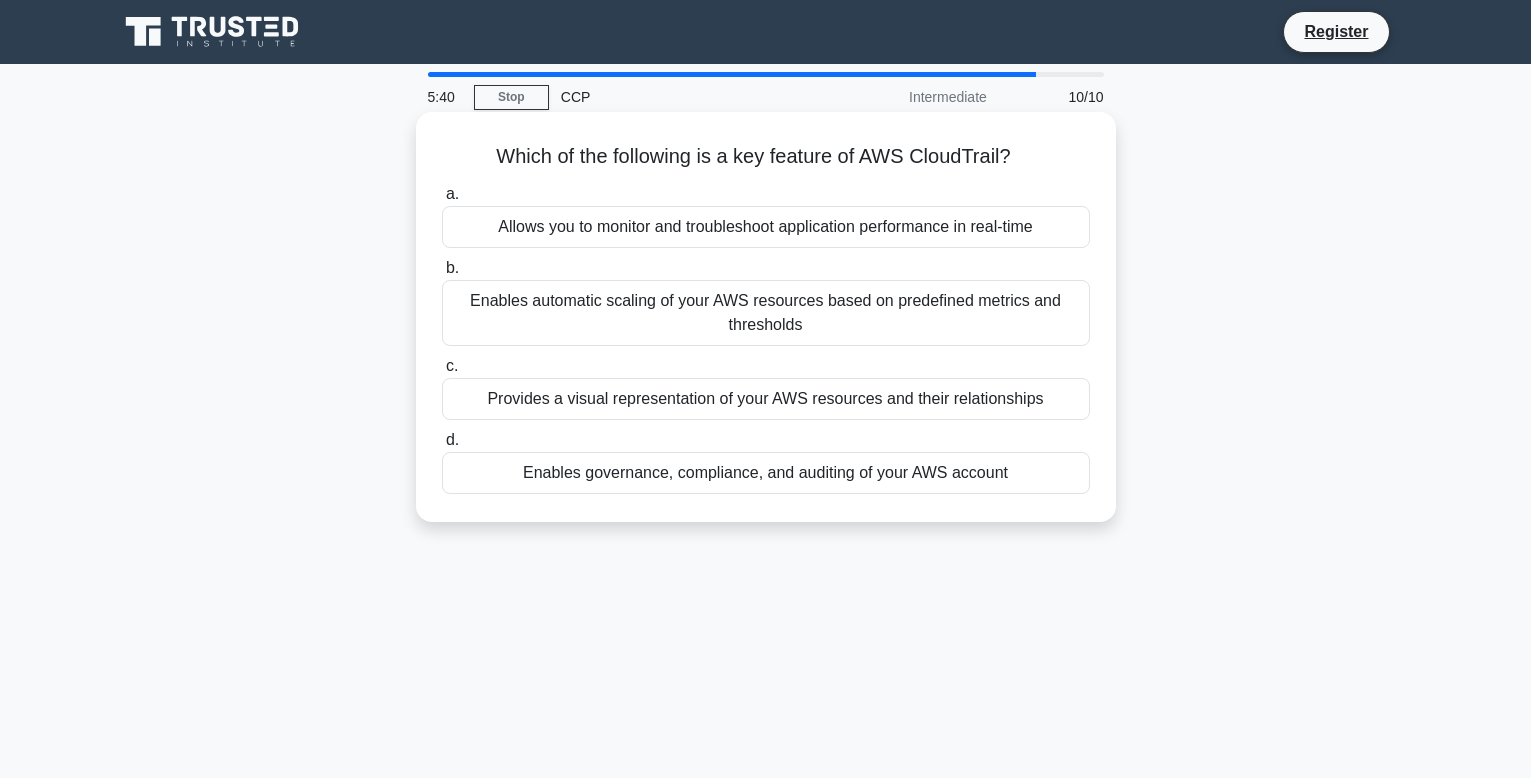 click on "Provides a visual representation of your AWS resources and their relationships" at bounding box center (766, 399) 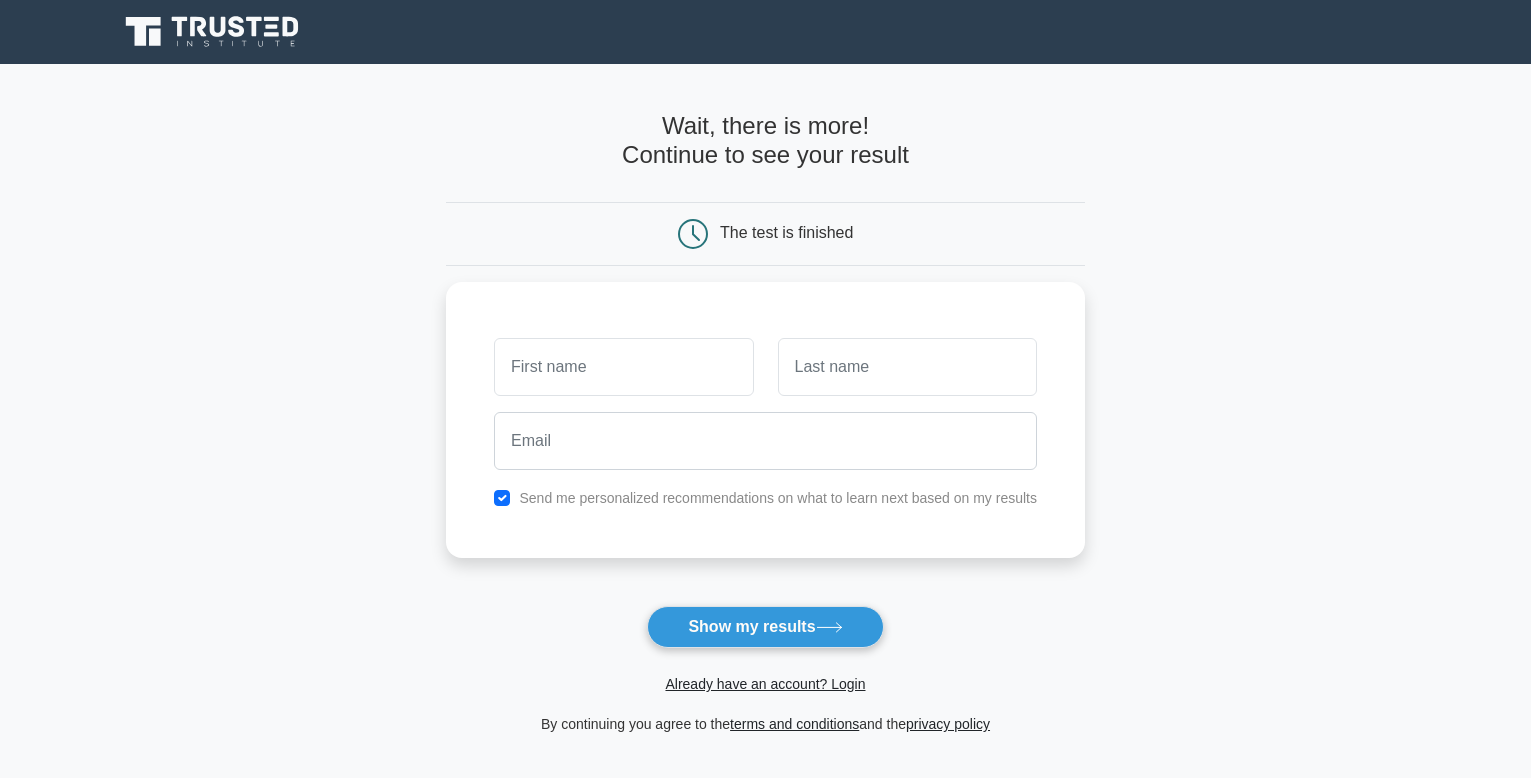 scroll, scrollTop: 0, scrollLeft: 0, axis: both 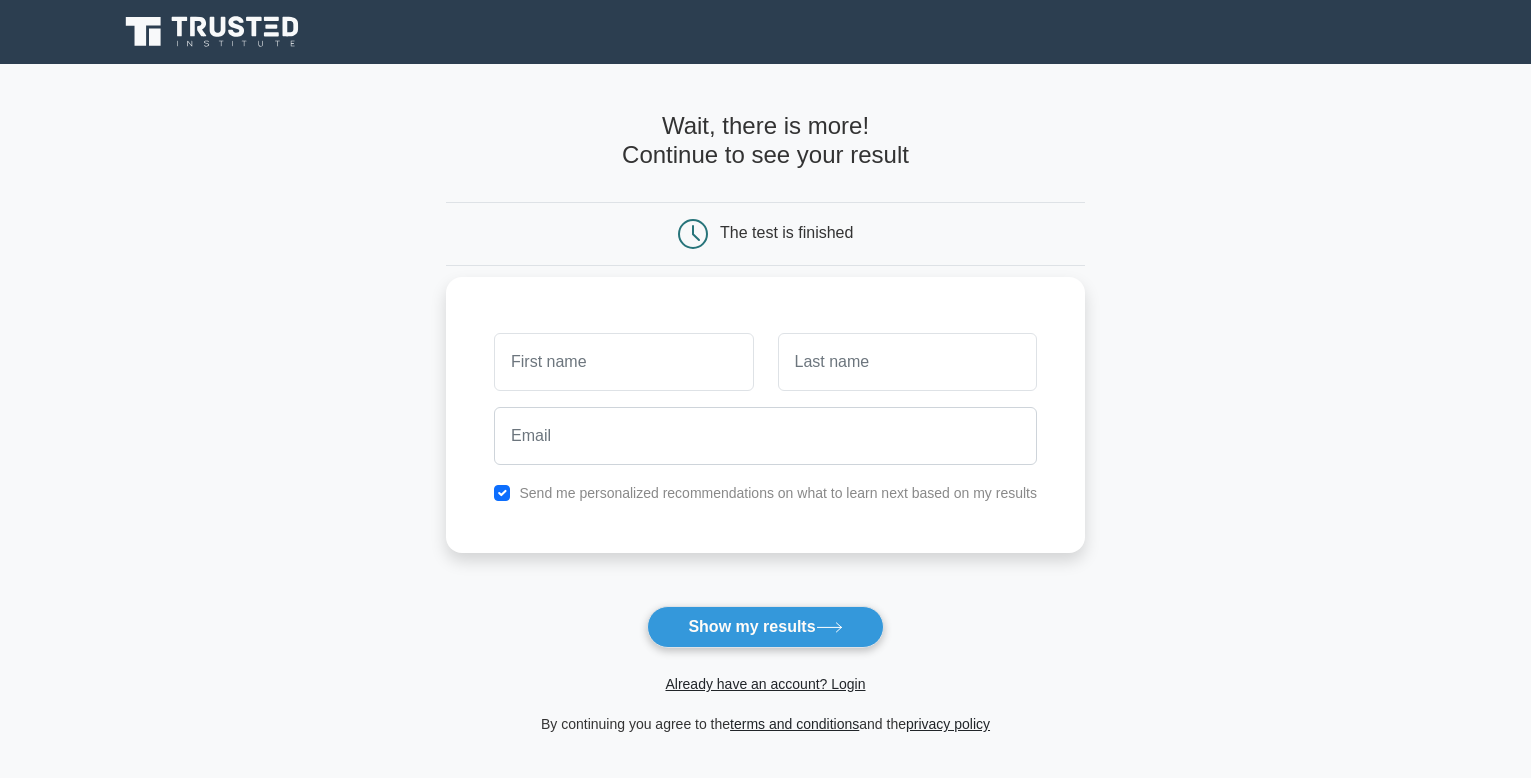 click at bounding box center (623, 362) 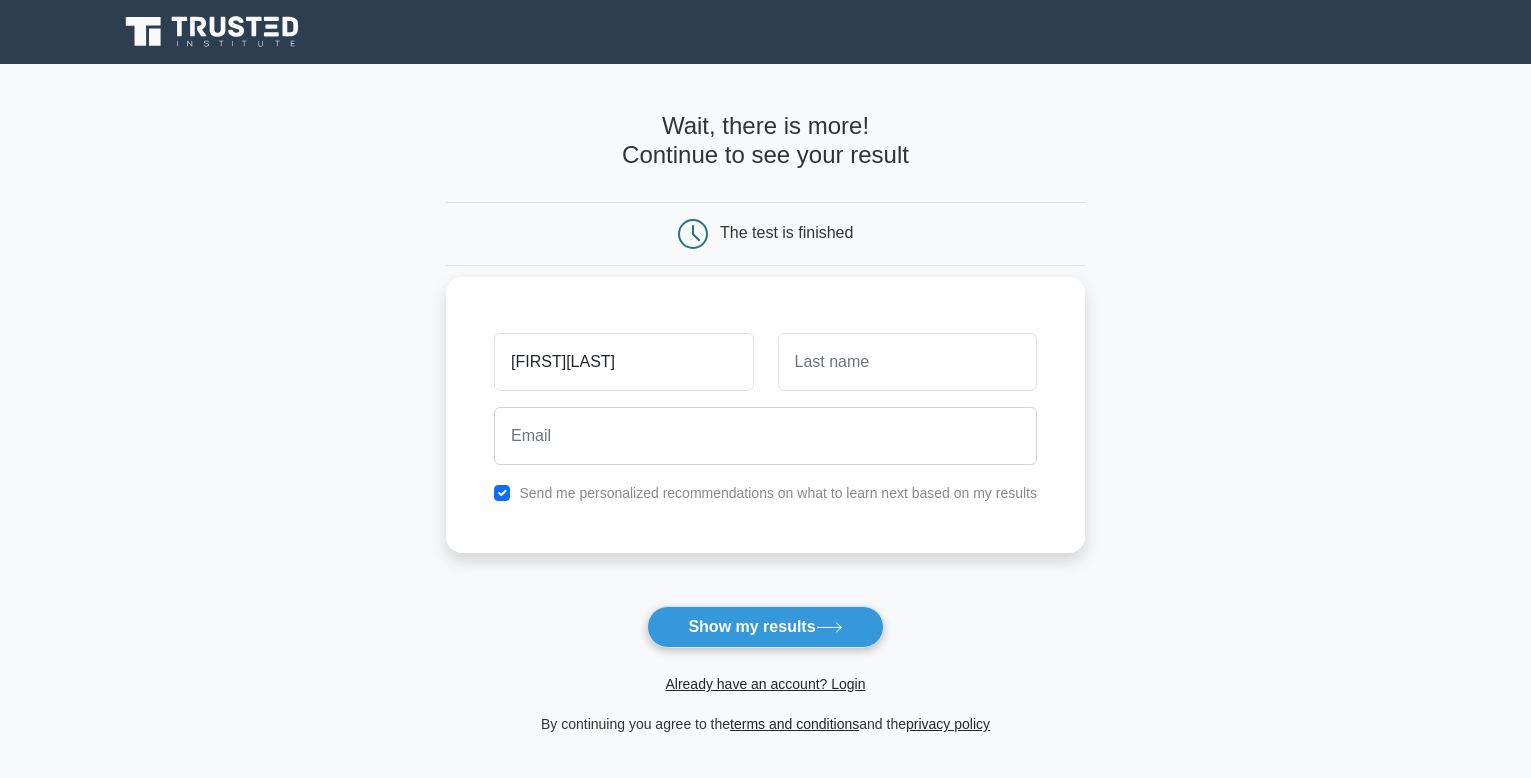 type on "JanetJohn" 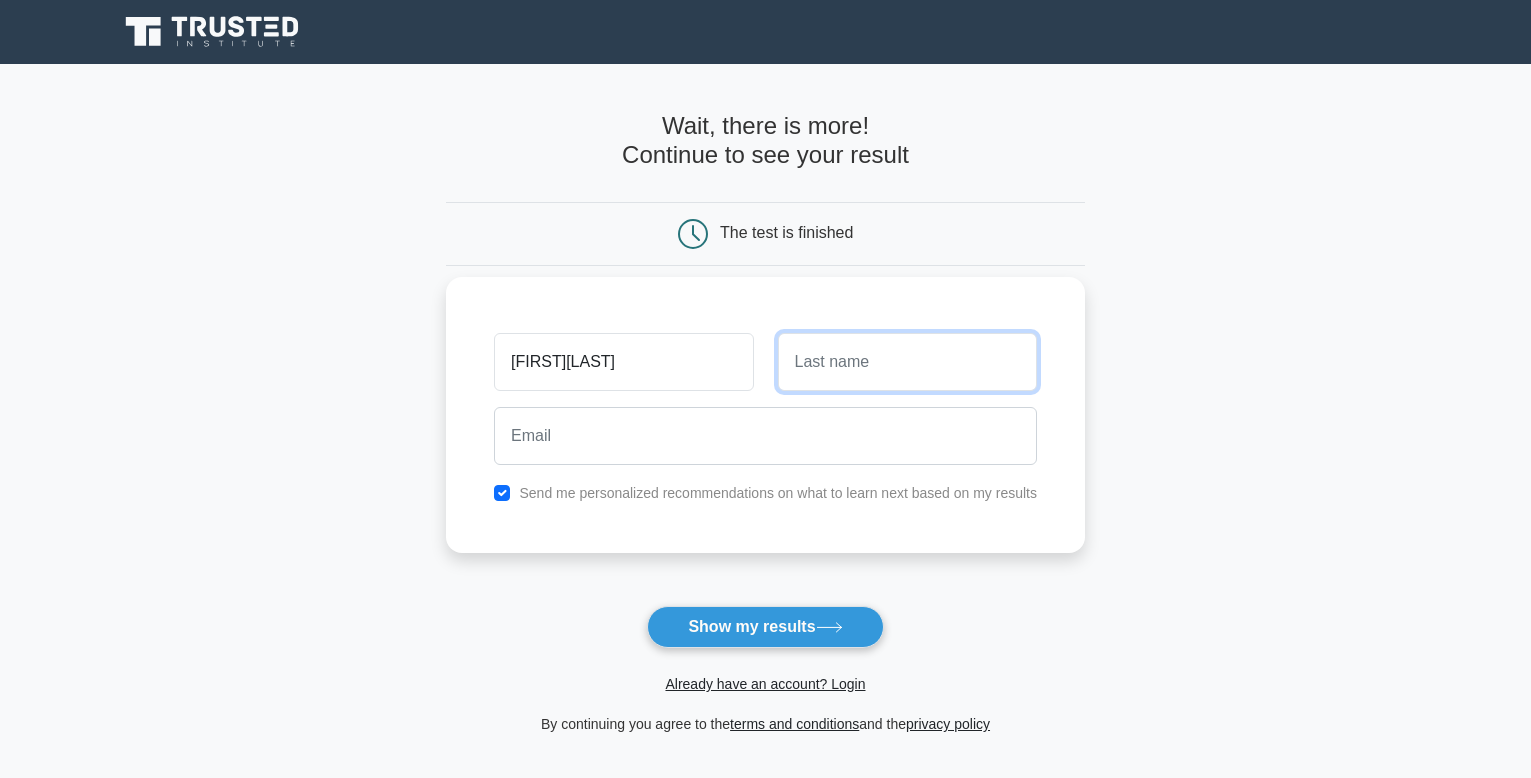 click at bounding box center [907, 362] 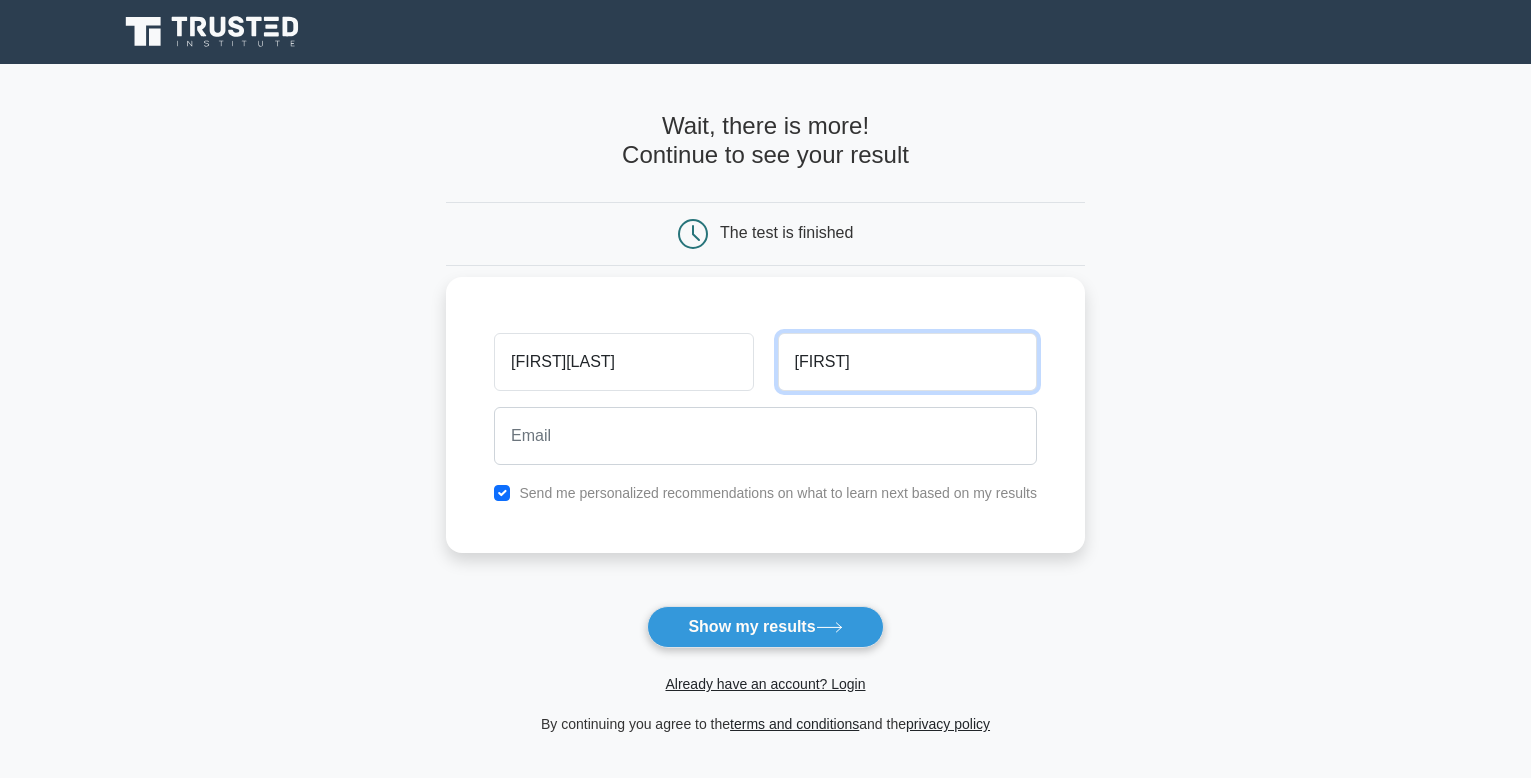 type on "John" 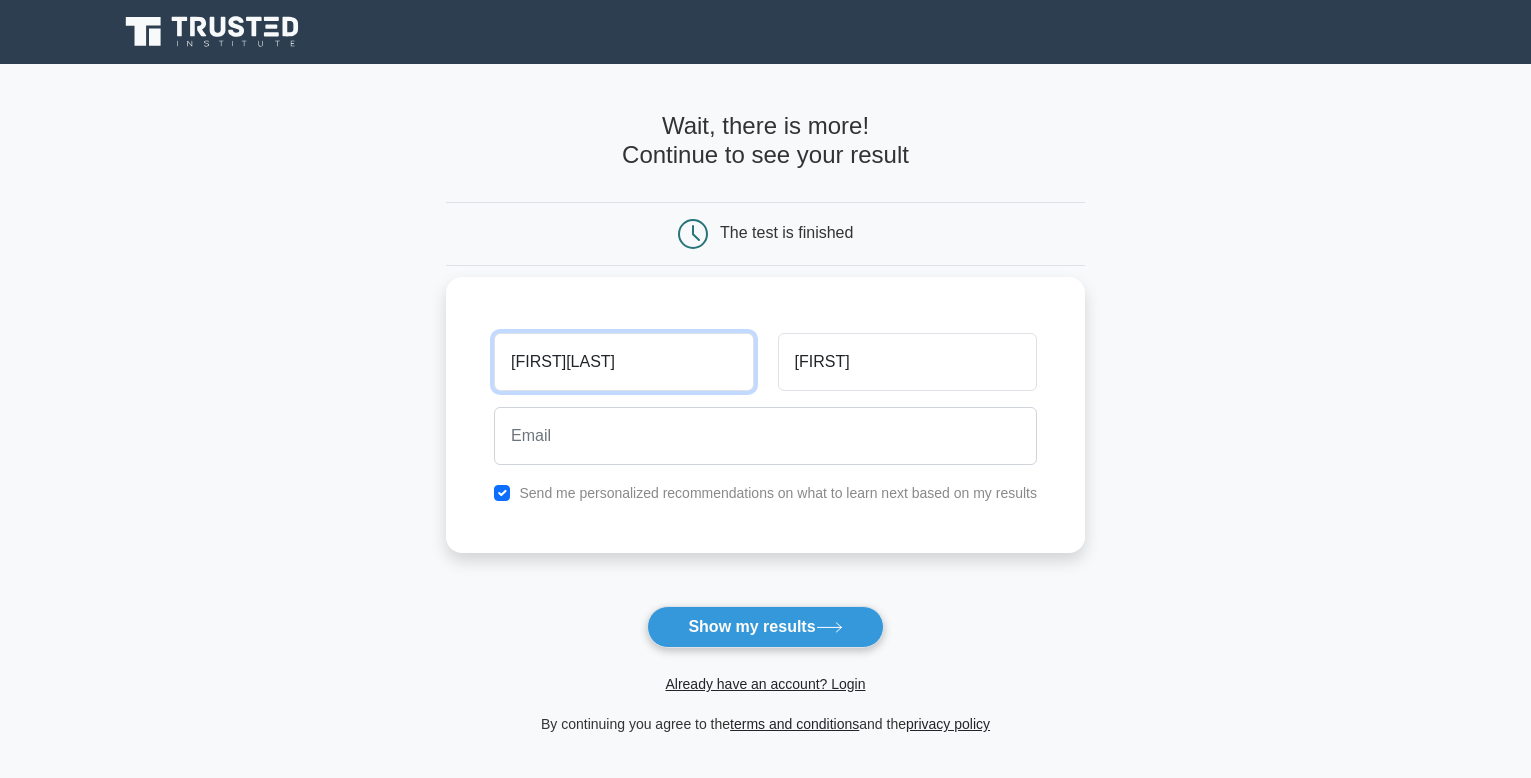 click on "JanetJohn" at bounding box center [623, 362] 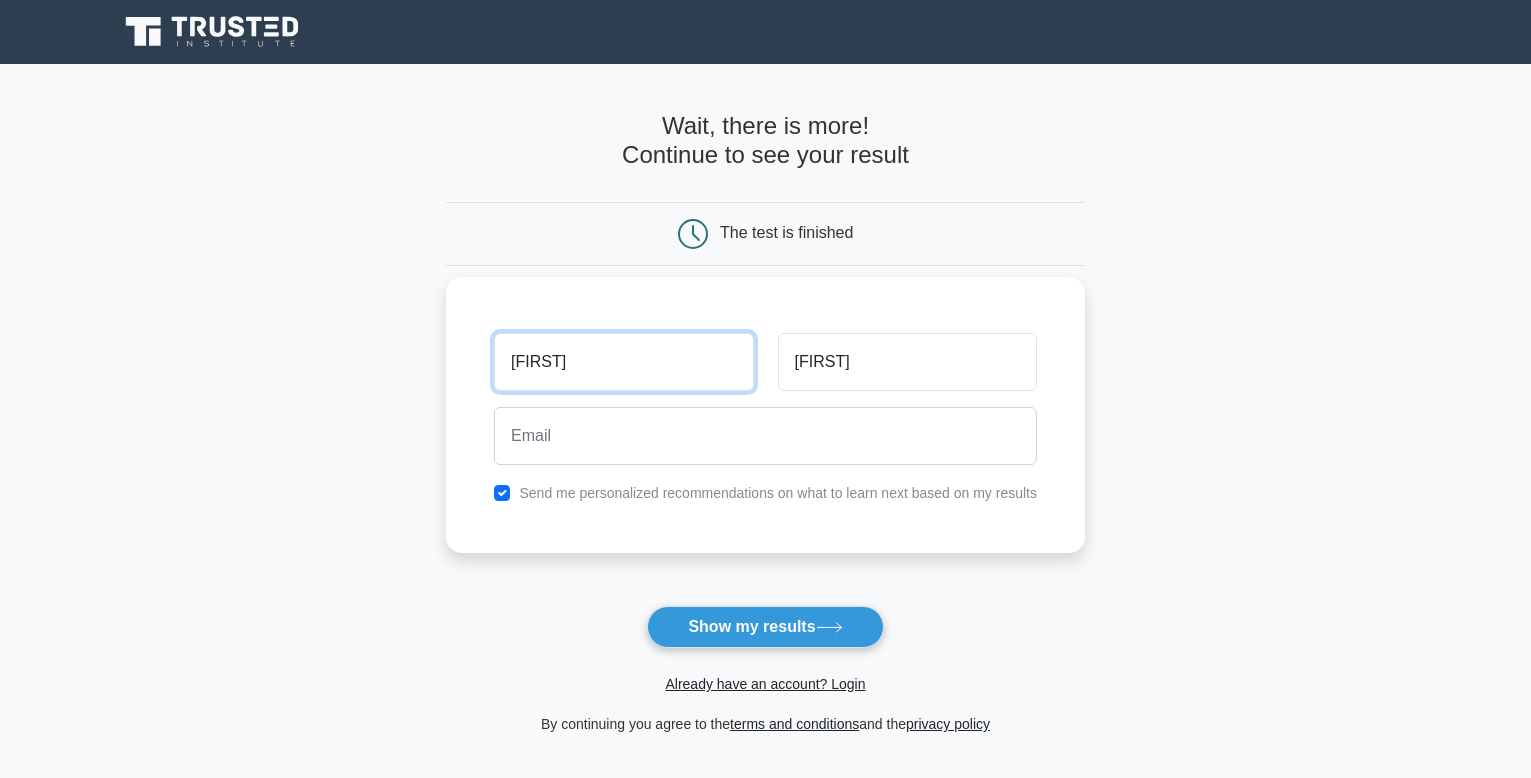 type on "Janet" 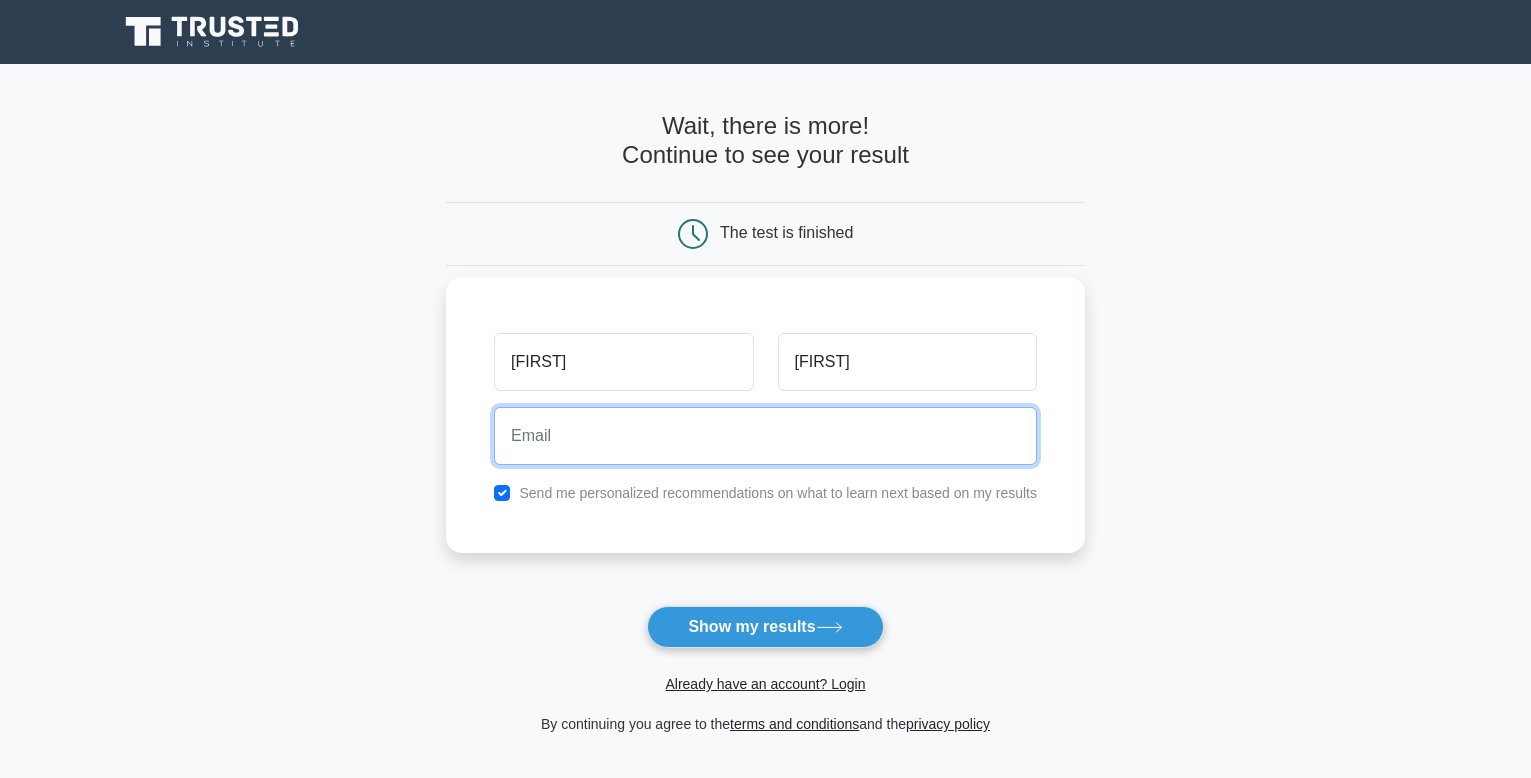 click at bounding box center [765, 436] 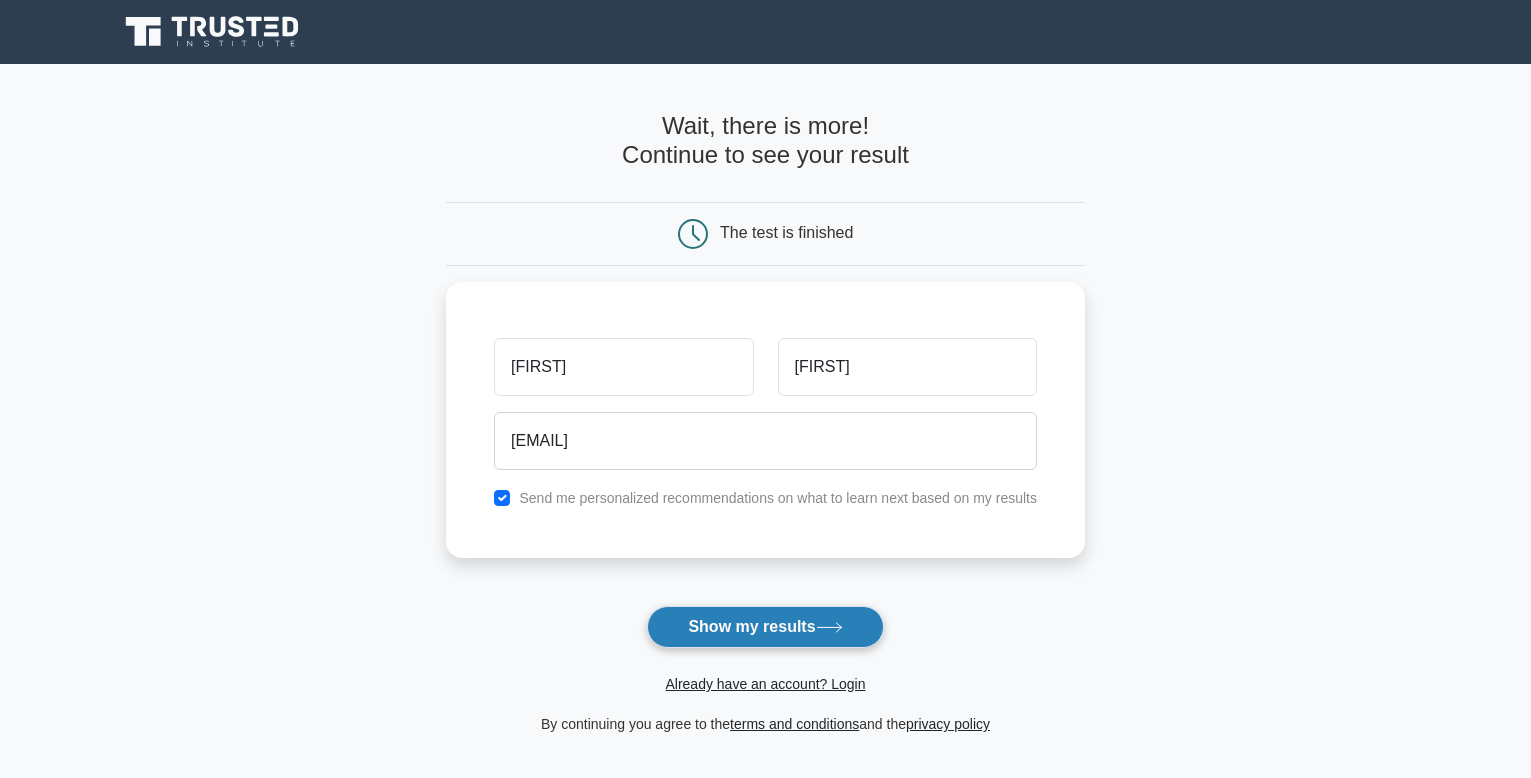 click on "Show my results" at bounding box center [765, 627] 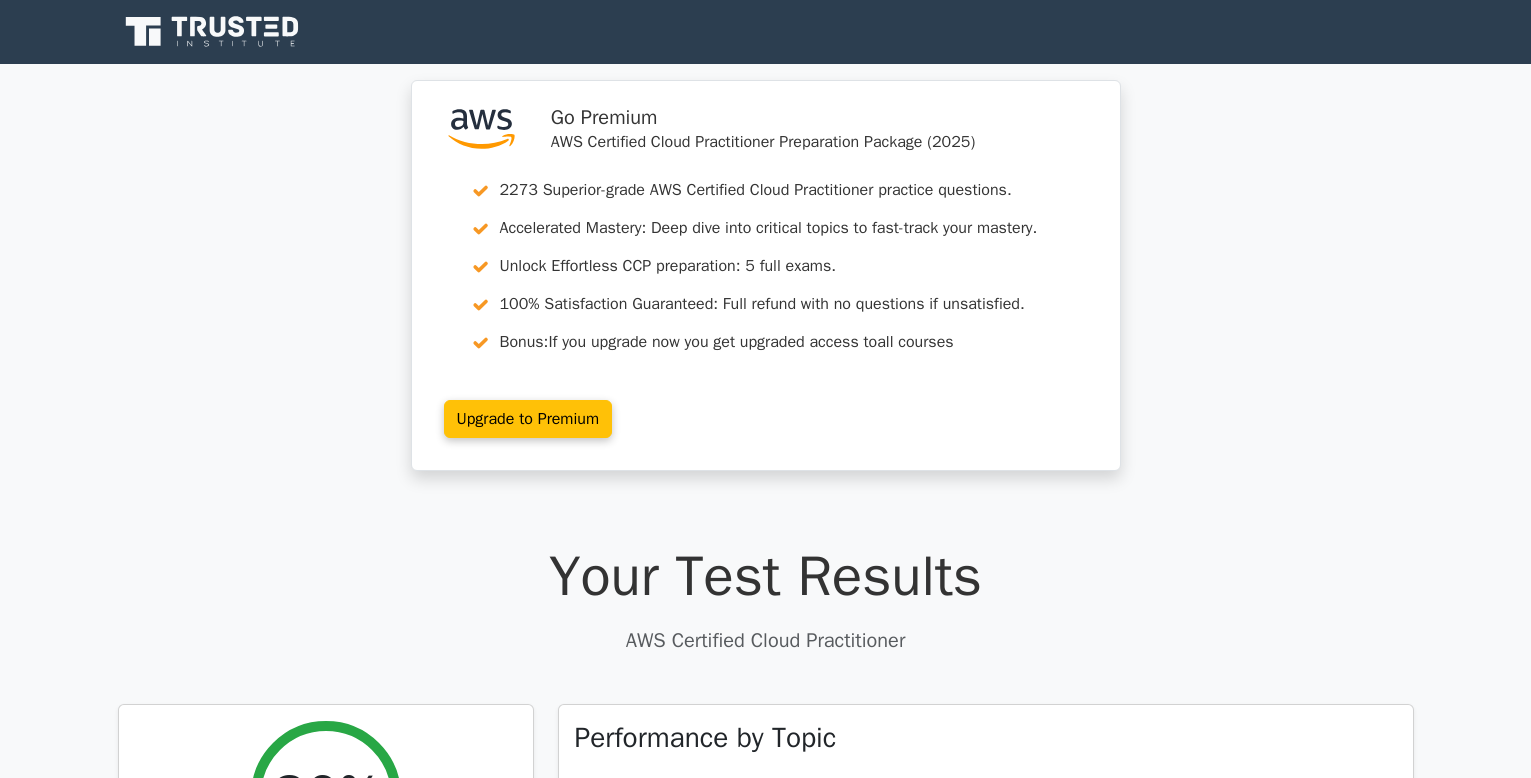 scroll, scrollTop: 0, scrollLeft: 0, axis: both 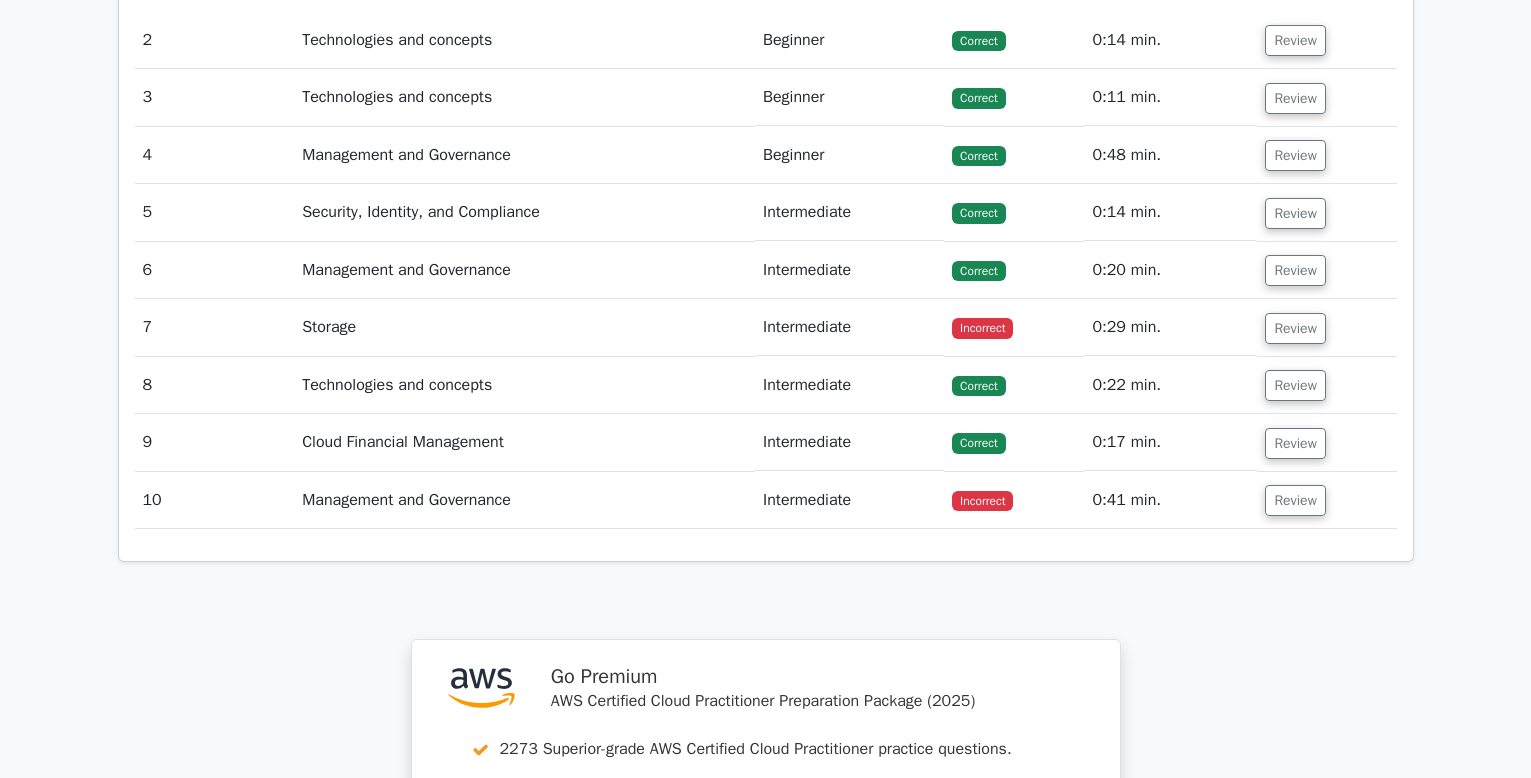 click on "Storage" at bounding box center [524, 327] 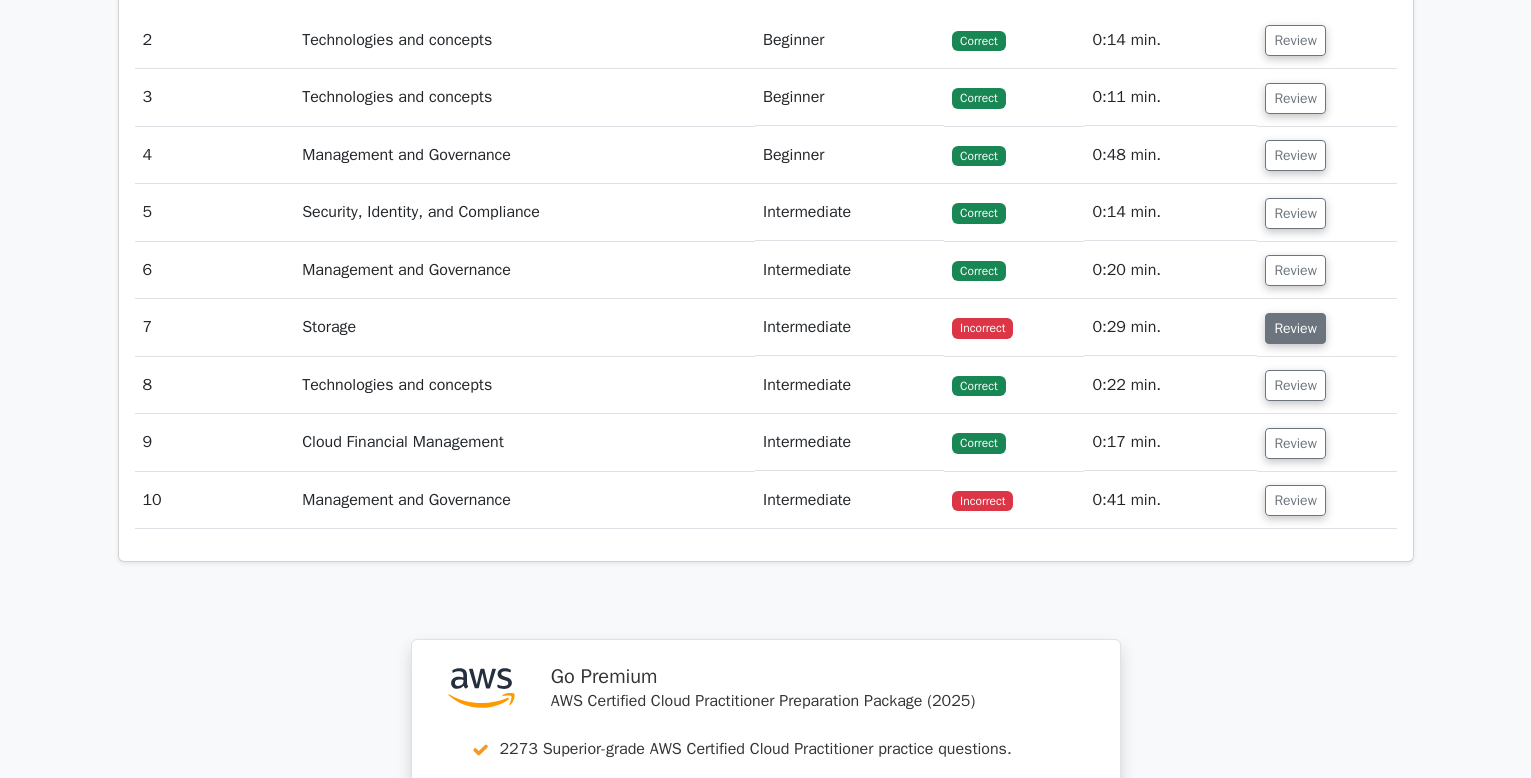 click on "Review" at bounding box center (1295, 328) 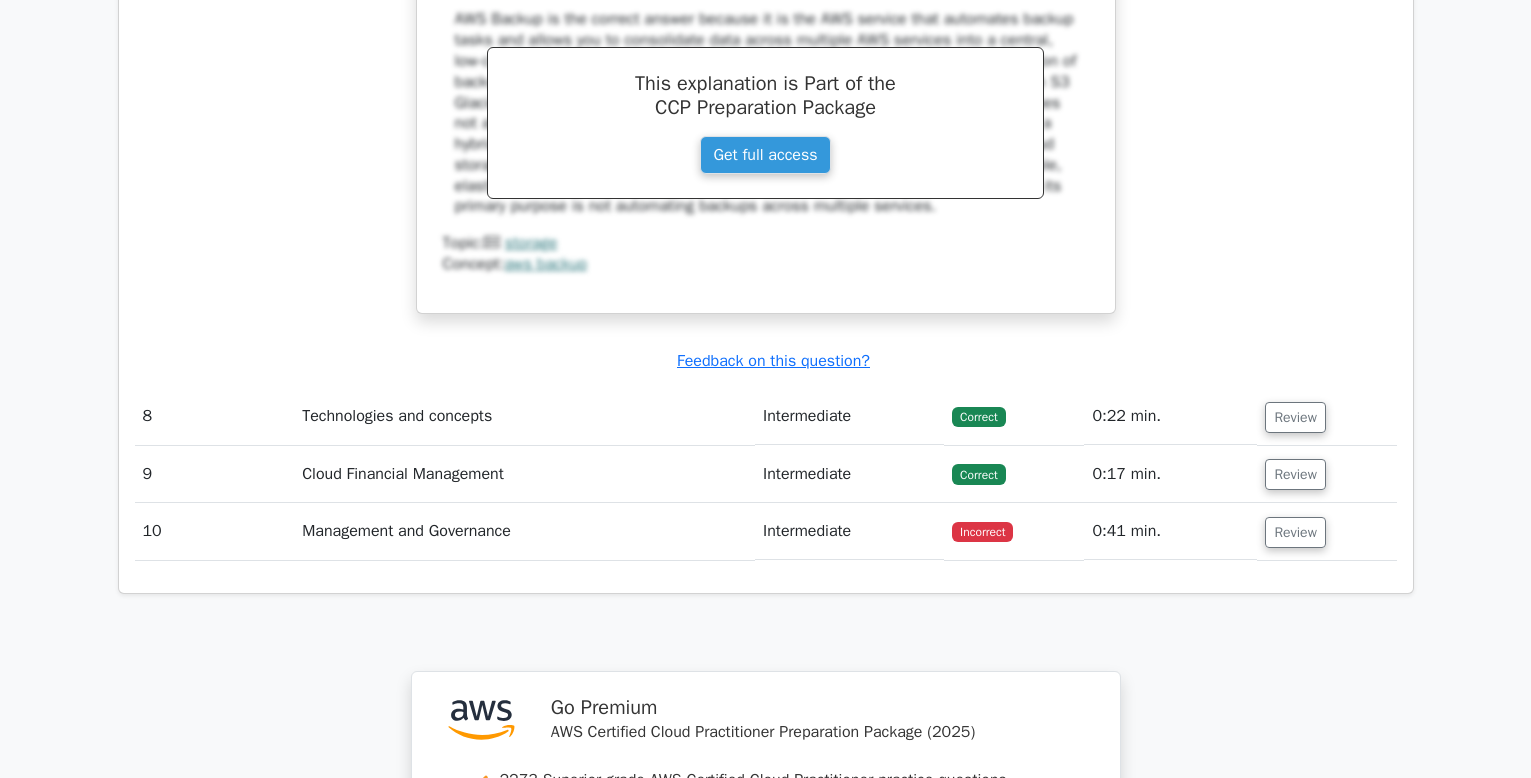 scroll, scrollTop: 3257, scrollLeft: 0, axis: vertical 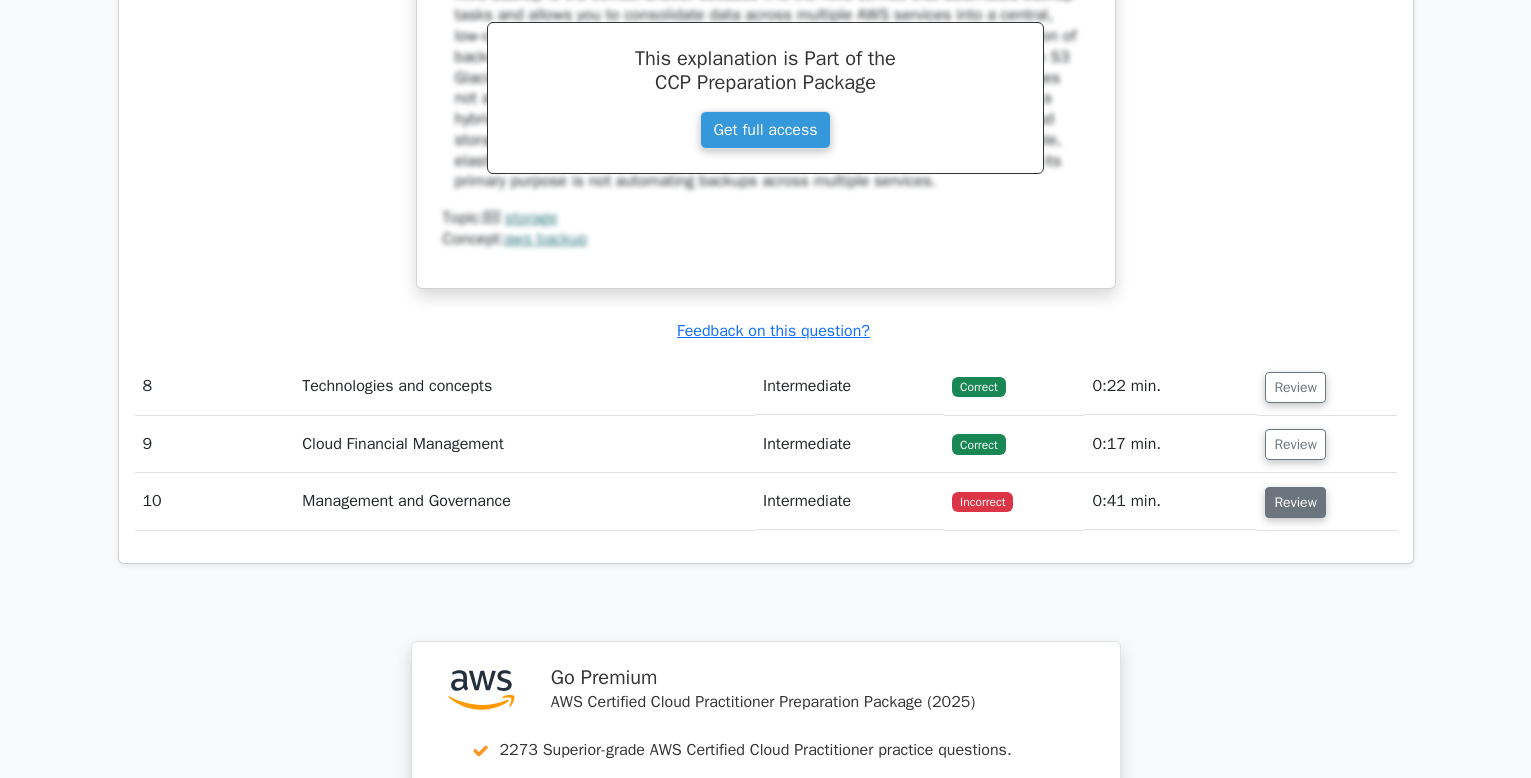 click on "Review" at bounding box center [1295, 502] 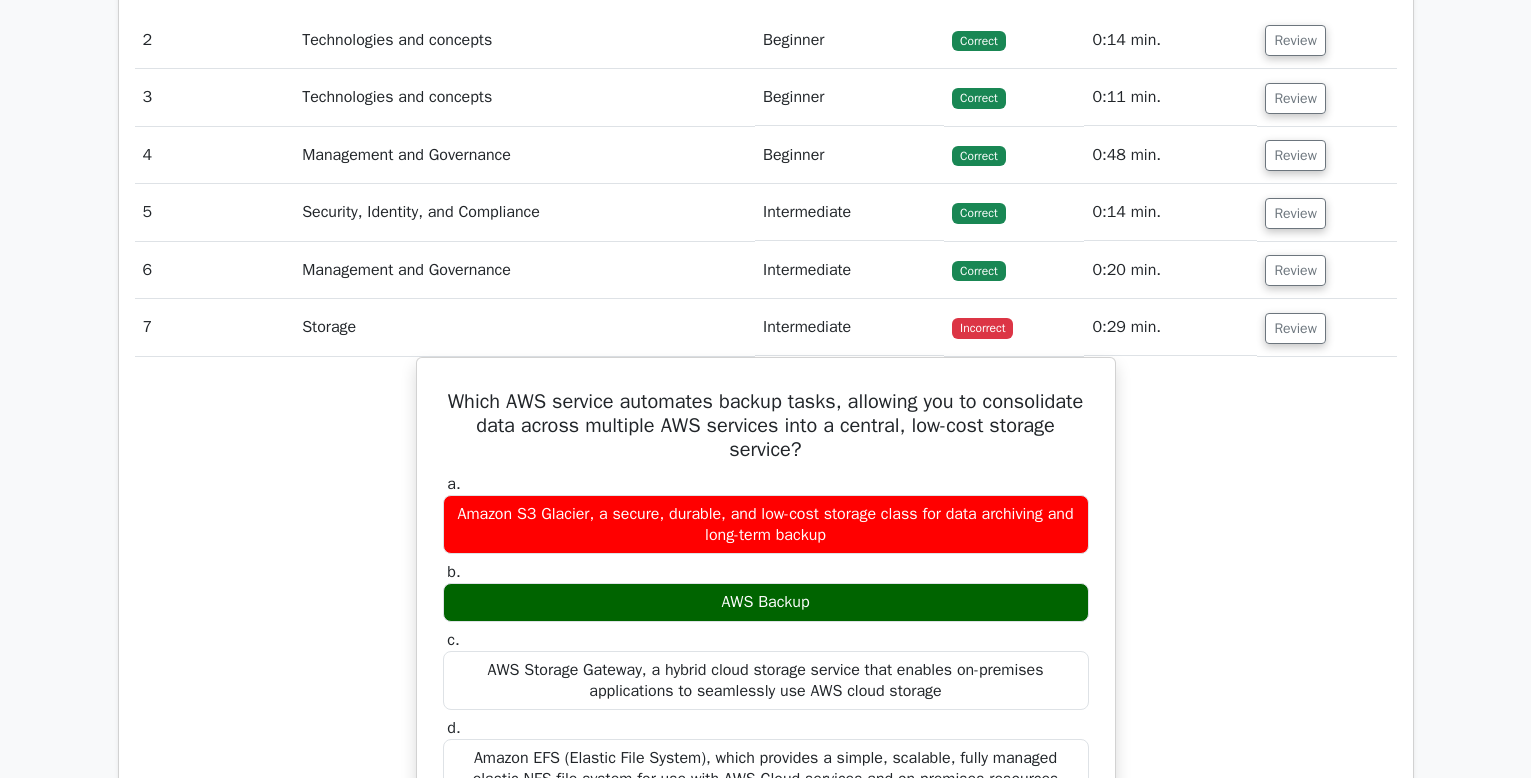 scroll, scrollTop: 2210, scrollLeft: 0, axis: vertical 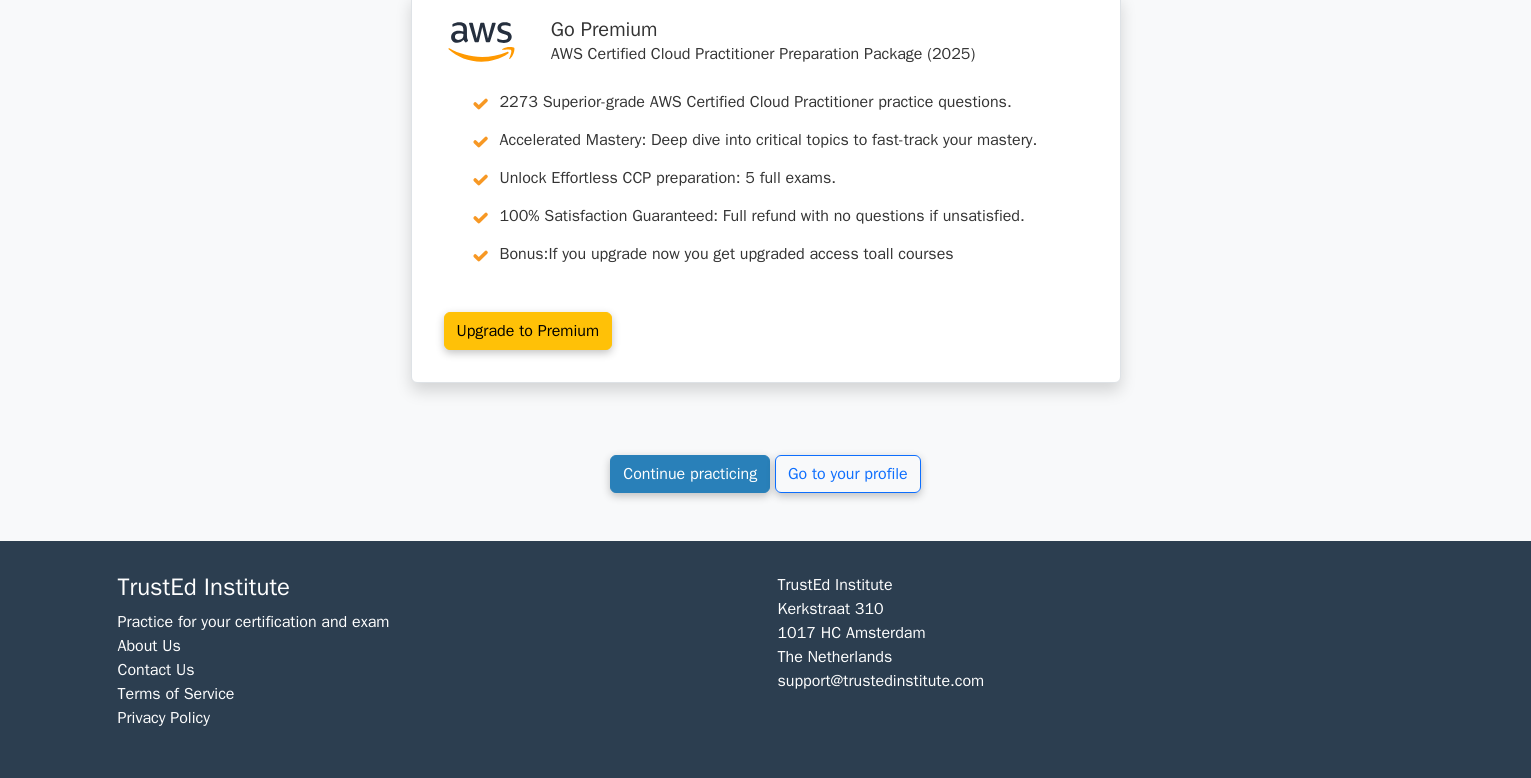 click on "Continue practicing" at bounding box center (690, 474) 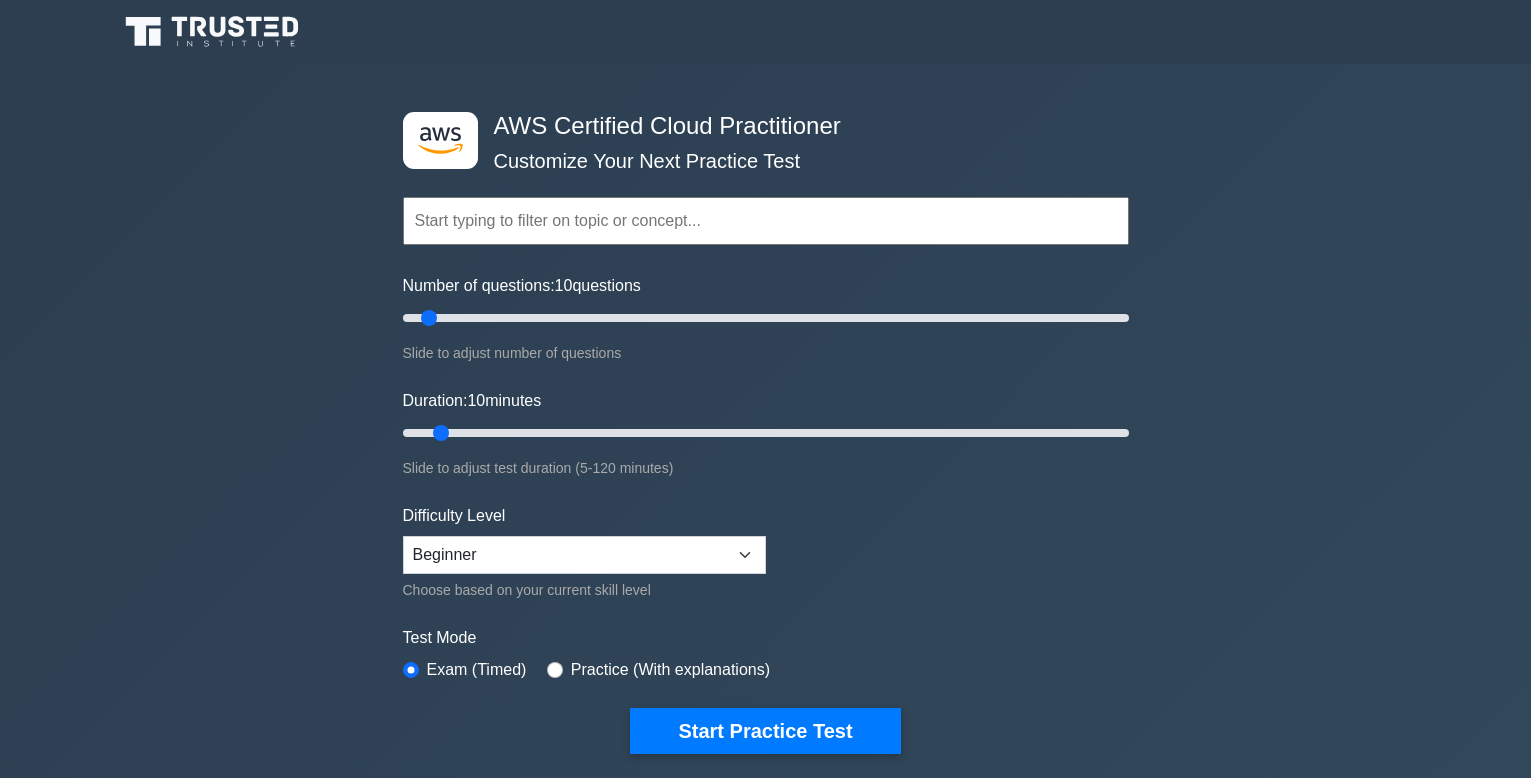 scroll, scrollTop: 0, scrollLeft: 0, axis: both 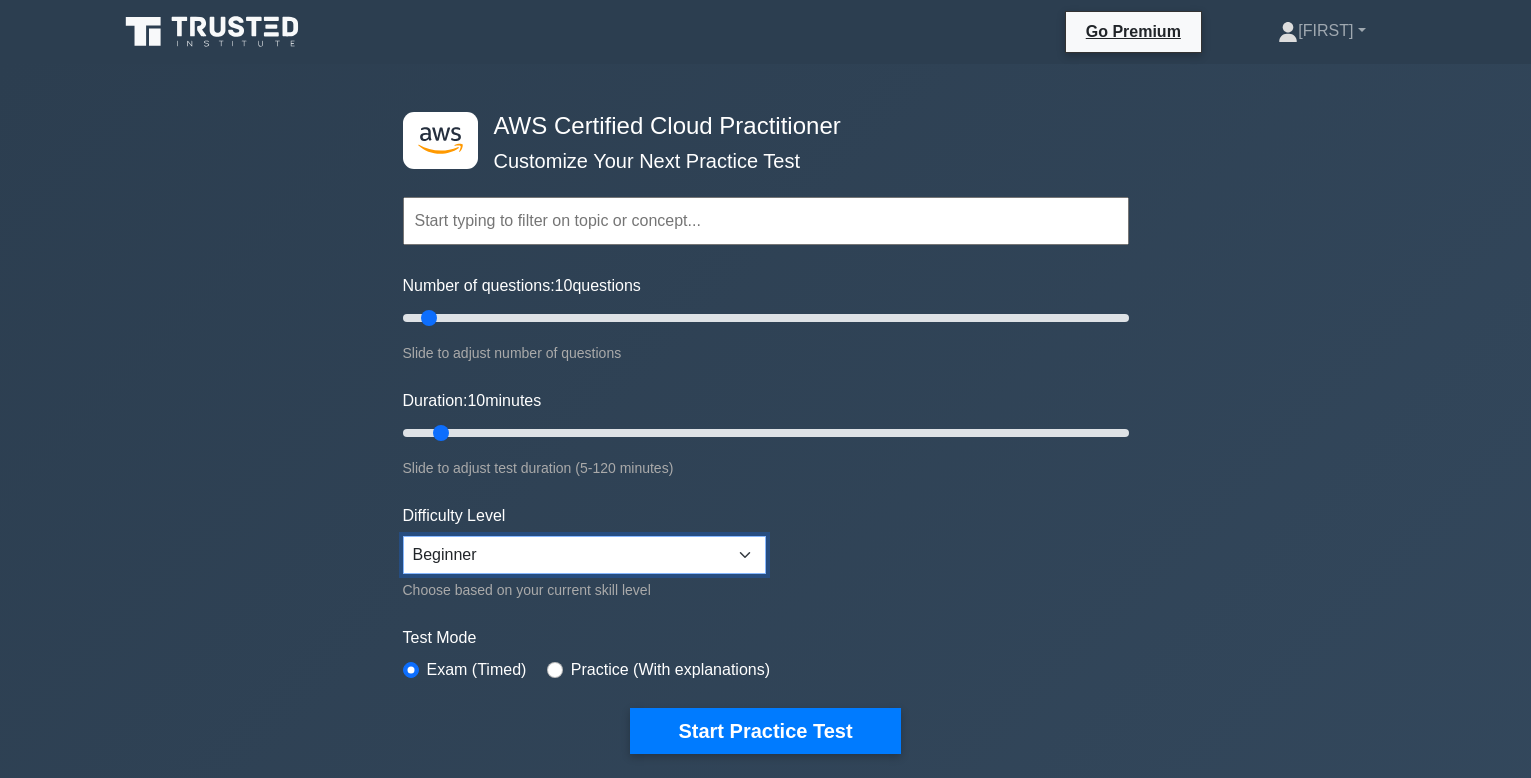 click on "Beginner
Intermediate
Expert" at bounding box center [584, 555] 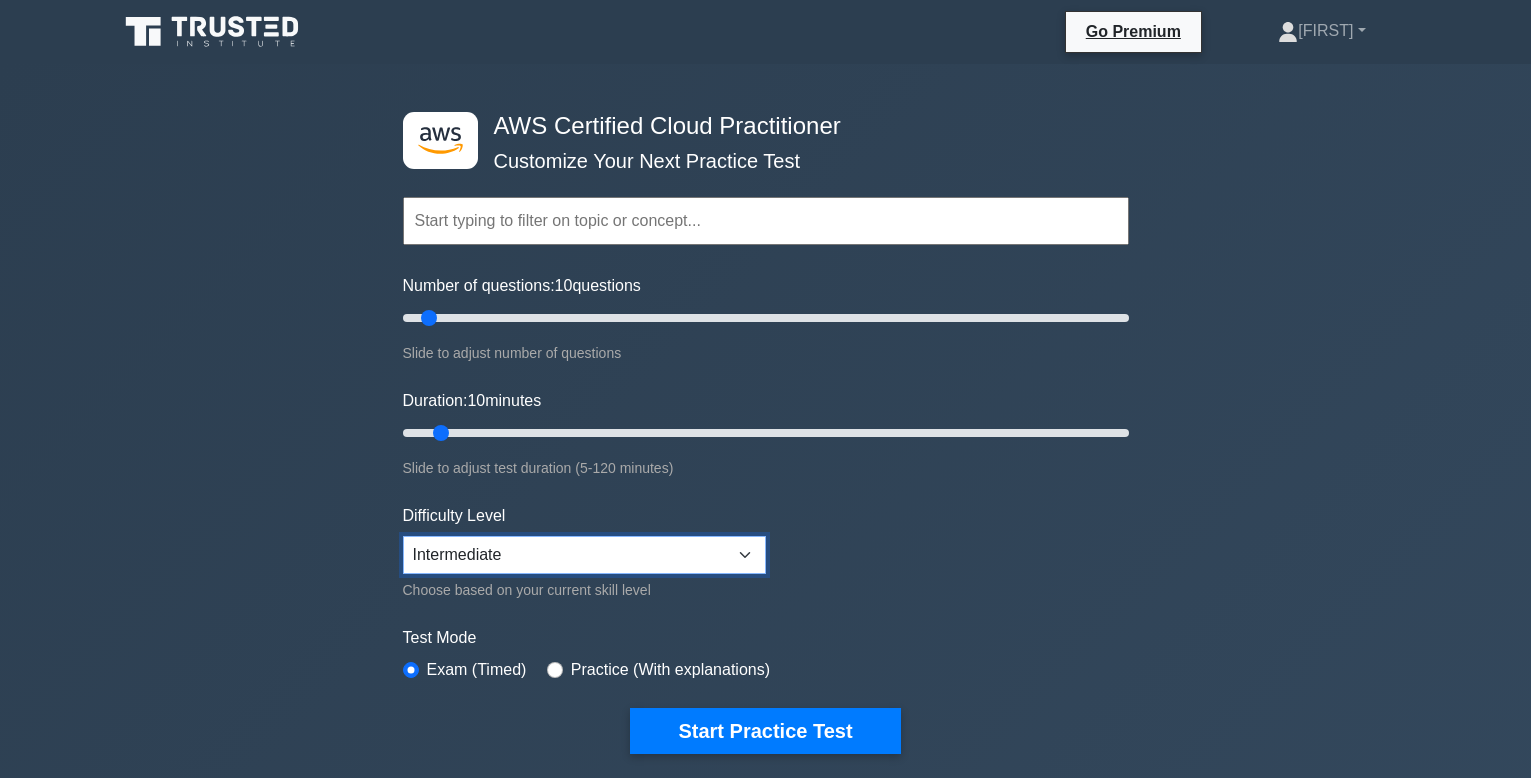click on "Beginner
Intermediate
Expert" at bounding box center [584, 555] 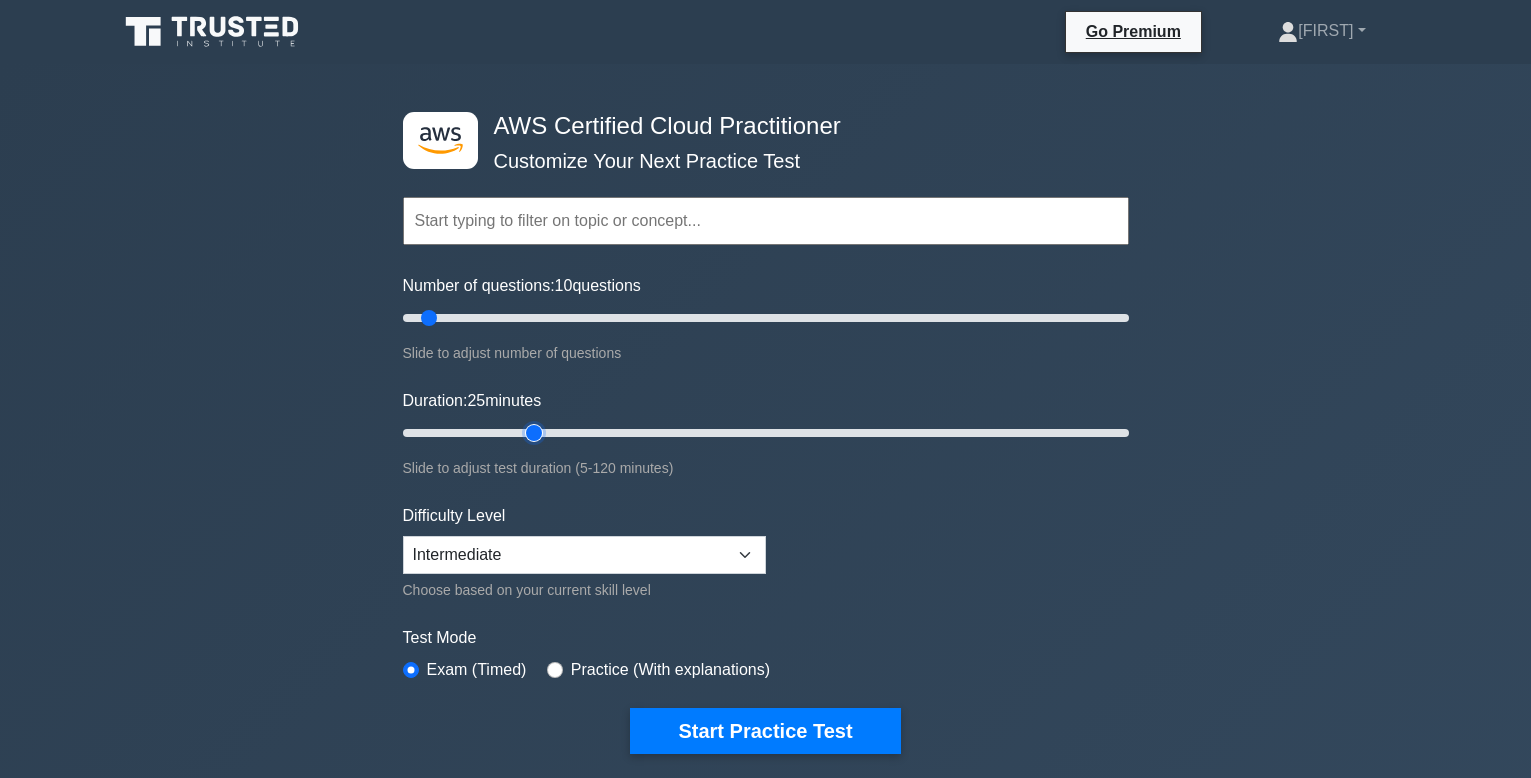 drag, startPoint x: 444, startPoint y: 433, endPoint x: 524, endPoint y: 432, distance: 80.00625 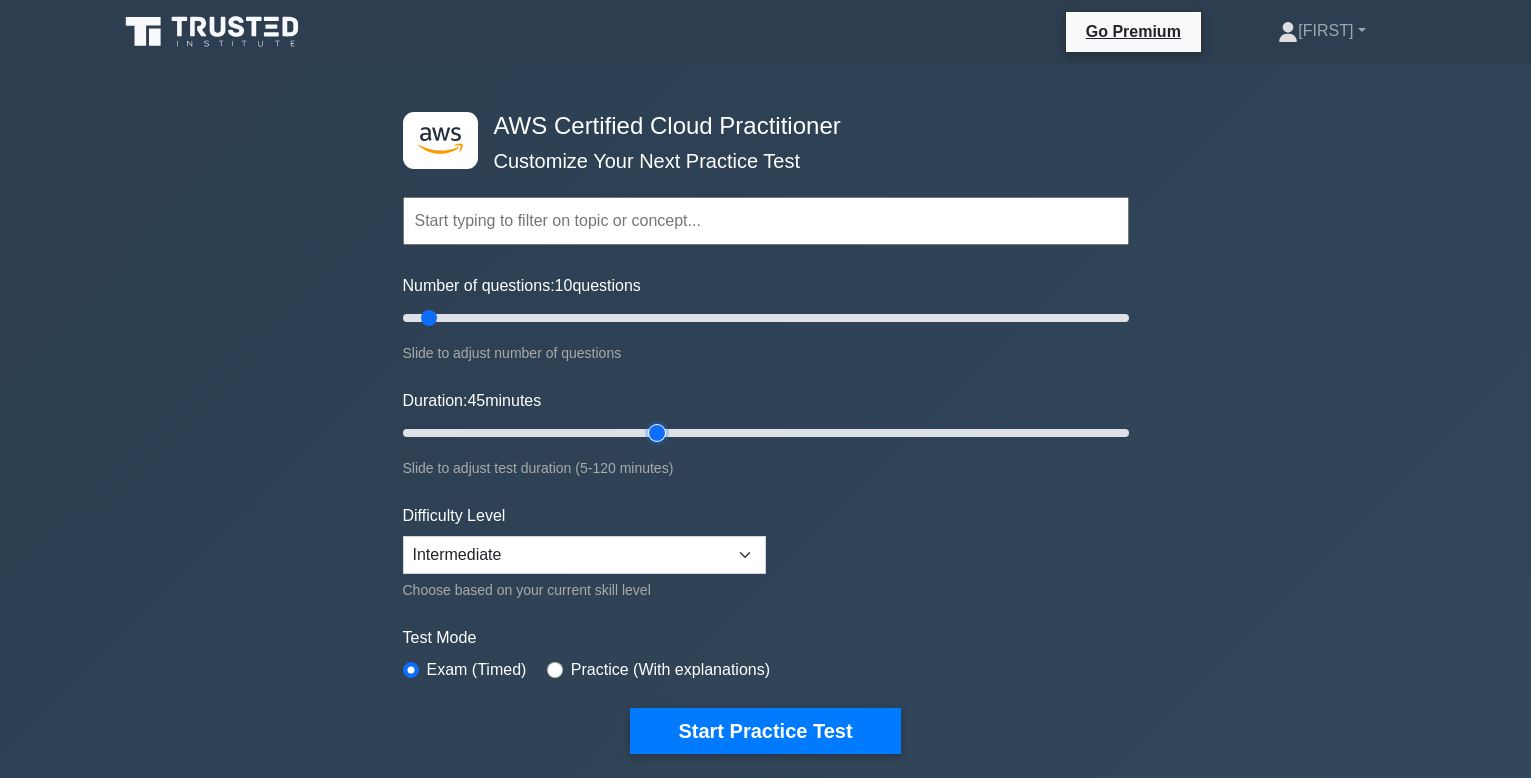 drag, startPoint x: 532, startPoint y: 433, endPoint x: 663, endPoint y: 442, distance: 131.30879 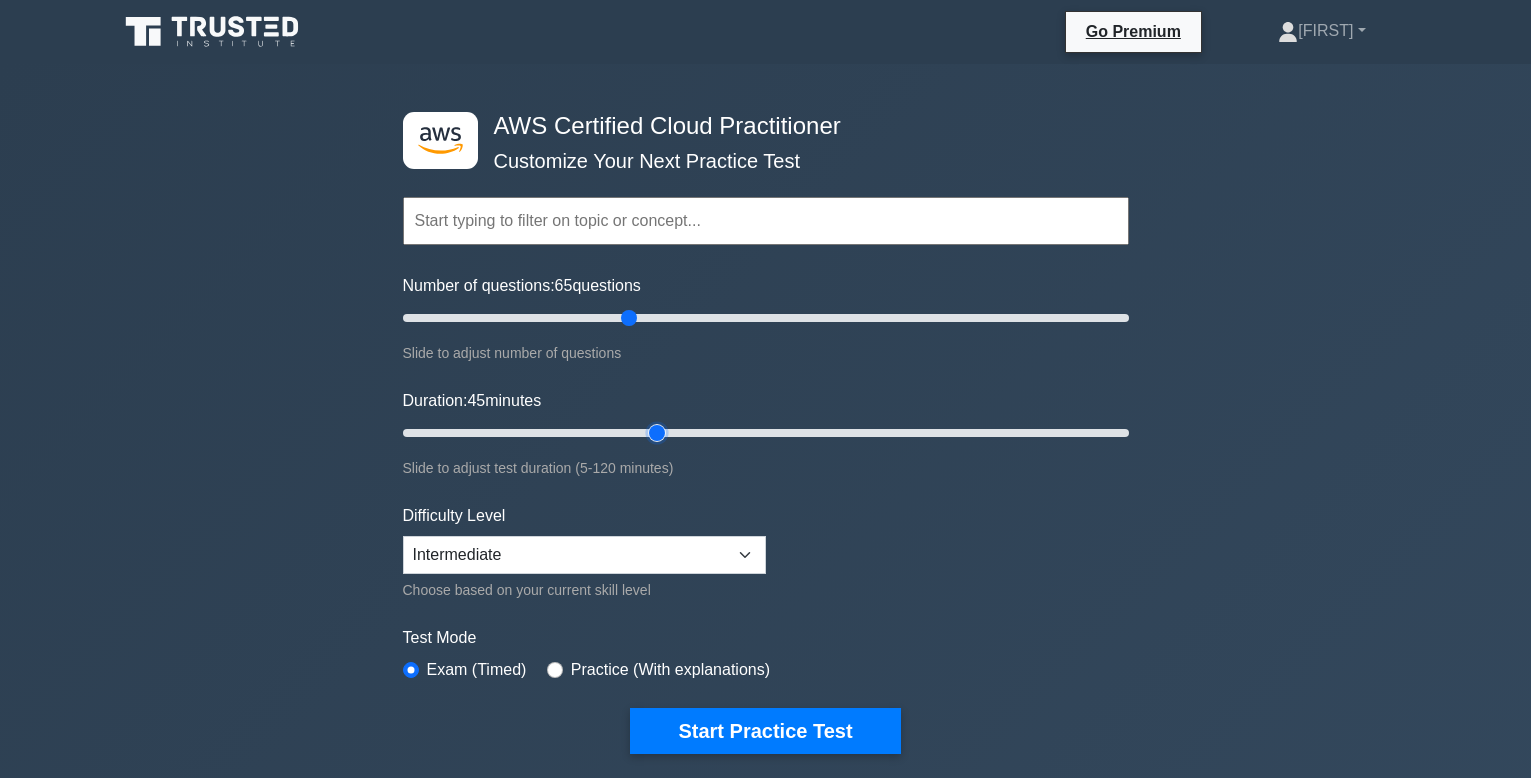 drag, startPoint x: 429, startPoint y: 316, endPoint x: 632, endPoint y: 327, distance: 203.2978 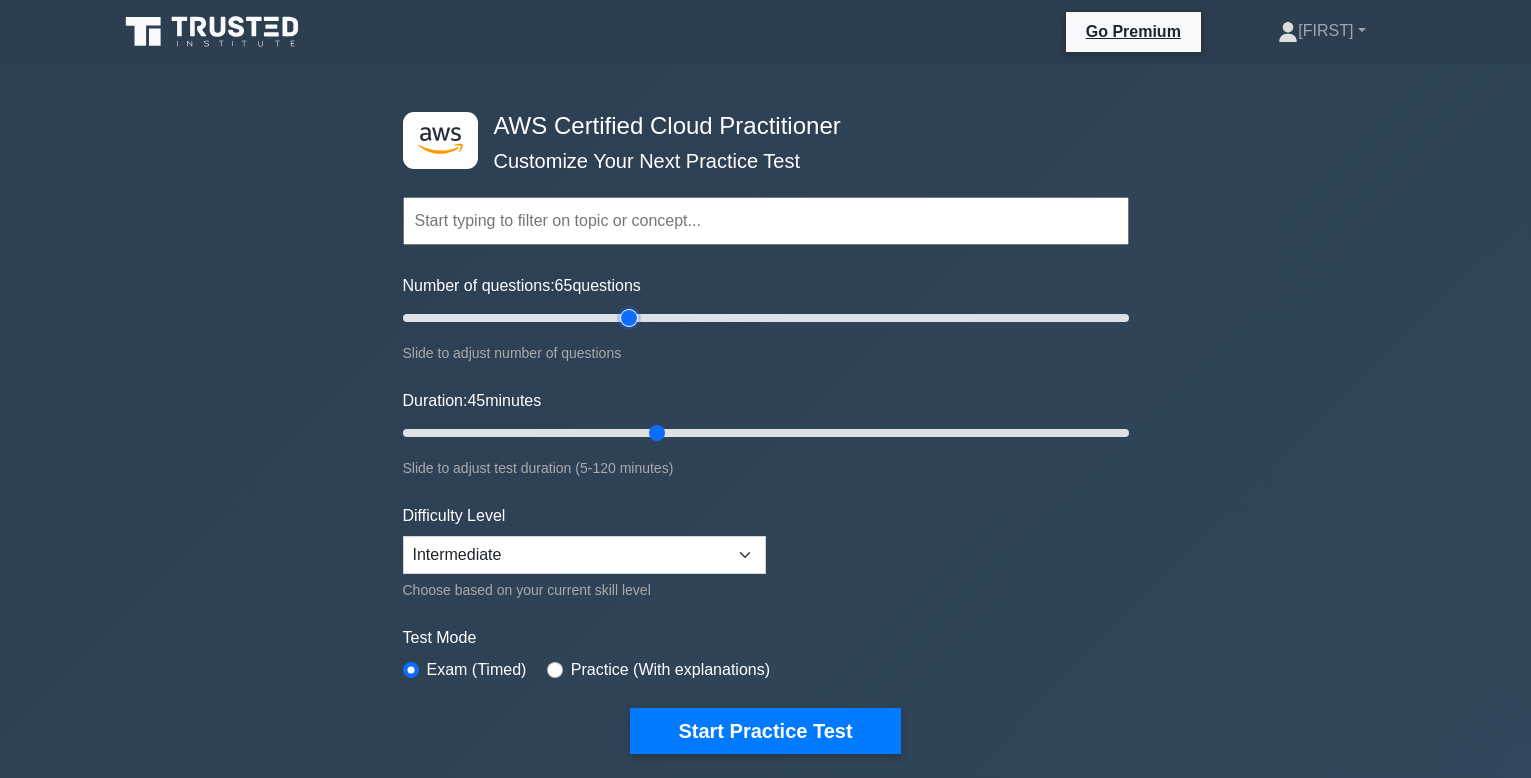 click on "Number of questions:  65  questions" at bounding box center (766, 318) 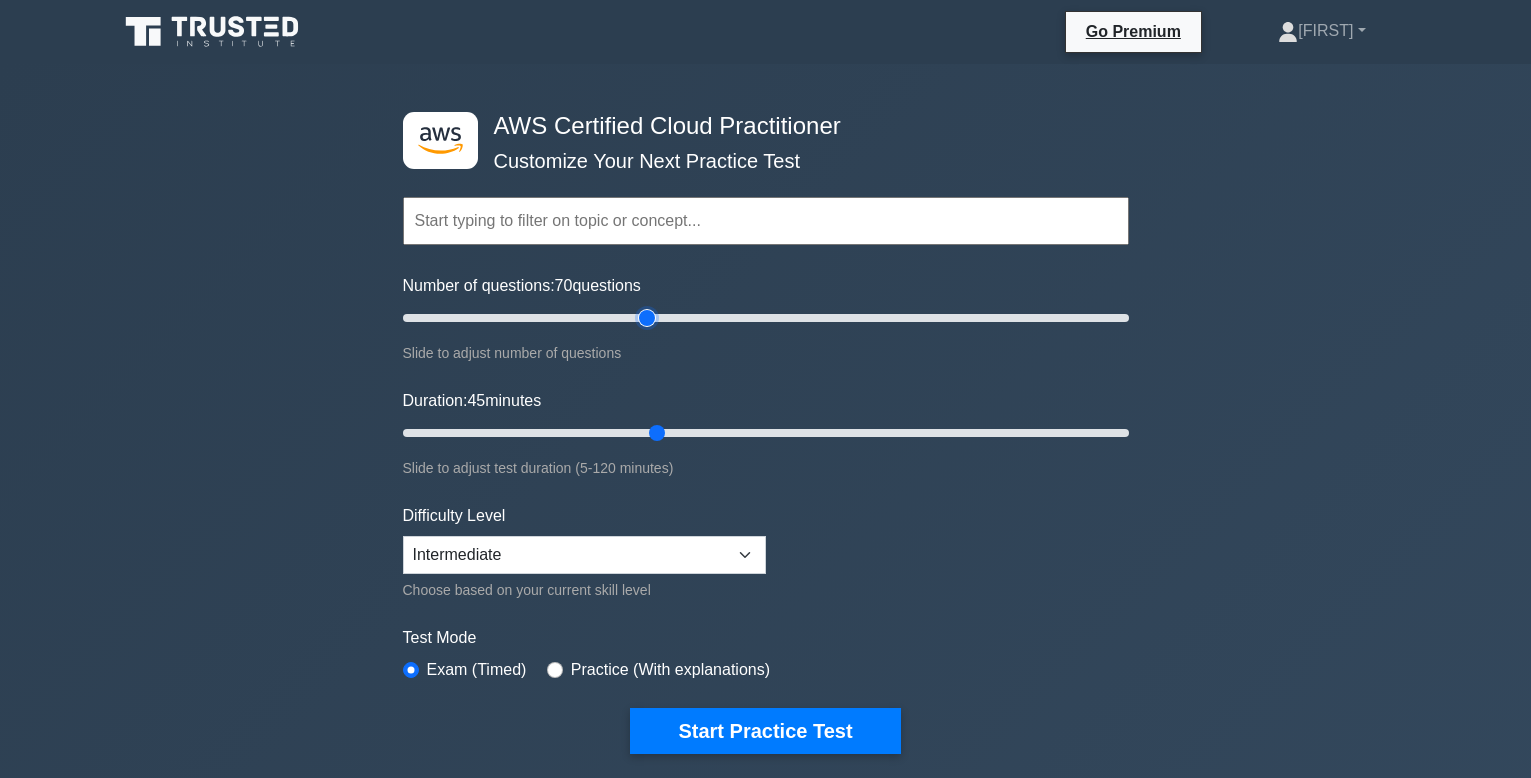 type on "65" 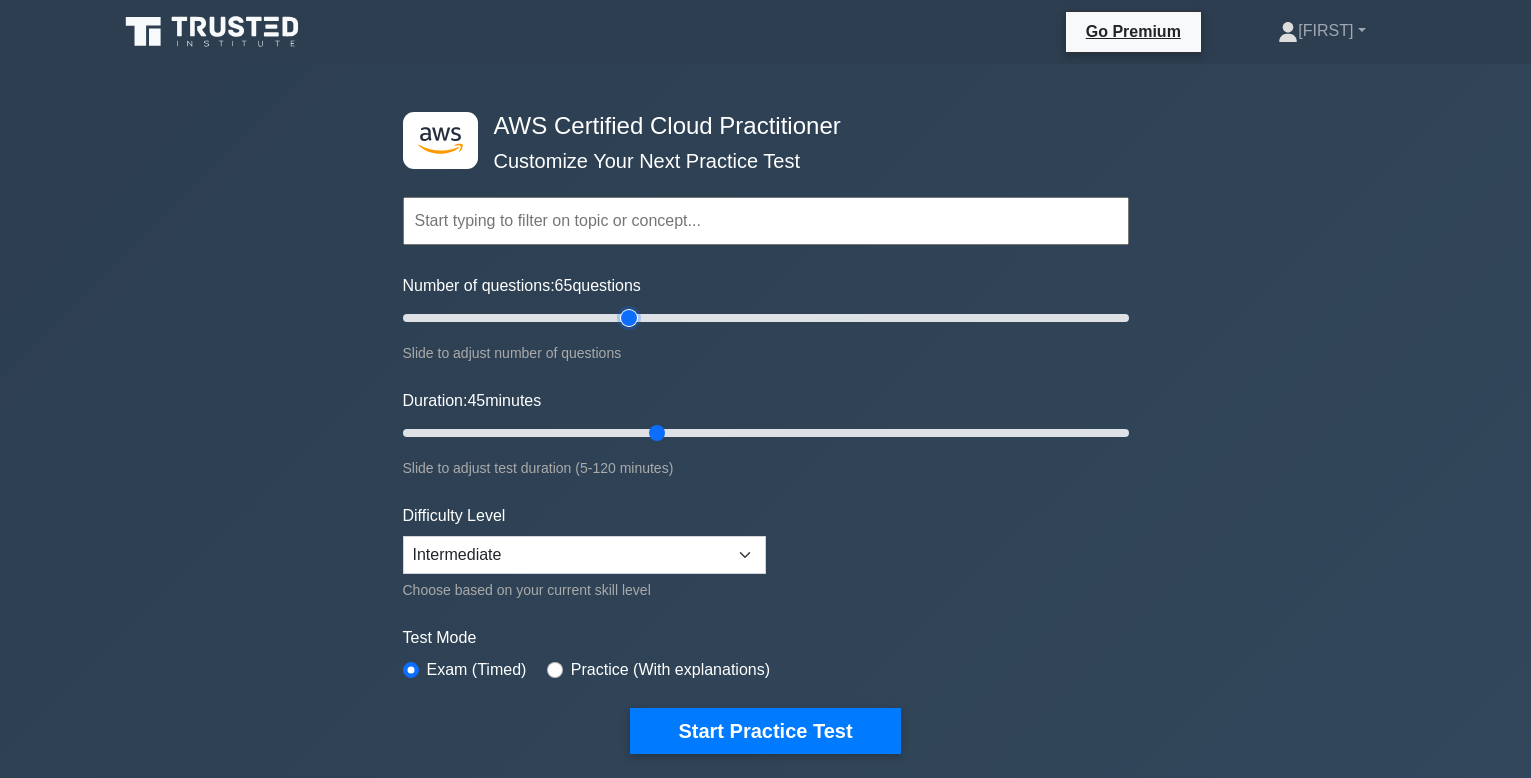 click on "Number of questions:  65  questions" at bounding box center [766, 318] 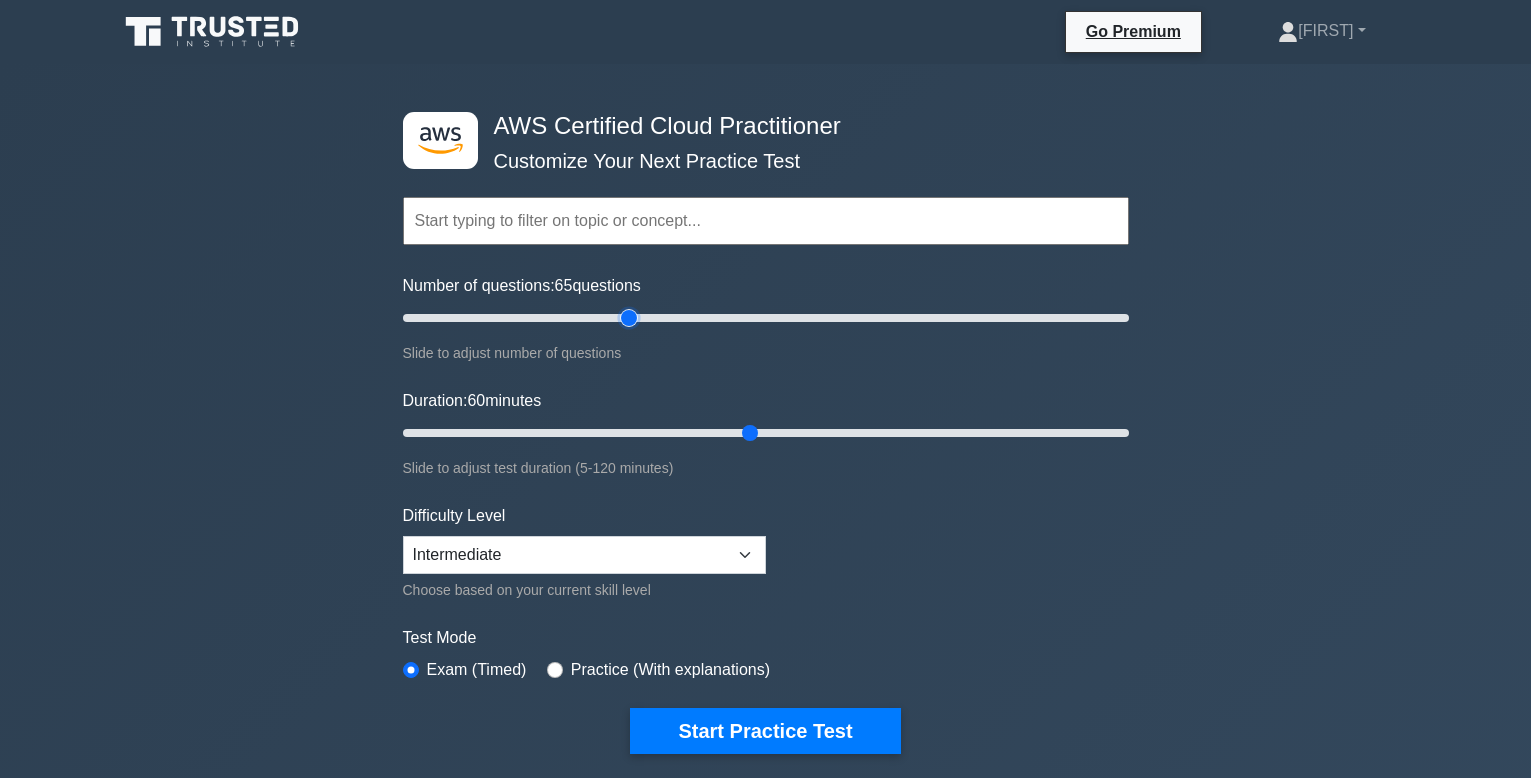 drag, startPoint x: 659, startPoint y: 436, endPoint x: 743, endPoint y: 433, distance: 84.05355 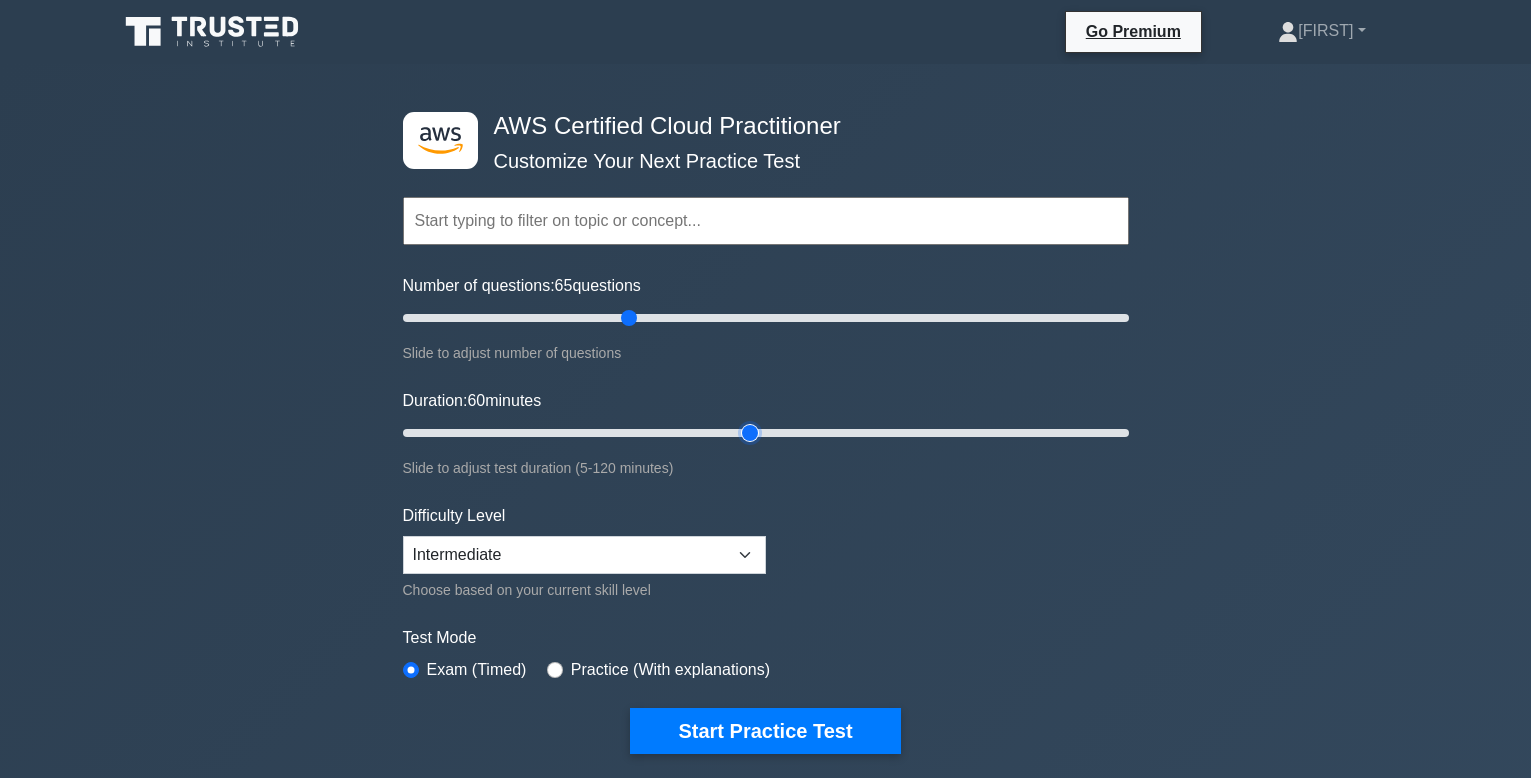 click on "Duration:  60  minutes" at bounding box center (766, 433) 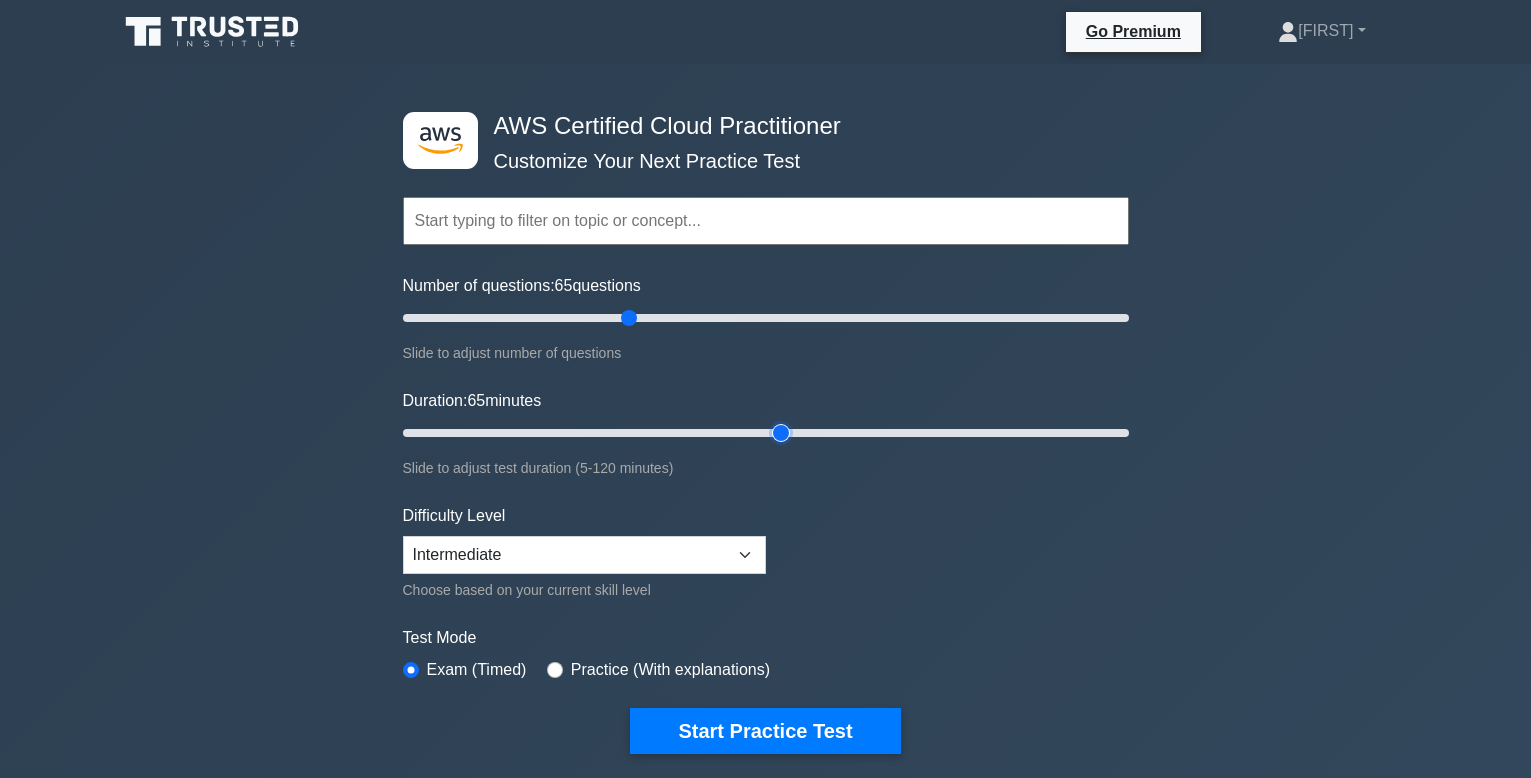drag, startPoint x: 749, startPoint y: 433, endPoint x: 783, endPoint y: 431, distance: 34.058773 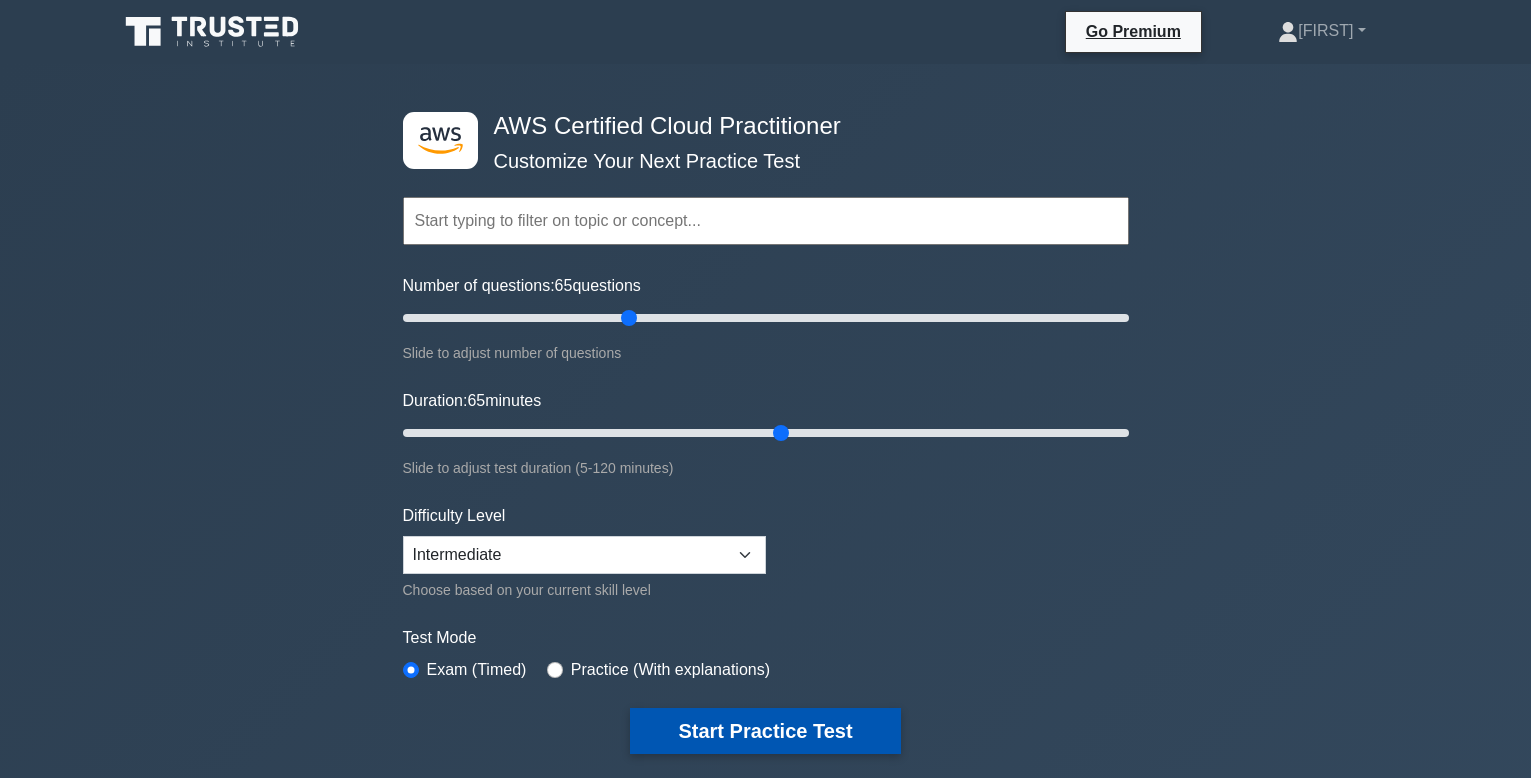 click on "Start Practice Test" at bounding box center (765, 731) 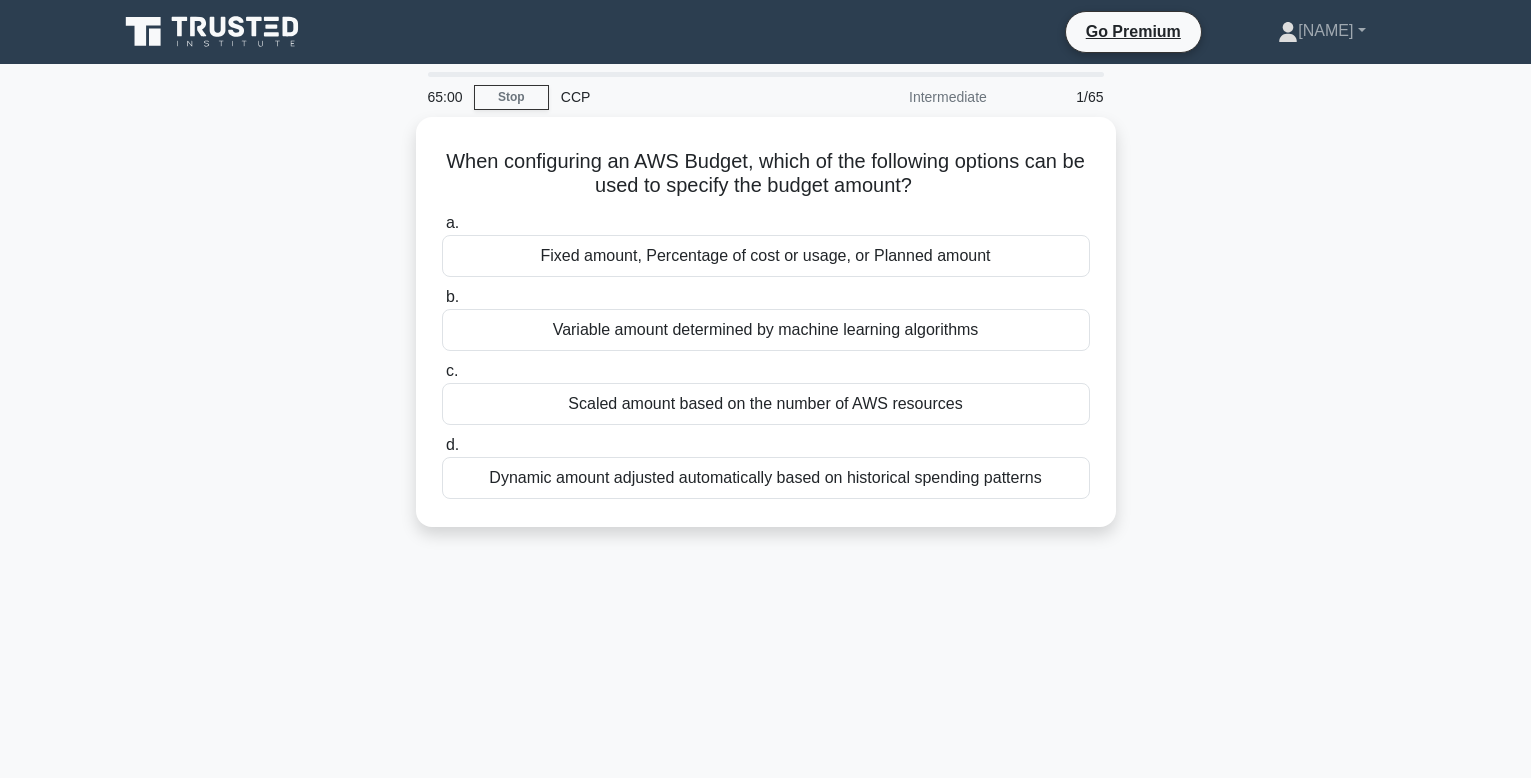 scroll, scrollTop: 0, scrollLeft: 0, axis: both 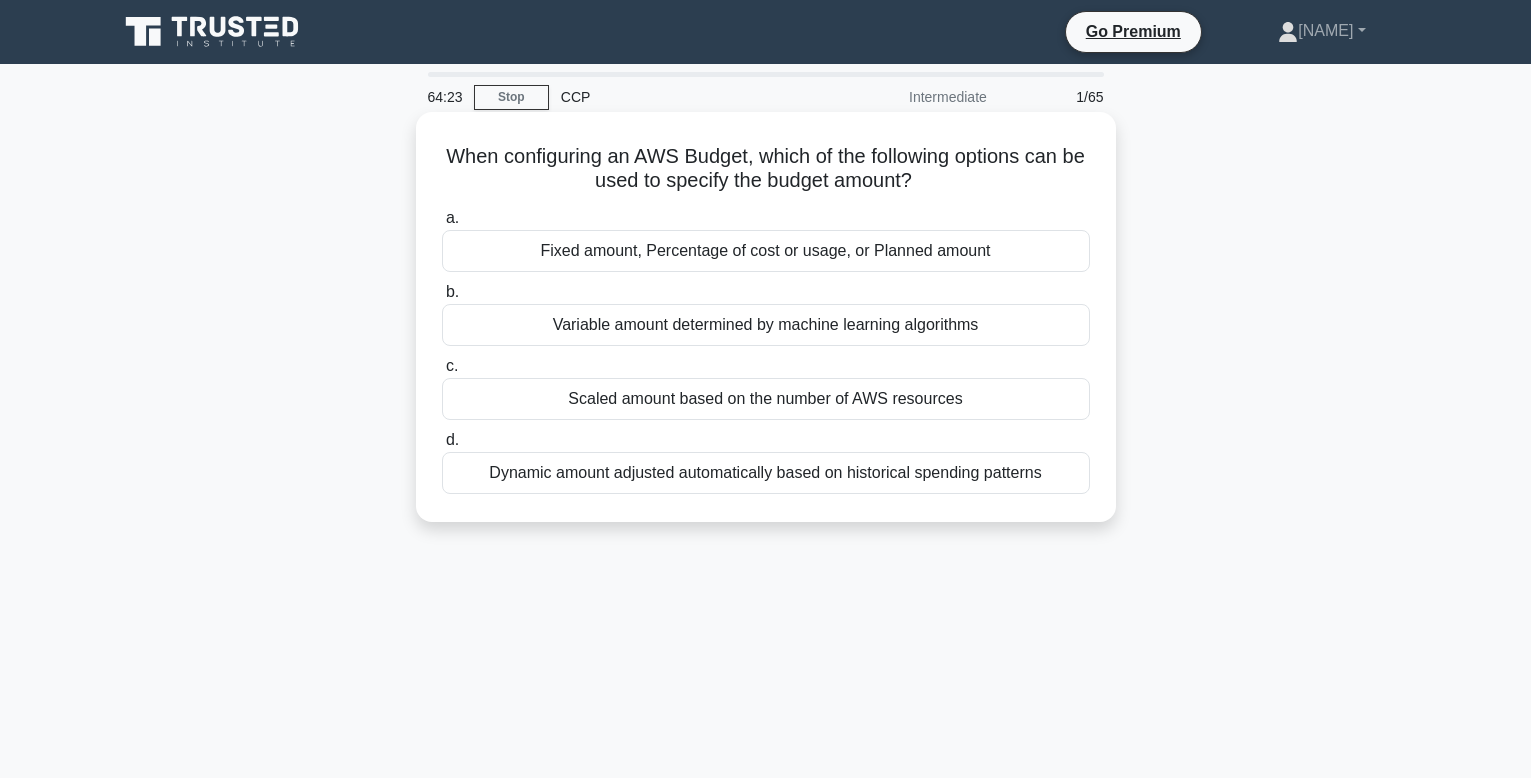click on "Dynamic amount adjusted automatically based on historical spending patterns" at bounding box center [766, 473] 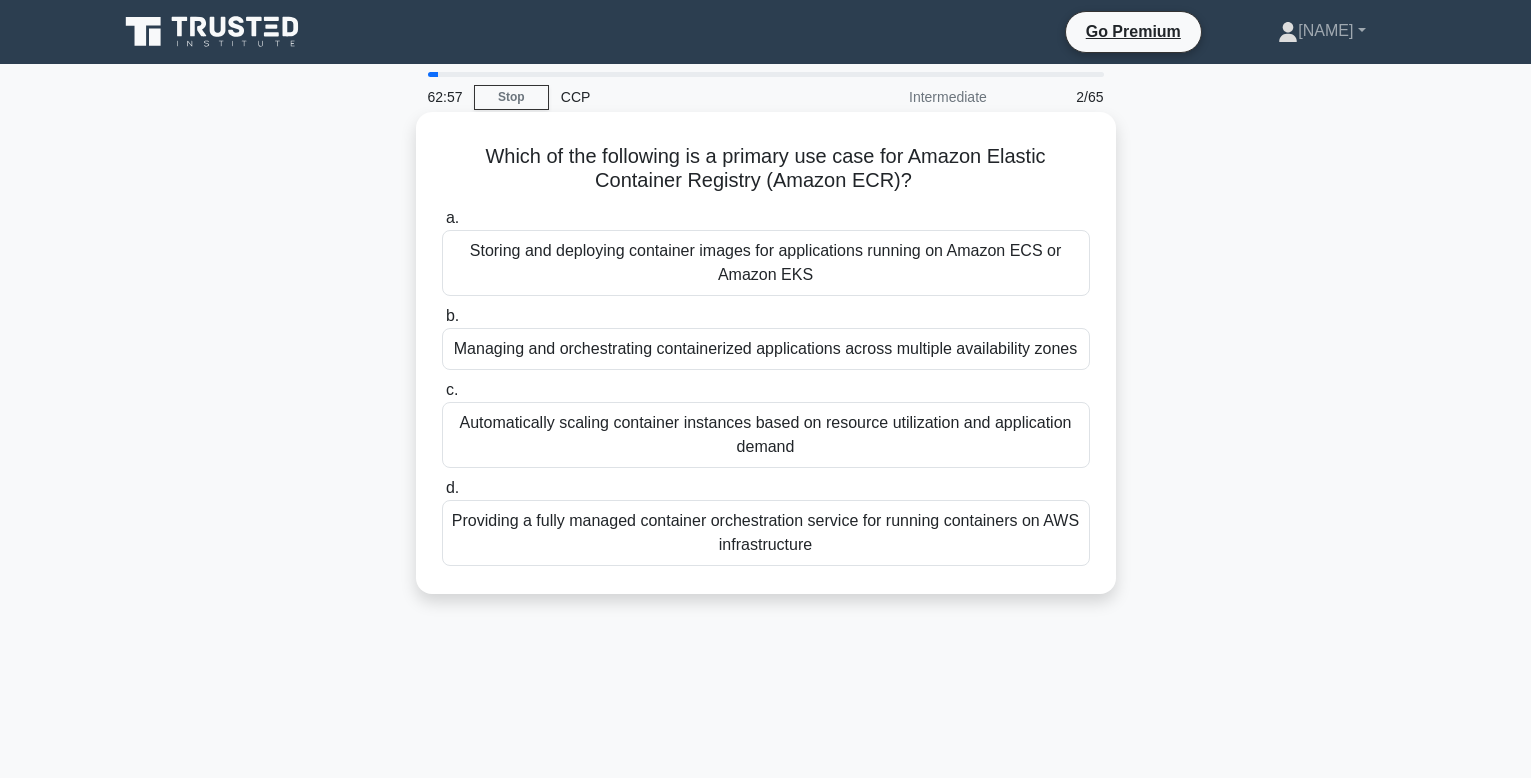 click on "Storing and deploying container images for applications running on Amazon ECS or Amazon EKS" at bounding box center [766, 263] 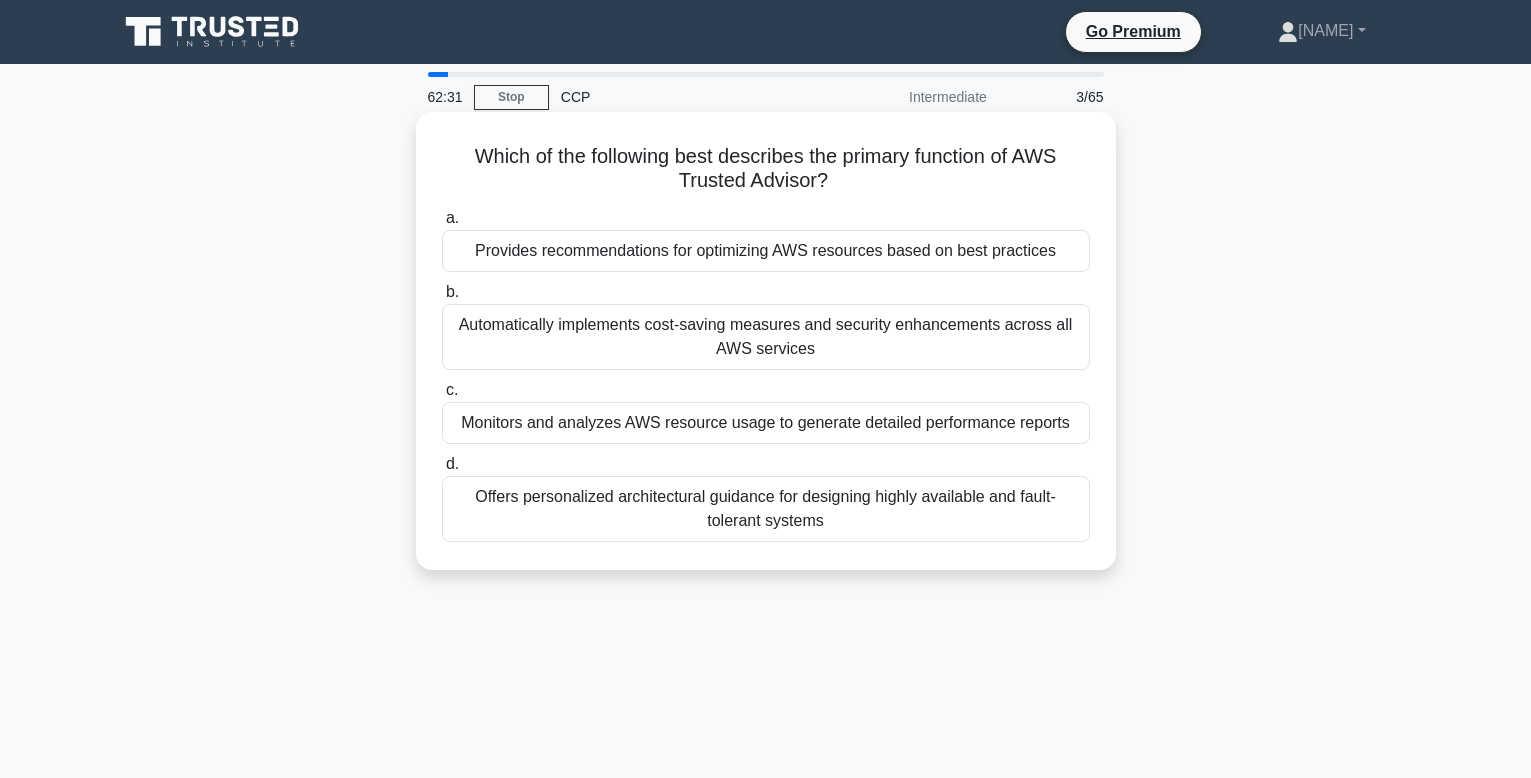 click on "Provides recommendations for optimizing AWS resources based on best practices" at bounding box center [766, 251] 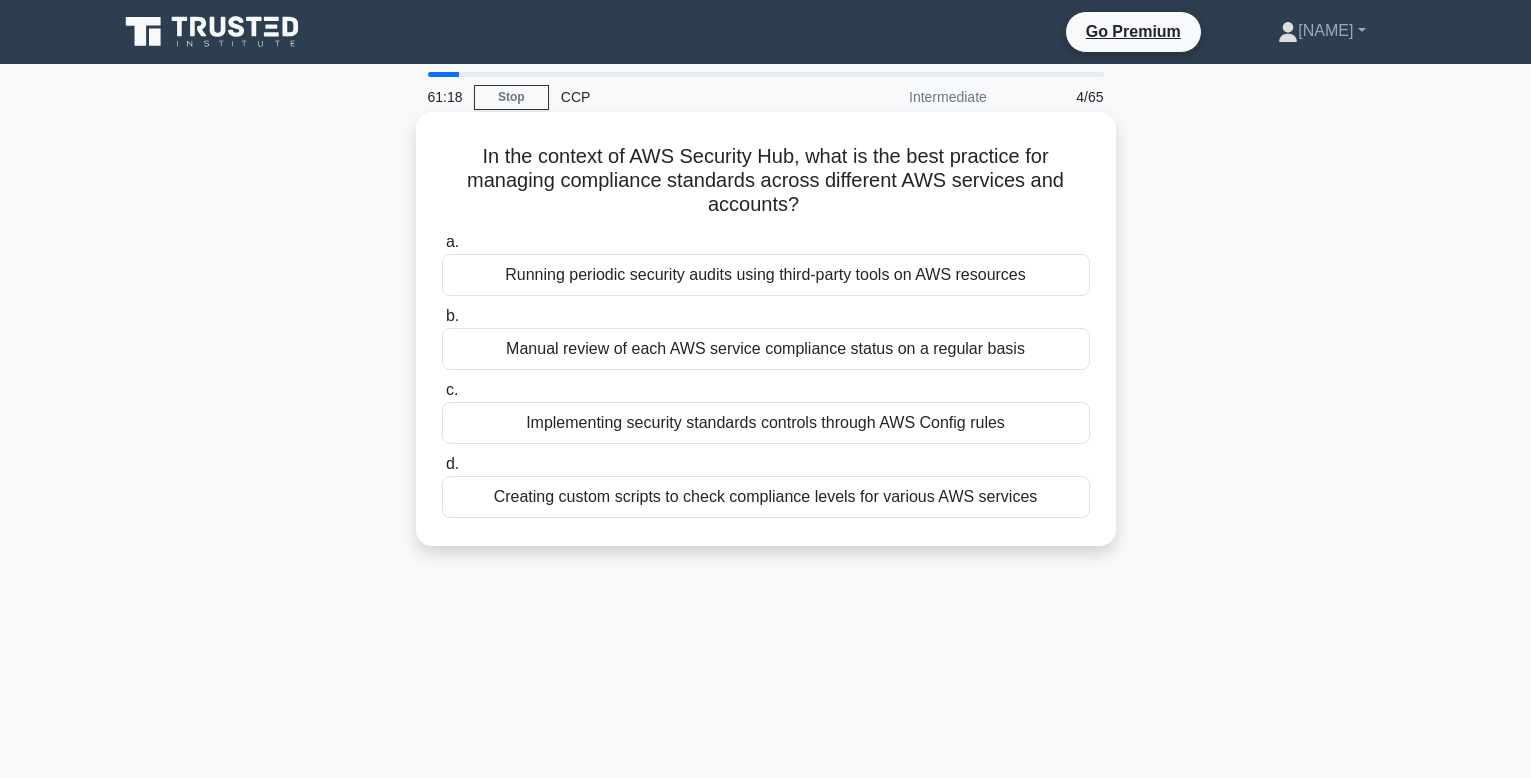 click on "Creating custom scripts to check compliance levels for various AWS services" at bounding box center [766, 497] 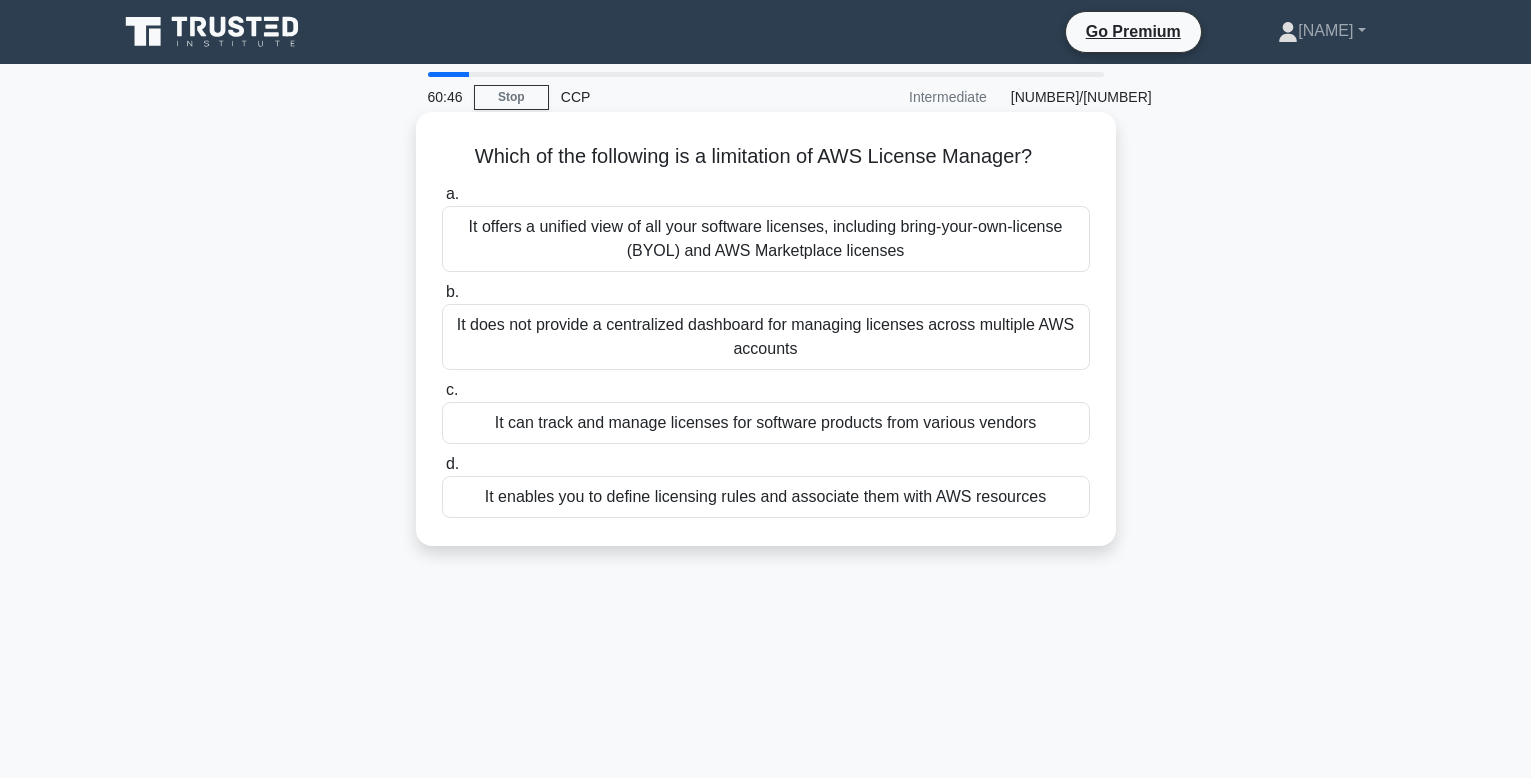 click on "It does not provide a centralized dashboard for managing licenses across multiple AWS accounts" at bounding box center (766, 337) 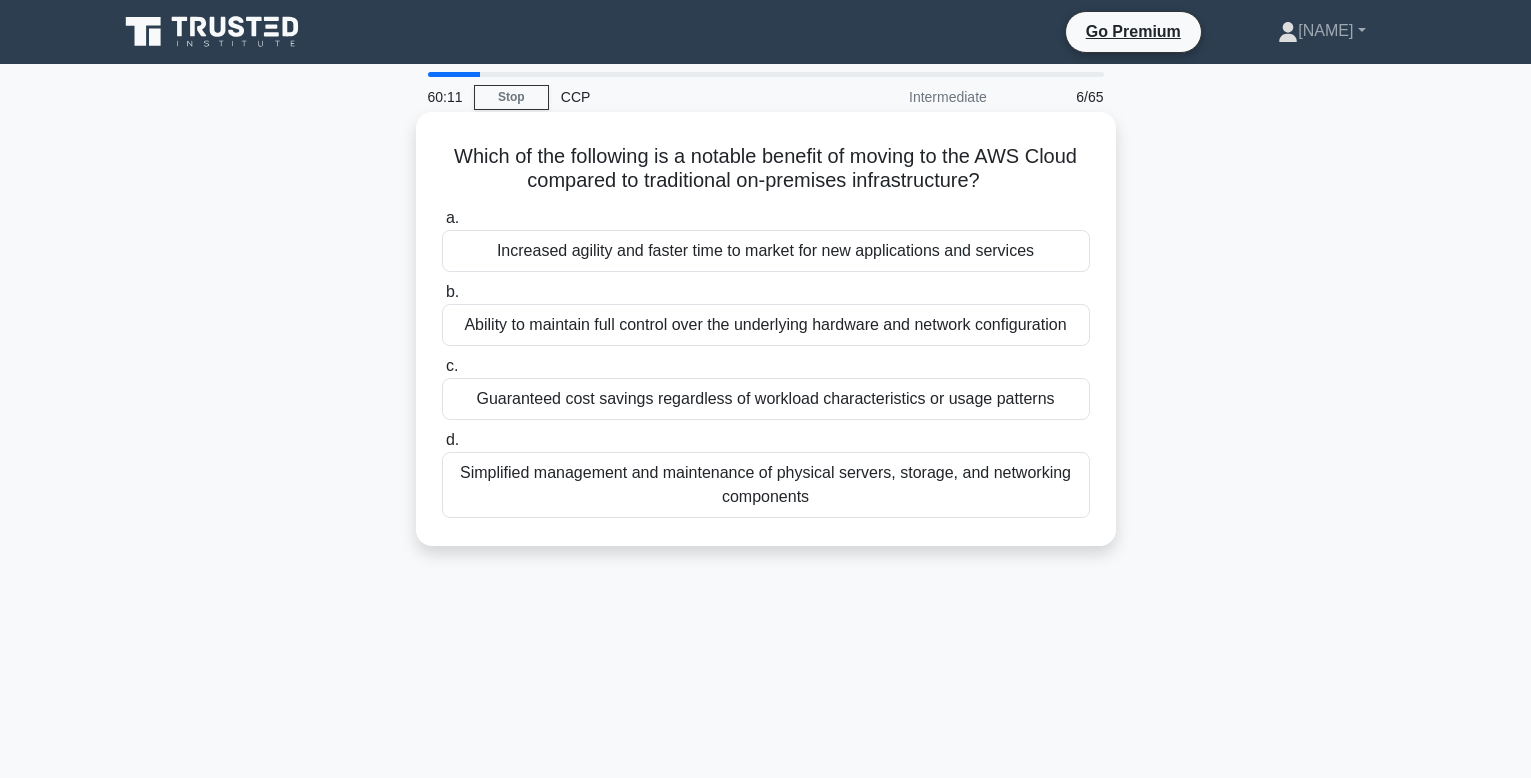 click on "Increased agility and faster time to market for new applications and services" at bounding box center [766, 251] 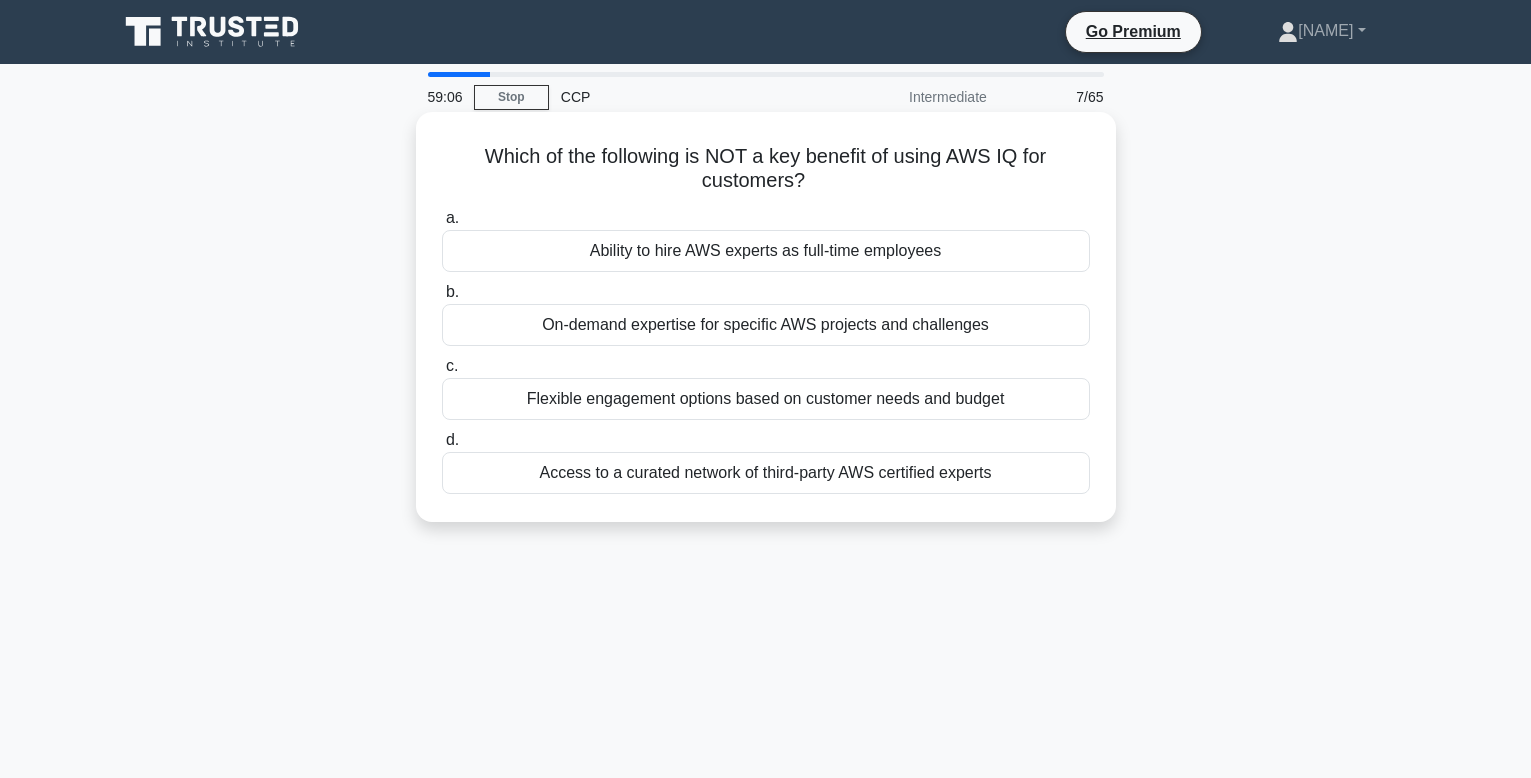 click on "Ability to hire AWS experts as full-time employees" at bounding box center (766, 251) 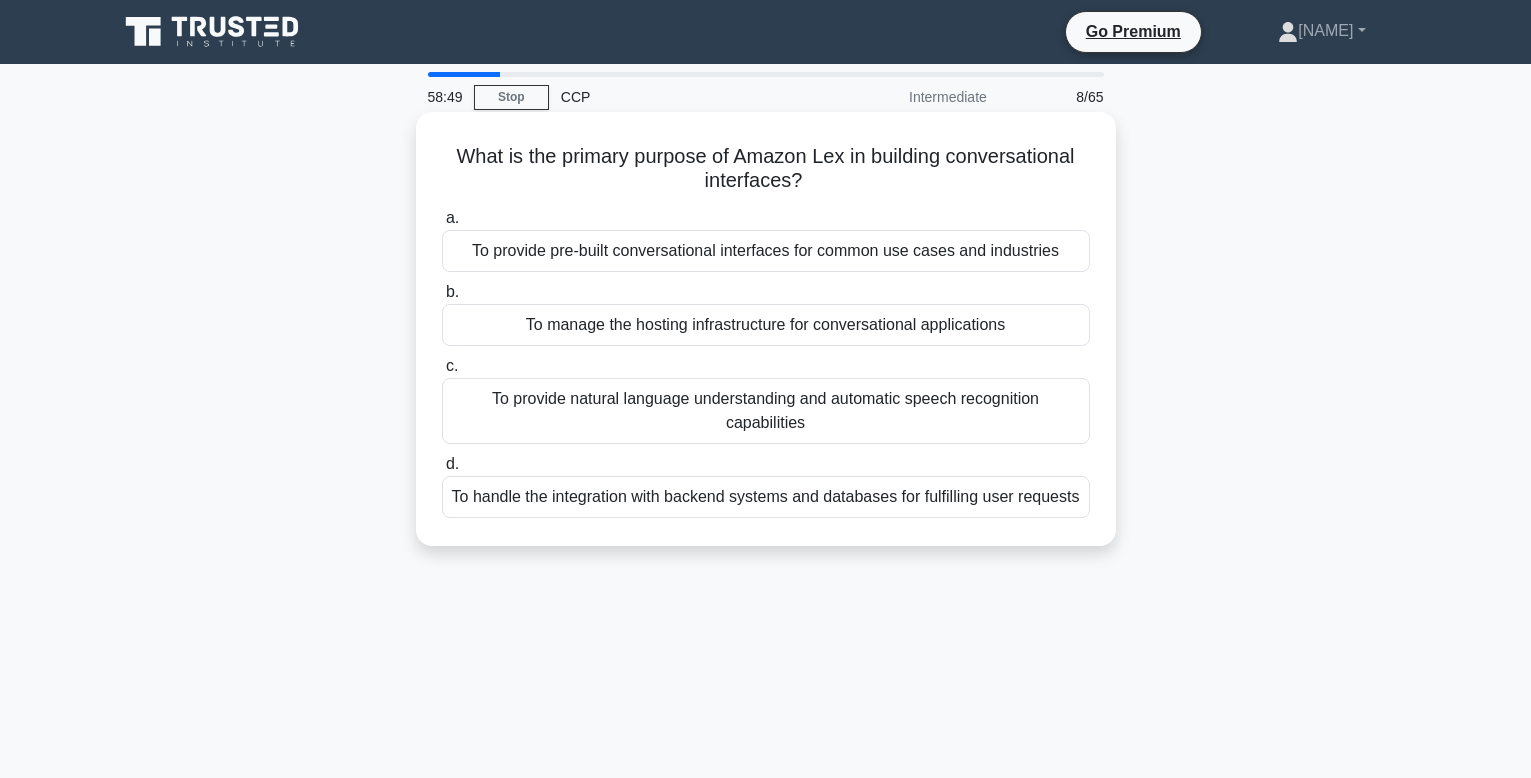 click on "What is the primary purpose of Amazon Lex in building conversational interfaces?
.spinner_0XTQ{transform-origin:center;animation:spinner_y6GP .75s linear infinite}@keyframes spinner_y6GP{100%{transform:rotate(360deg)}}" at bounding box center [766, 169] 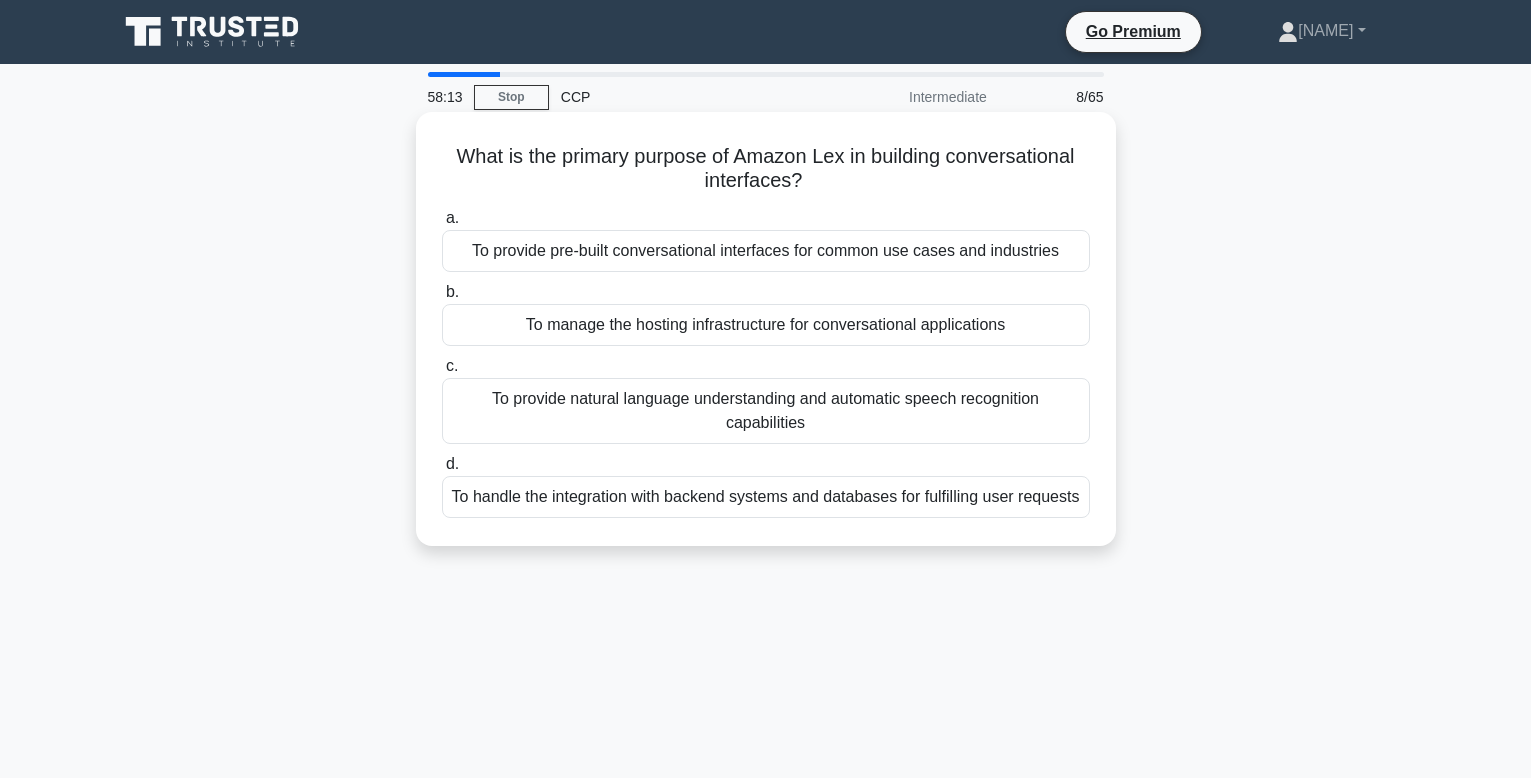 click on "To manage the hosting infrastructure for conversational applications" at bounding box center (766, 325) 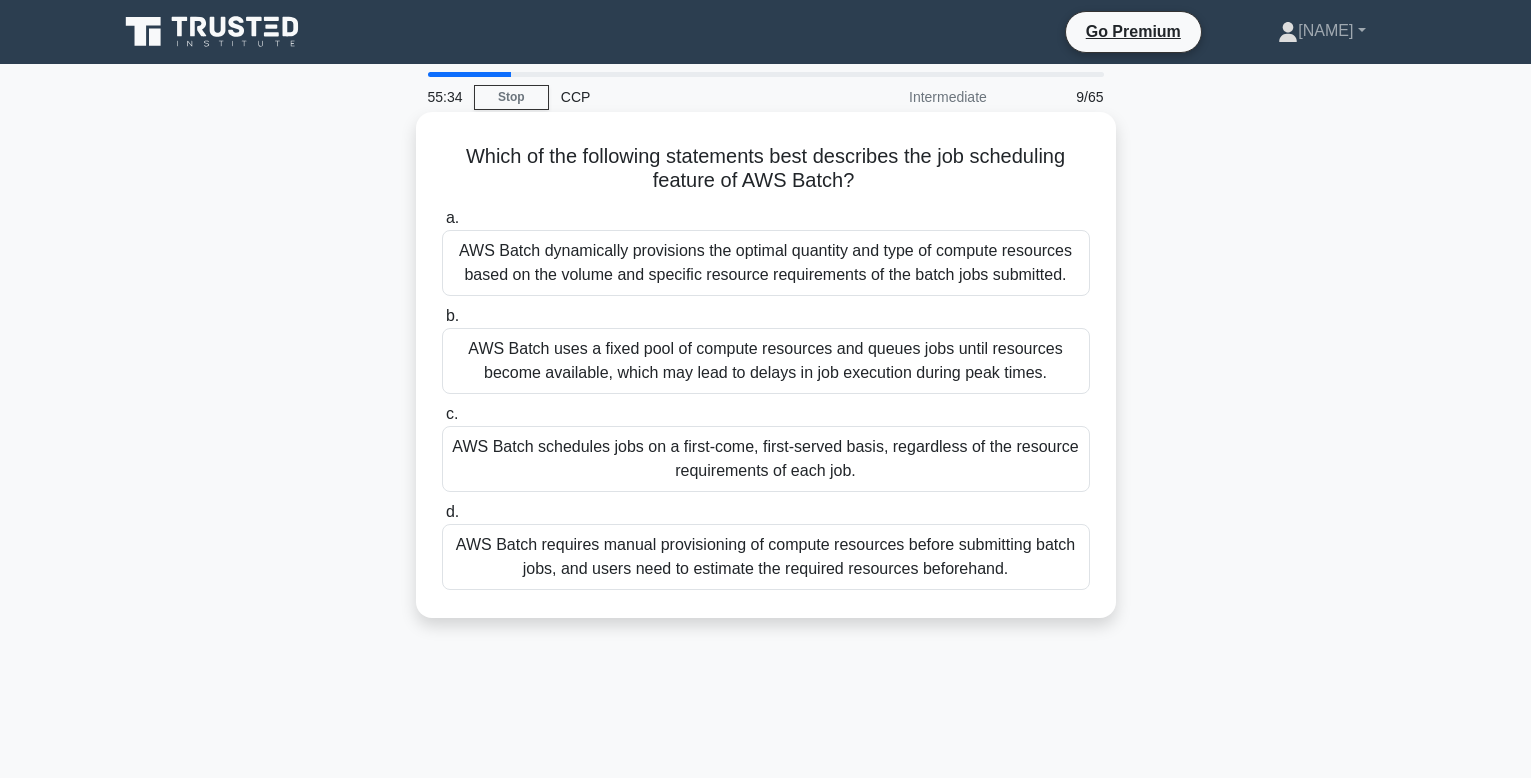 click on "AWS Batch dynamically provisions the optimal quantity and type of compute resources based on the volume and specific resource requirements of the batch jobs submitted." at bounding box center (766, 263) 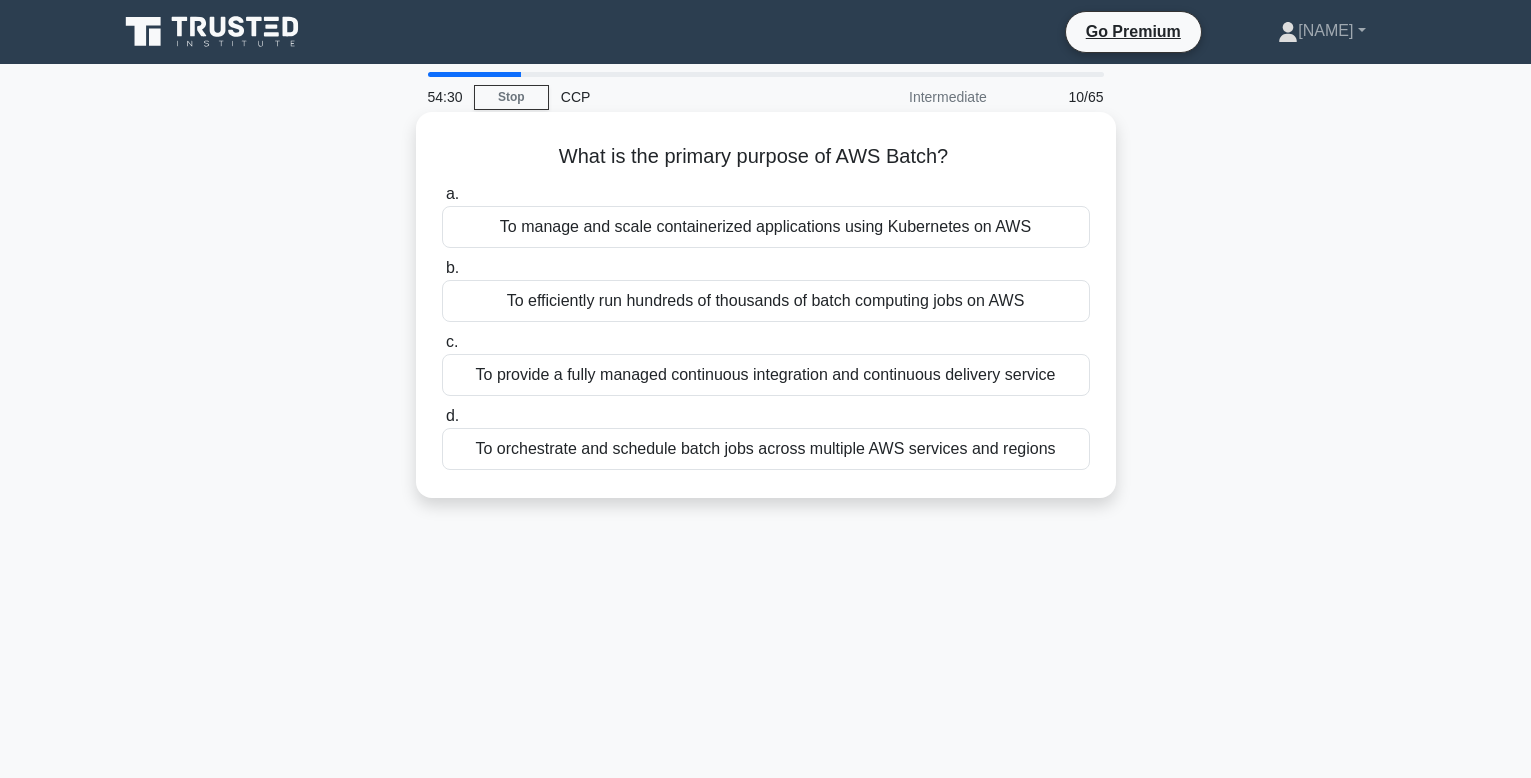 click on "To efficiently run hundreds of thousands of batch computing jobs on AWS" at bounding box center [766, 301] 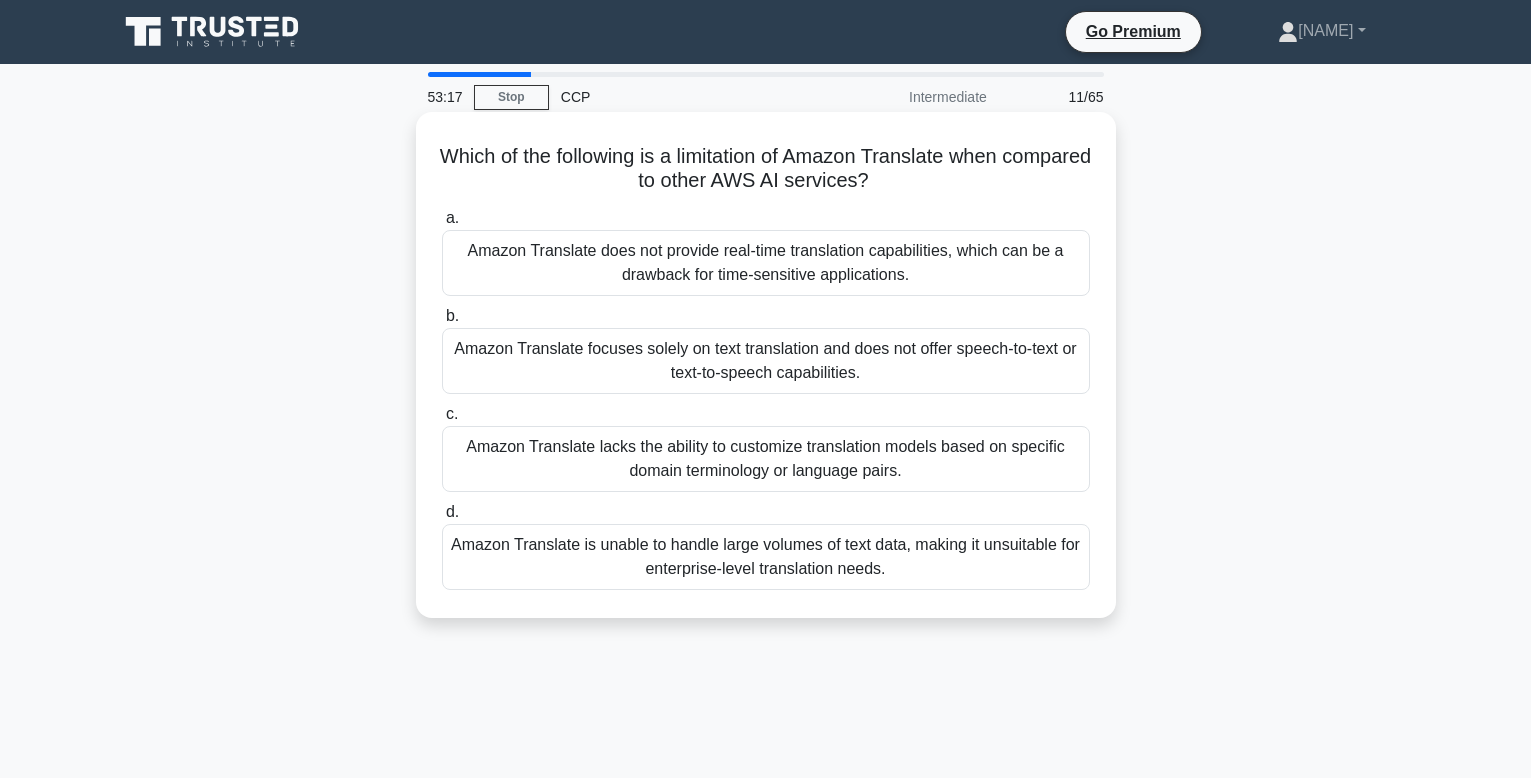 click on "Amazon Translate is unable to handle large volumes of text data, making it unsuitable for enterprise-level translation needs." at bounding box center (766, 557) 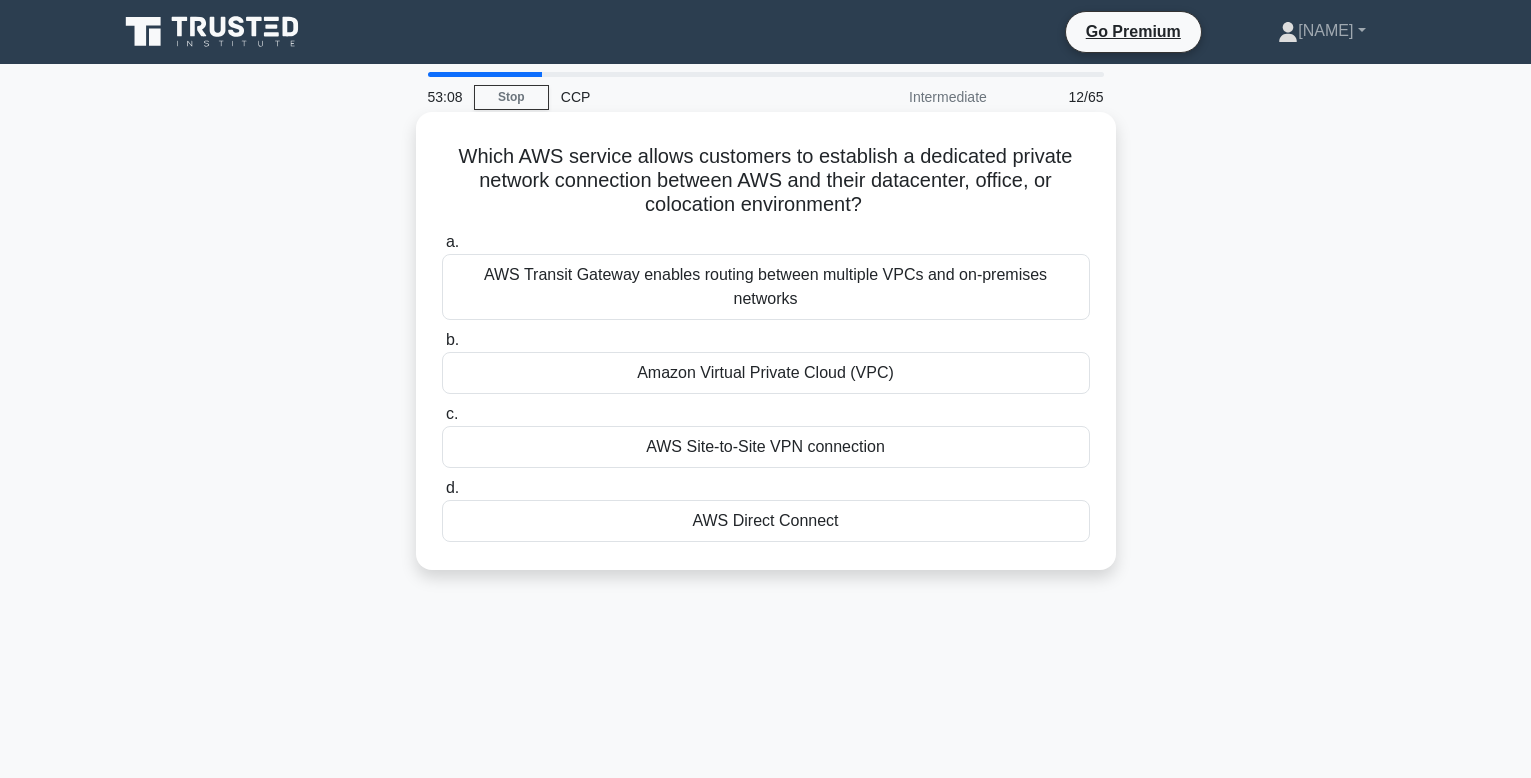 click on "AWS Direct Connect" at bounding box center (766, 521) 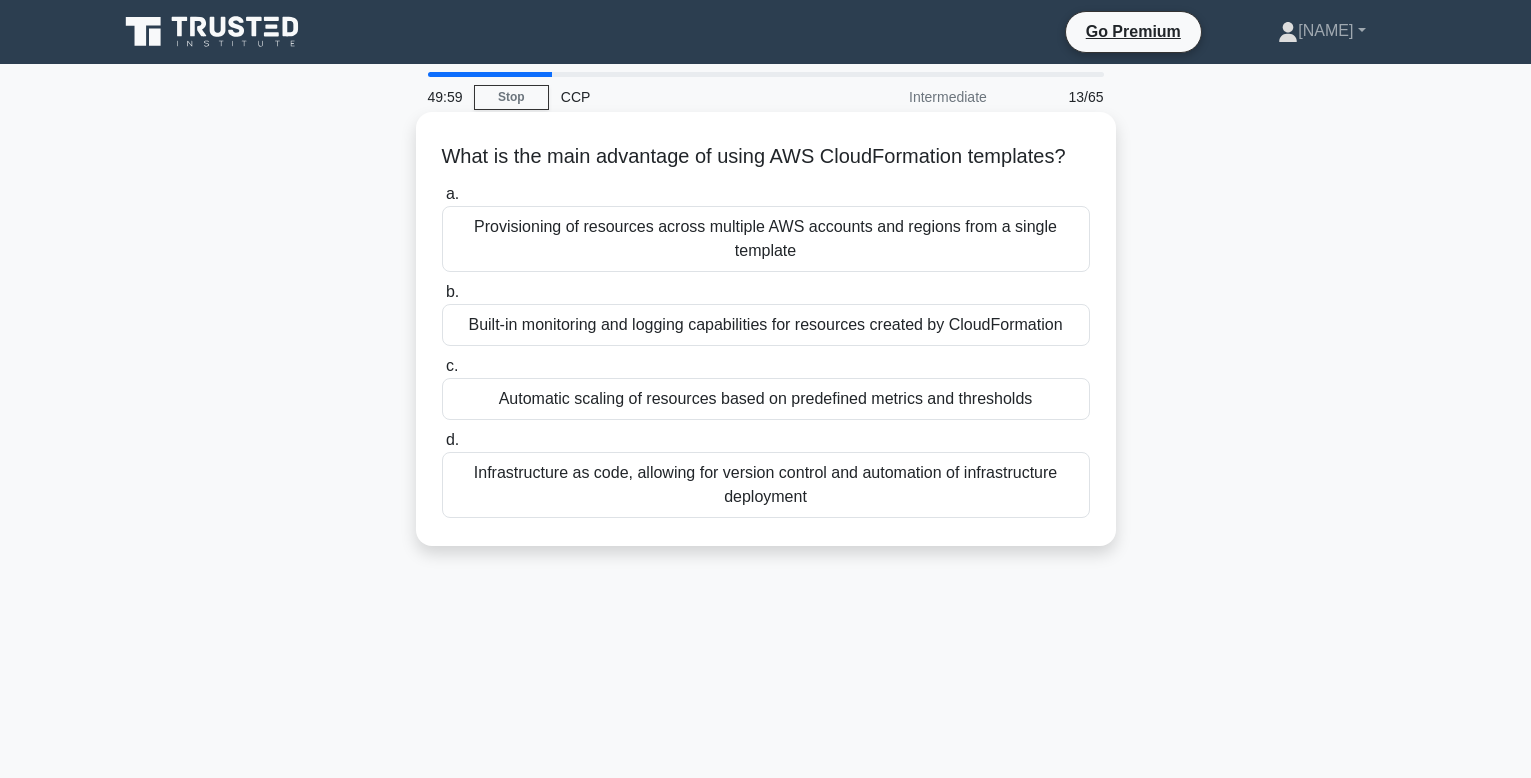 click on "Infrastructure as code, allowing for version control and automation of infrastructure deployment" at bounding box center [766, 485] 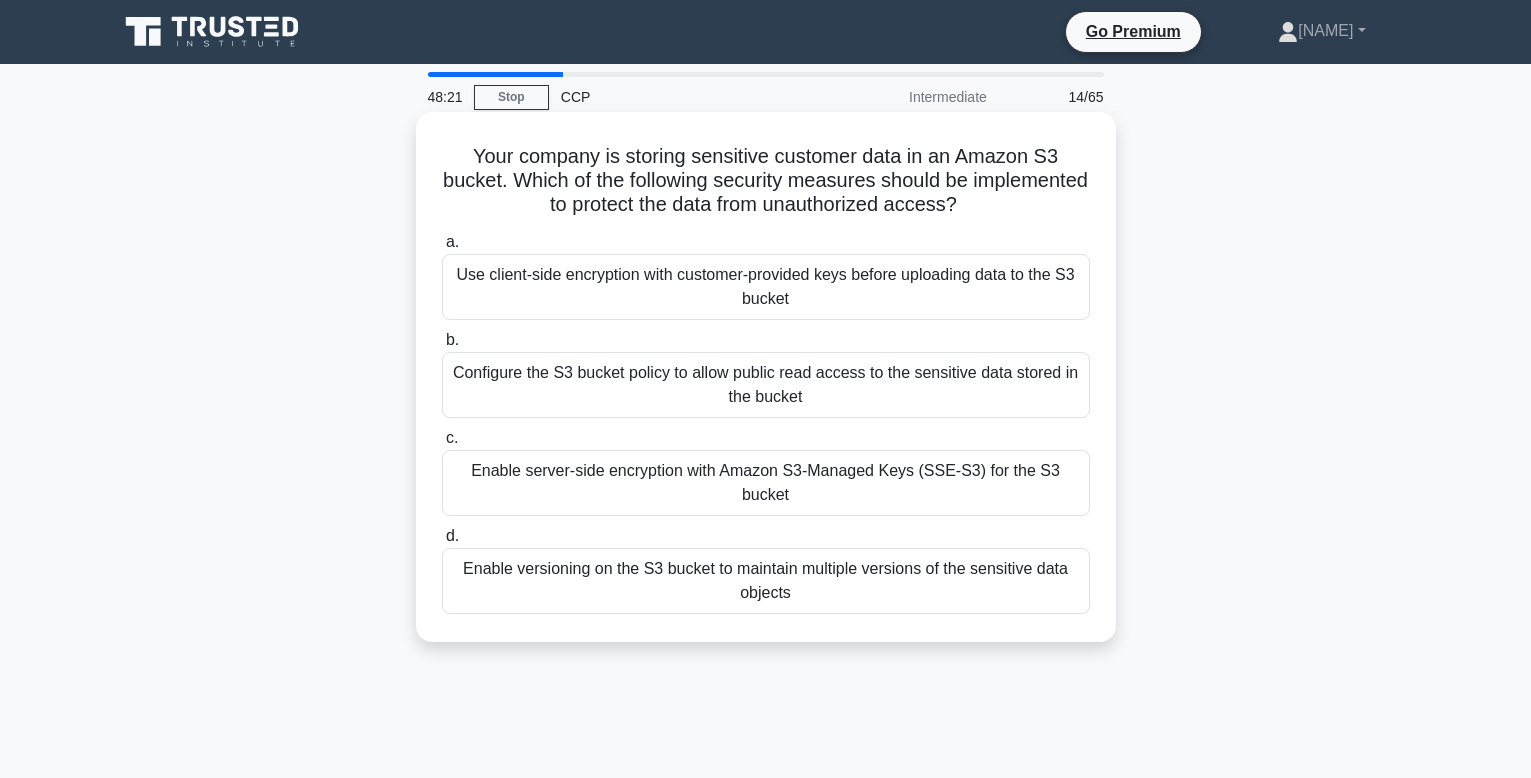 click on "Use client-side encryption with customer-provided keys before uploading data to the S3 bucket" at bounding box center [766, 287] 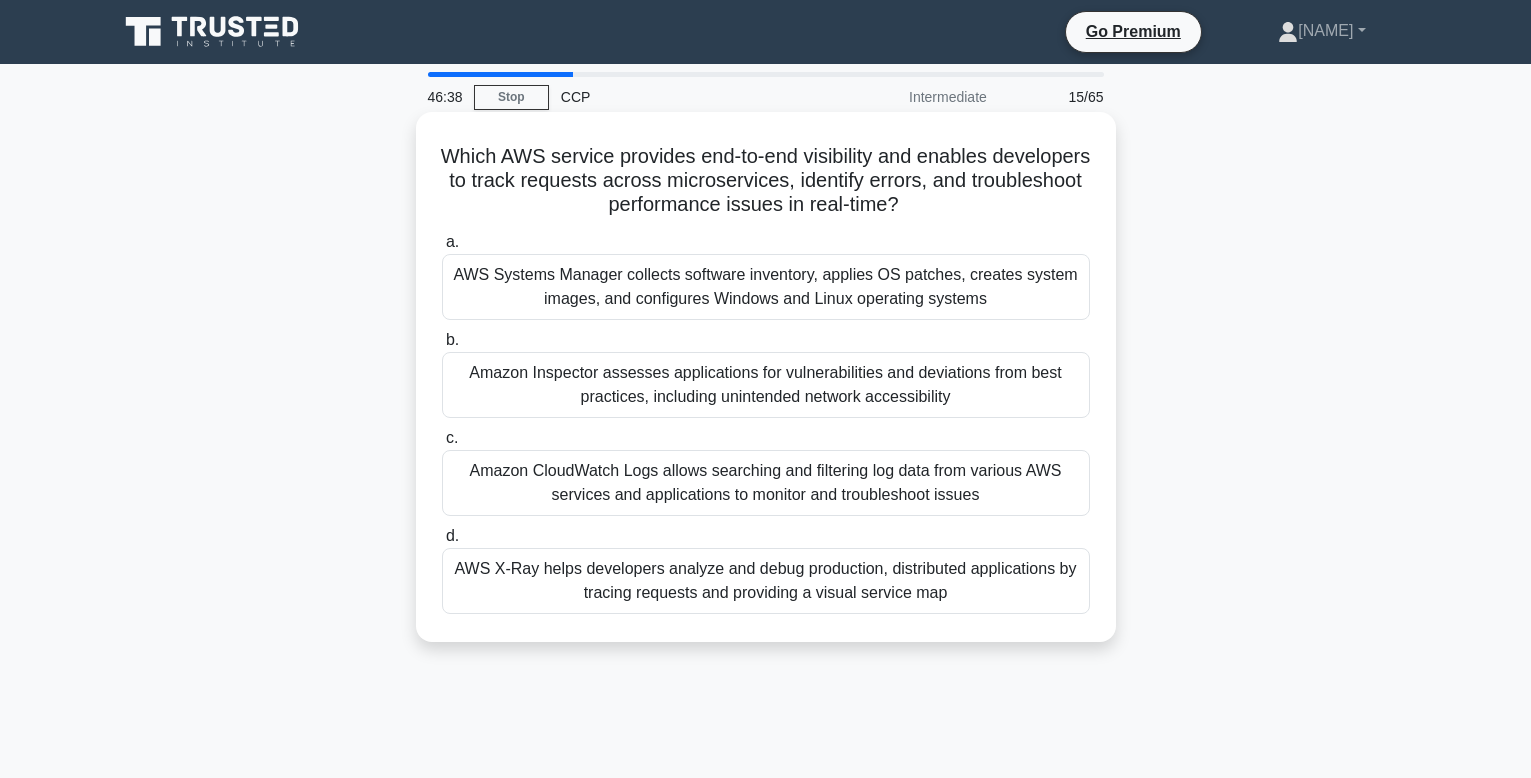 click on "AWS X-Ray helps developers analyze and debug production, distributed applications by tracing requests and providing a visual service map" at bounding box center [766, 581] 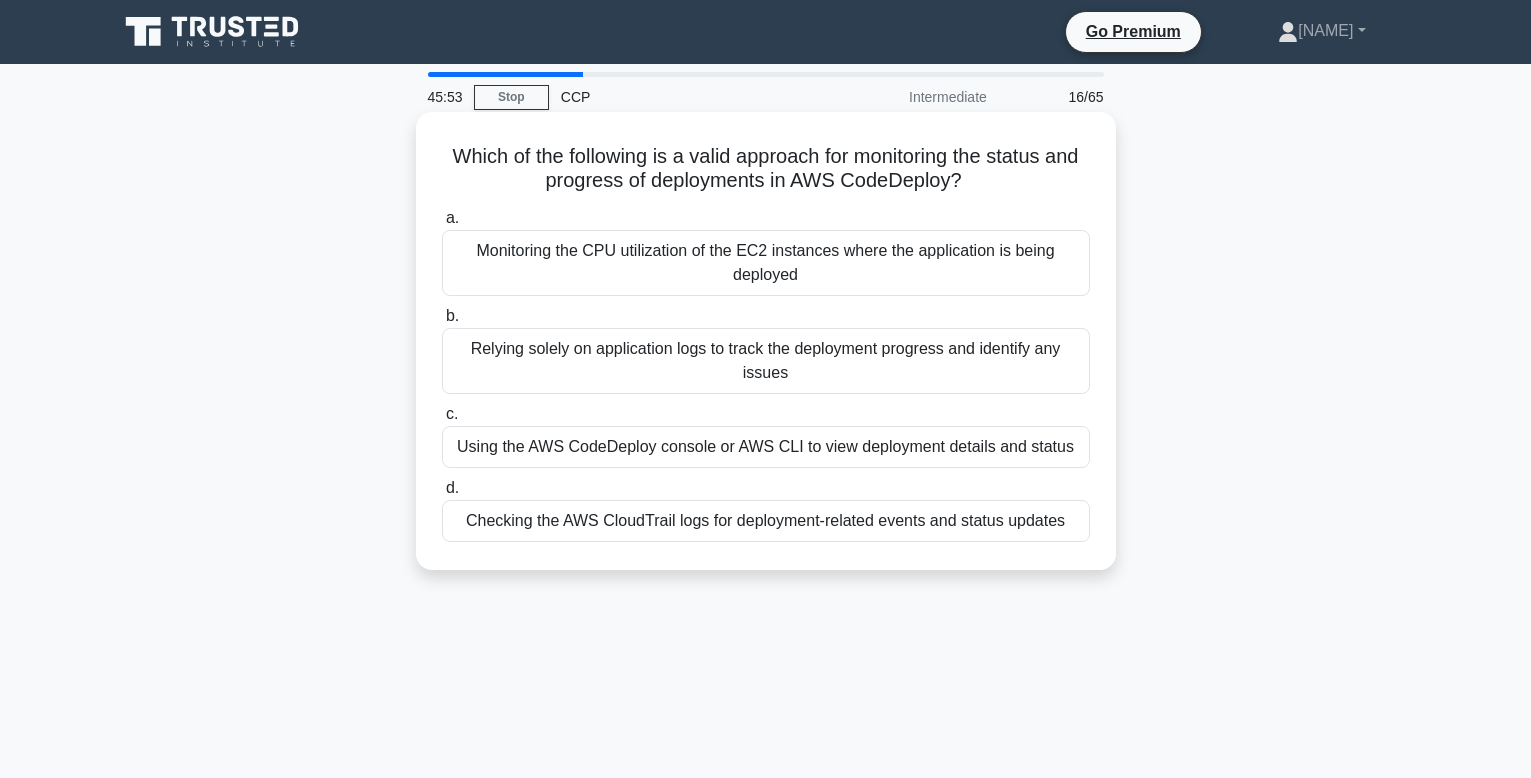 click on "Checking the AWS CloudTrail logs for deployment-related events and status updates" at bounding box center [766, 521] 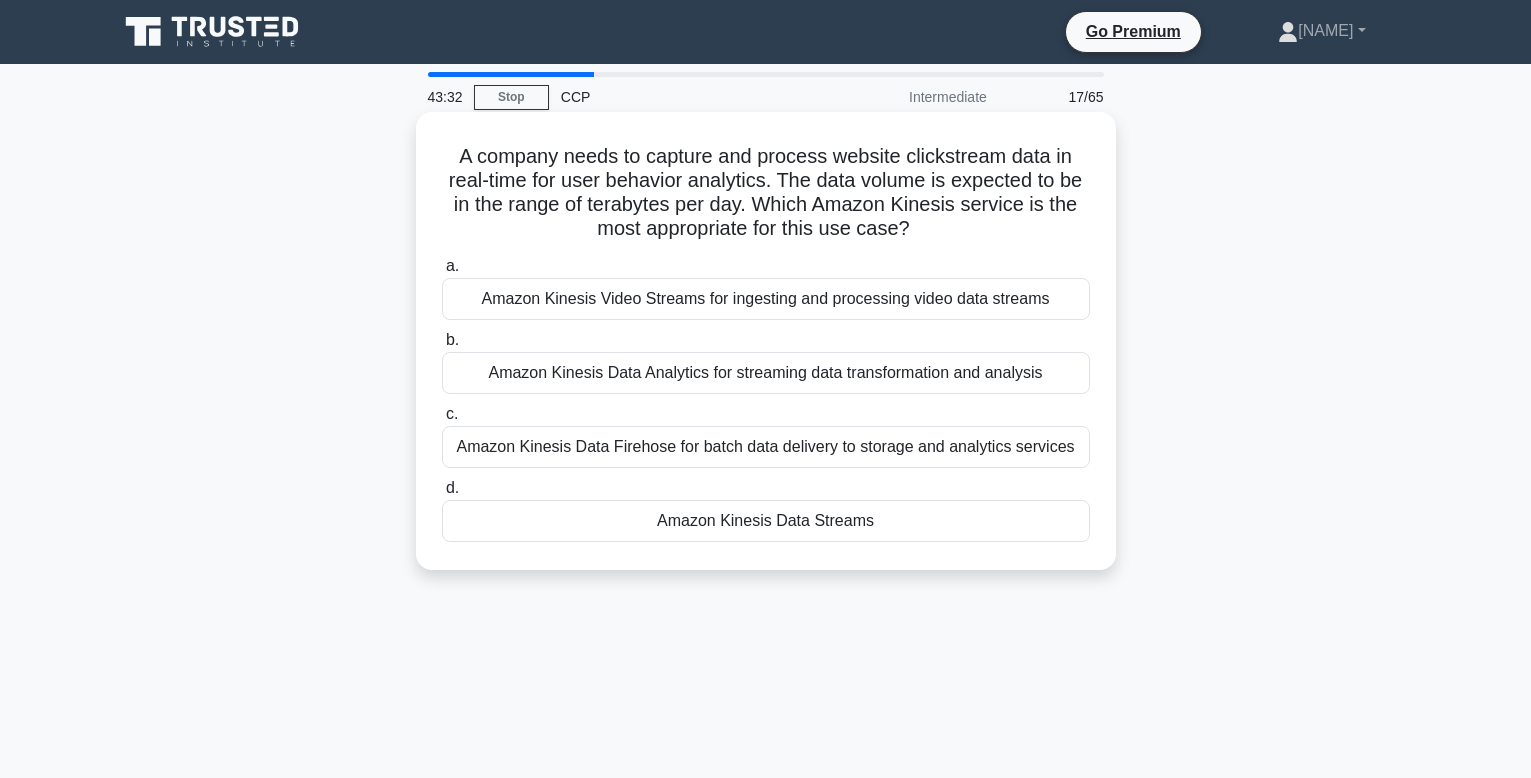 click on "Amazon Kinesis Data Streams" at bounding box center [766, 521] 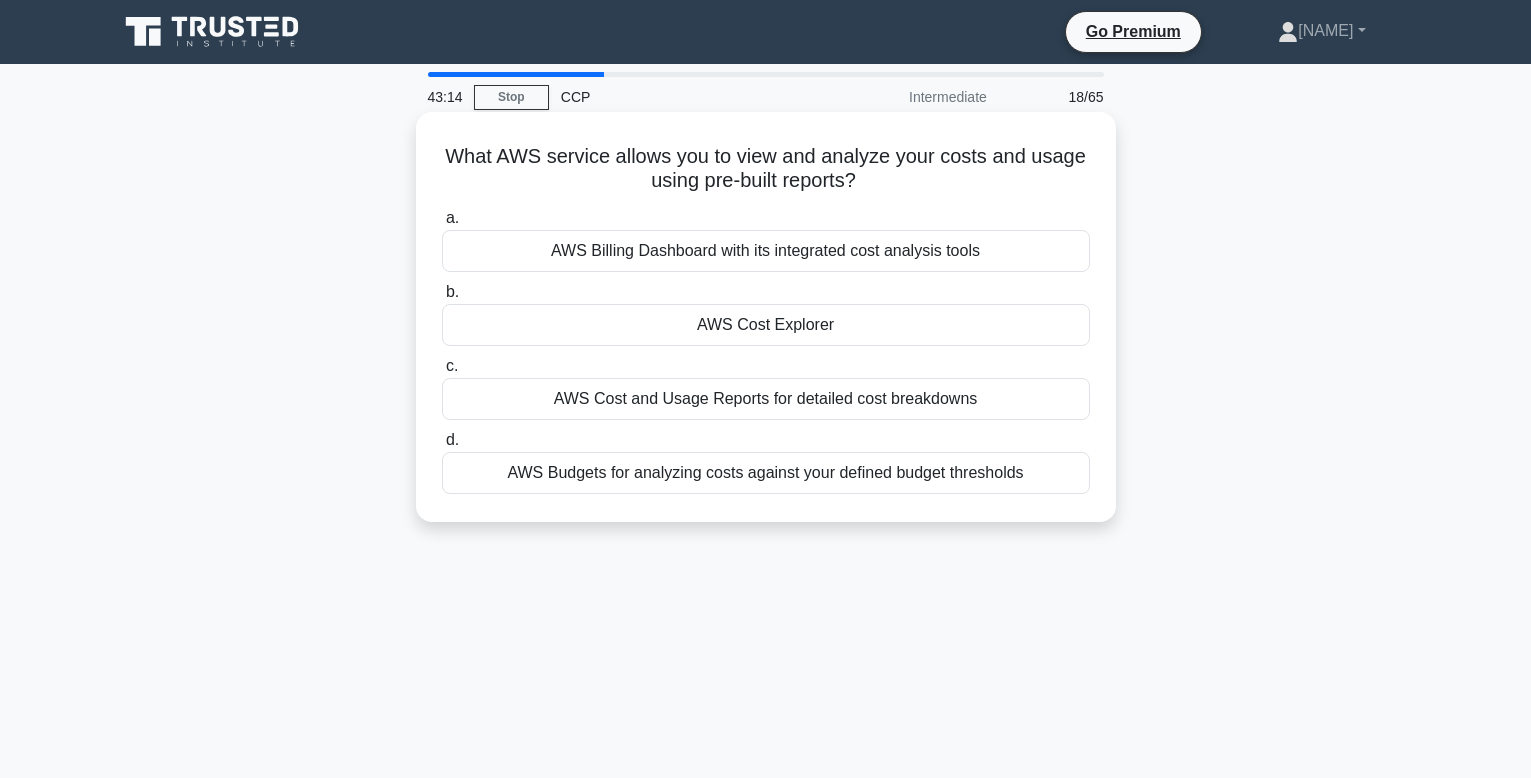 click on "AWS Cost and Usage Reports for detailed cost breakdowns" at bounding box center (766, 399) 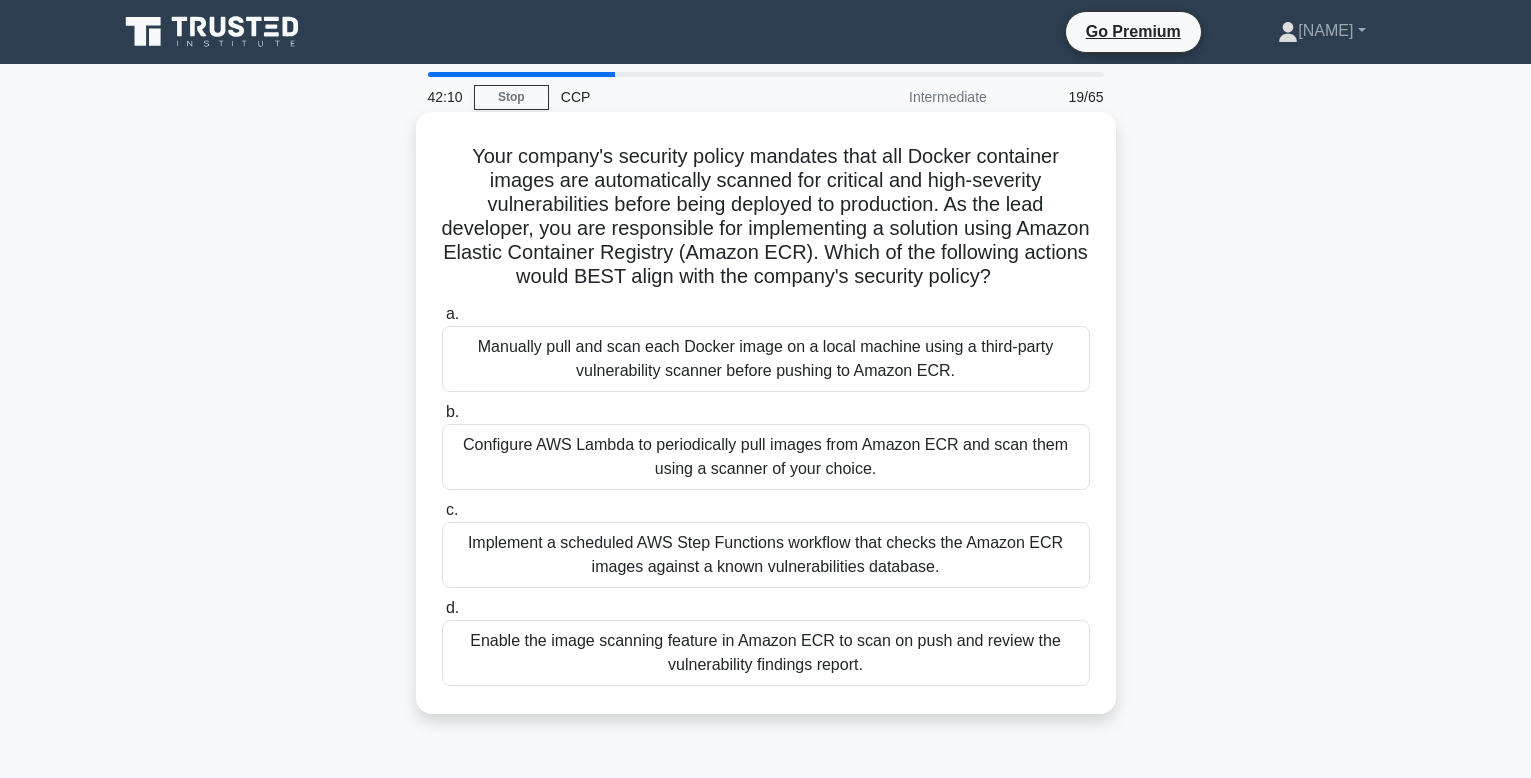 click on "Implement a scheduled AWS Step Functions workflow that checks the Amazon ECR images against a known vulnerabilities database." at bounding box center (766, 555) 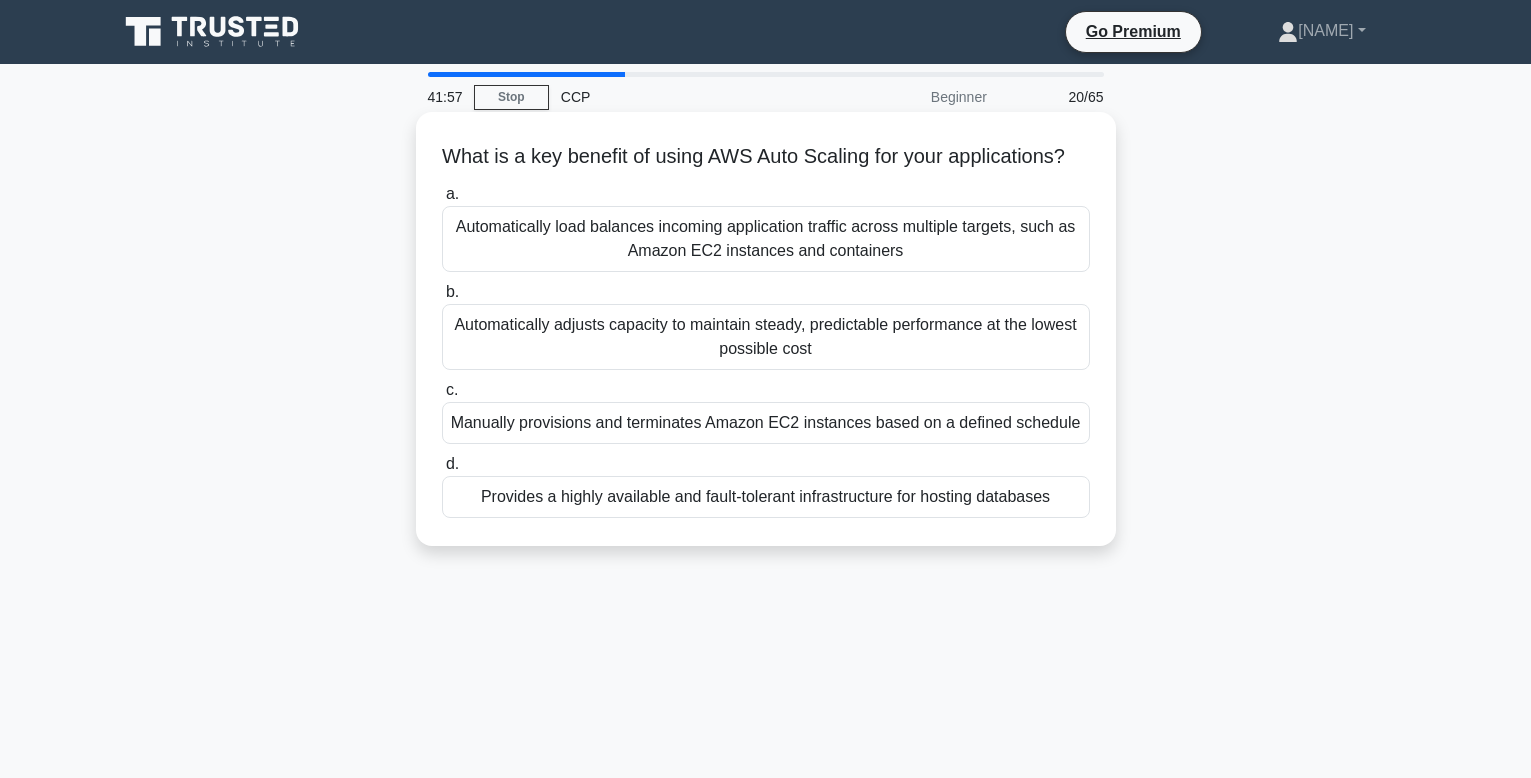 click on "Automatically adjusts capacity to maintain steady, predictable performance at the lowest possible cost" at bounding box center (766, 337) 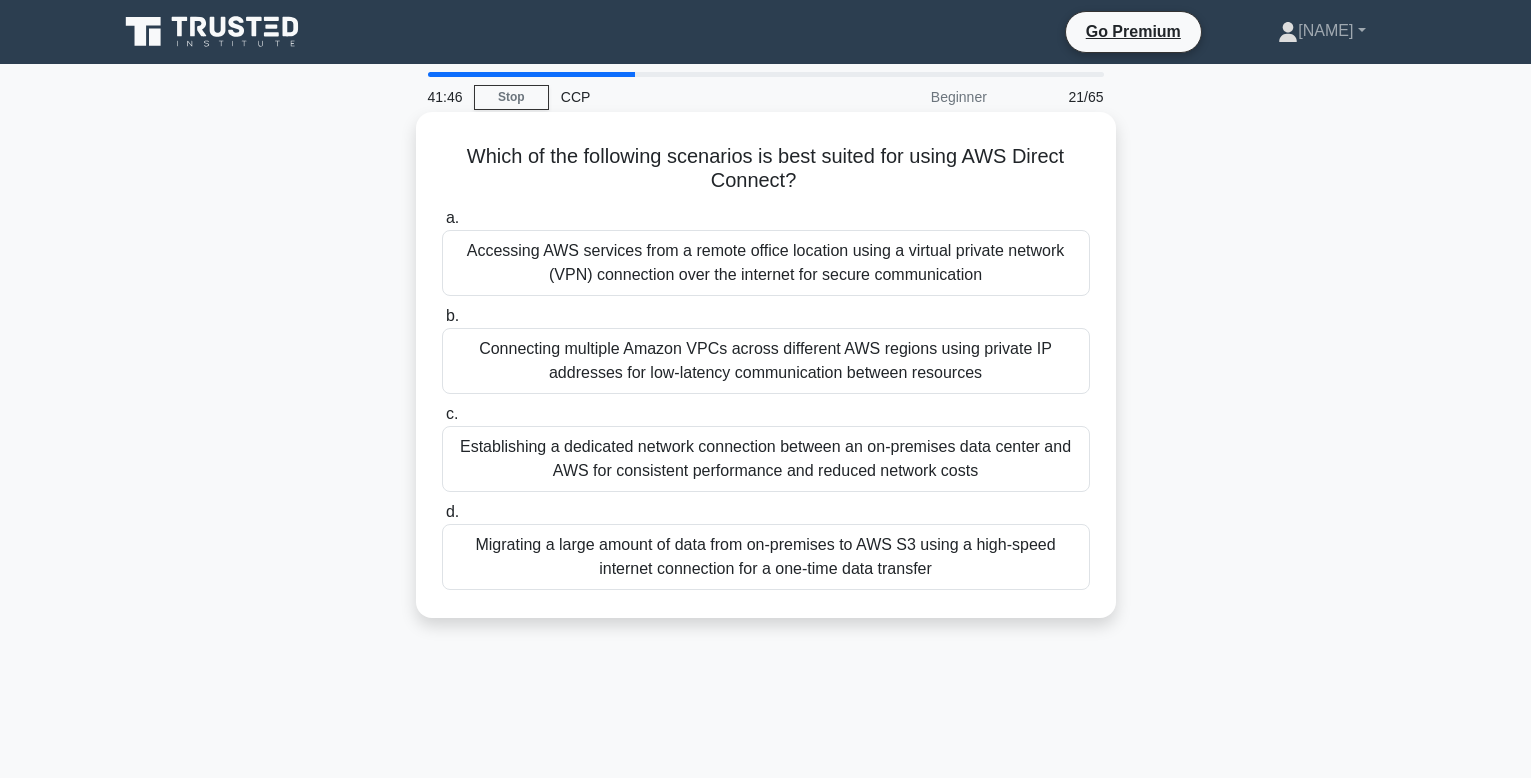 click on "Establishing a dedicated network connection between an on-premises data center and AWS for consistent performance and reduced network costs" at bounding box center [766, 459] 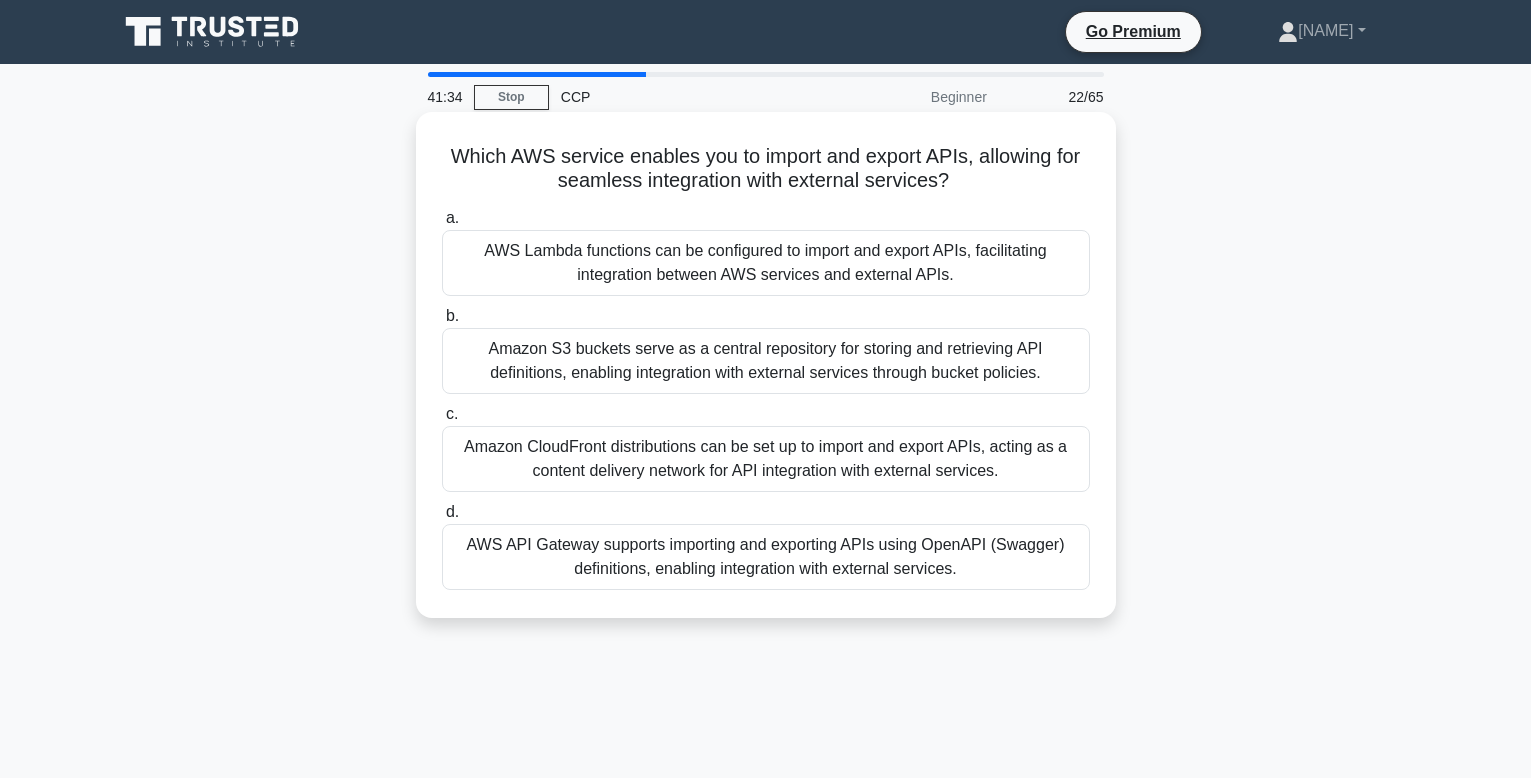 click on "AWS API Gateway supports importing and exporting APIs using OpenAPI (Swagger) definitions, enabling integration with external services." at bounding box center [766, 557] 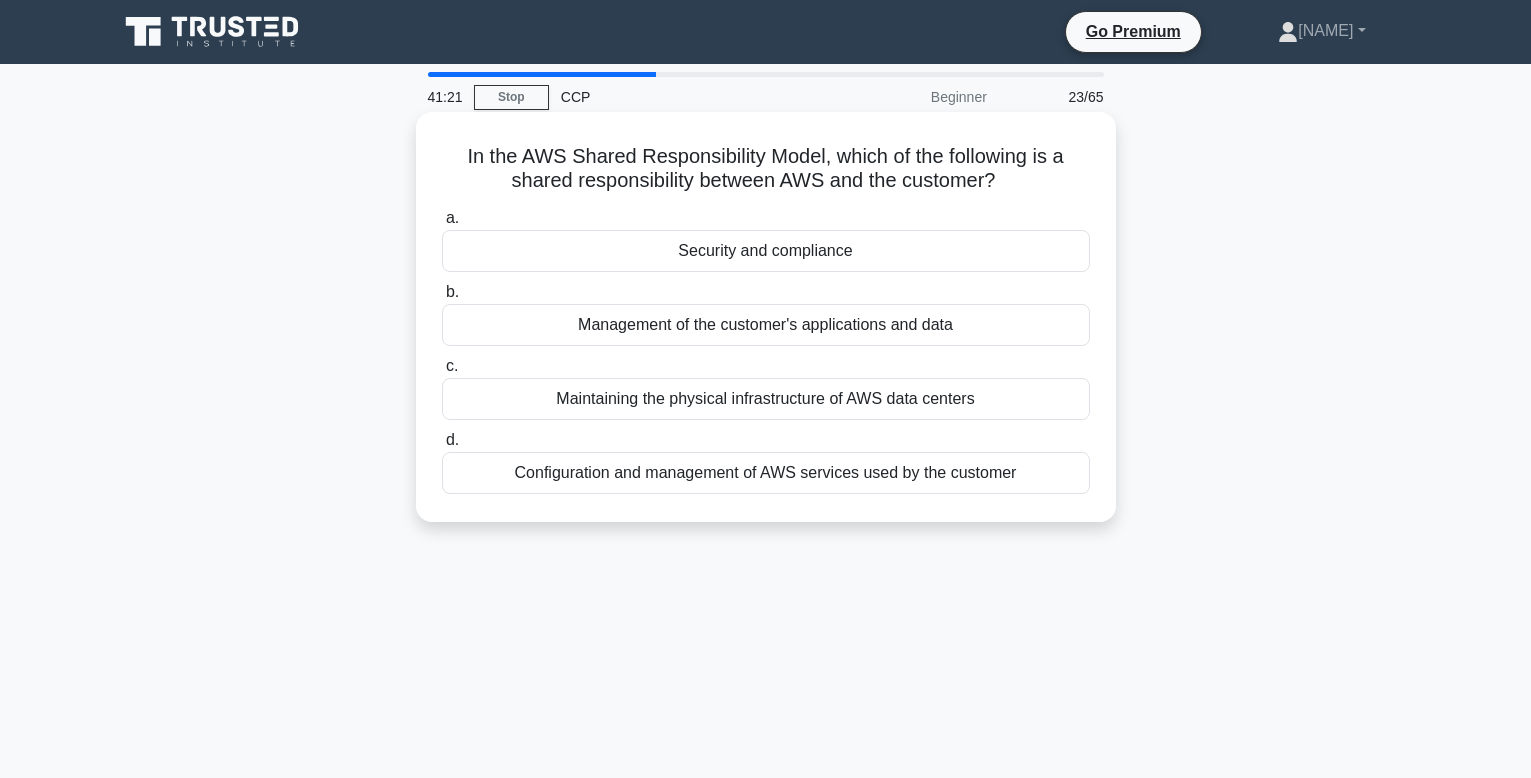 click on "Security and compliance" at bounding box center [766, 251] 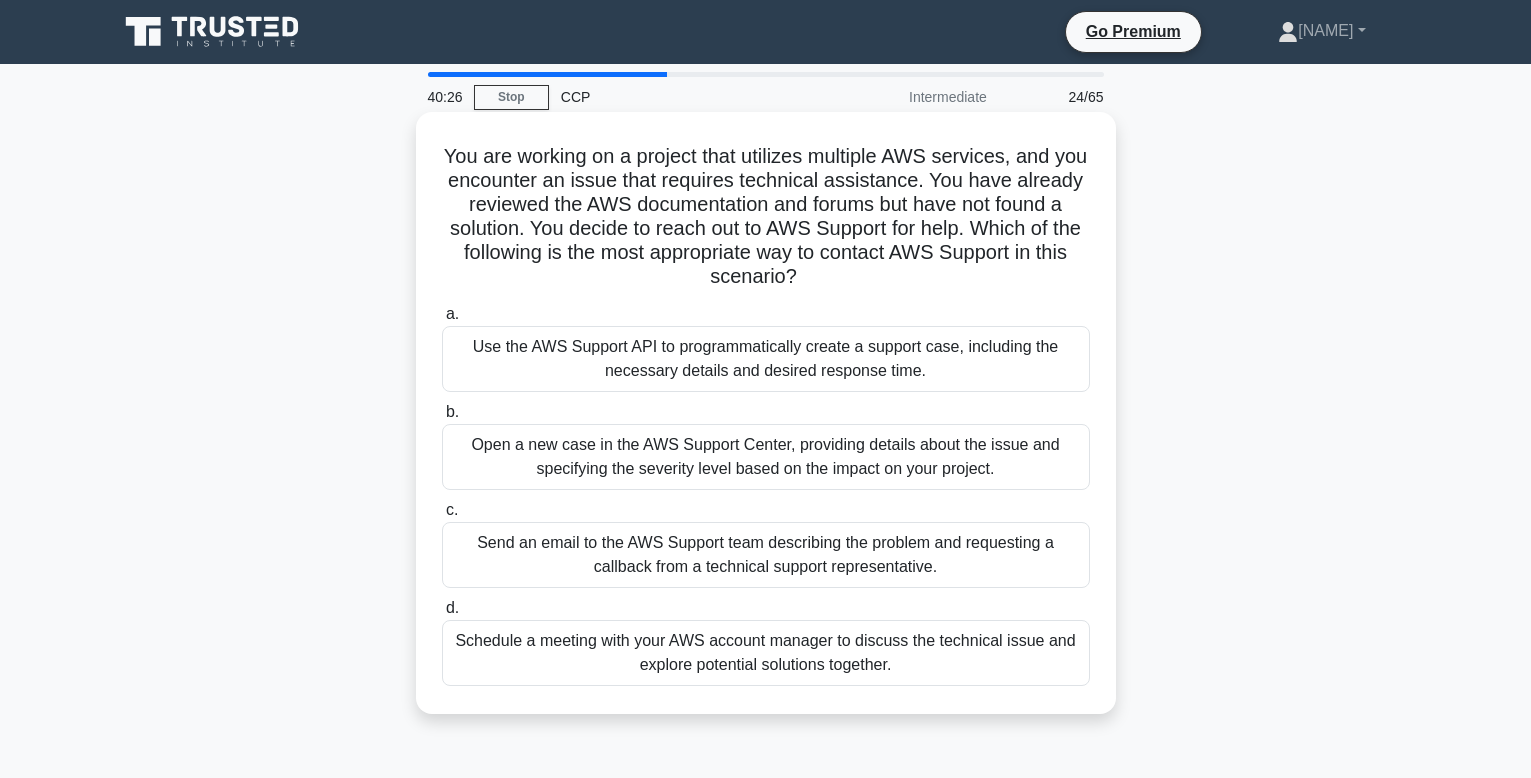 click on "Send an email to the AWS Support team describing the problem and requesting a callback from a technical support representative." at bounding box center (766, 555) 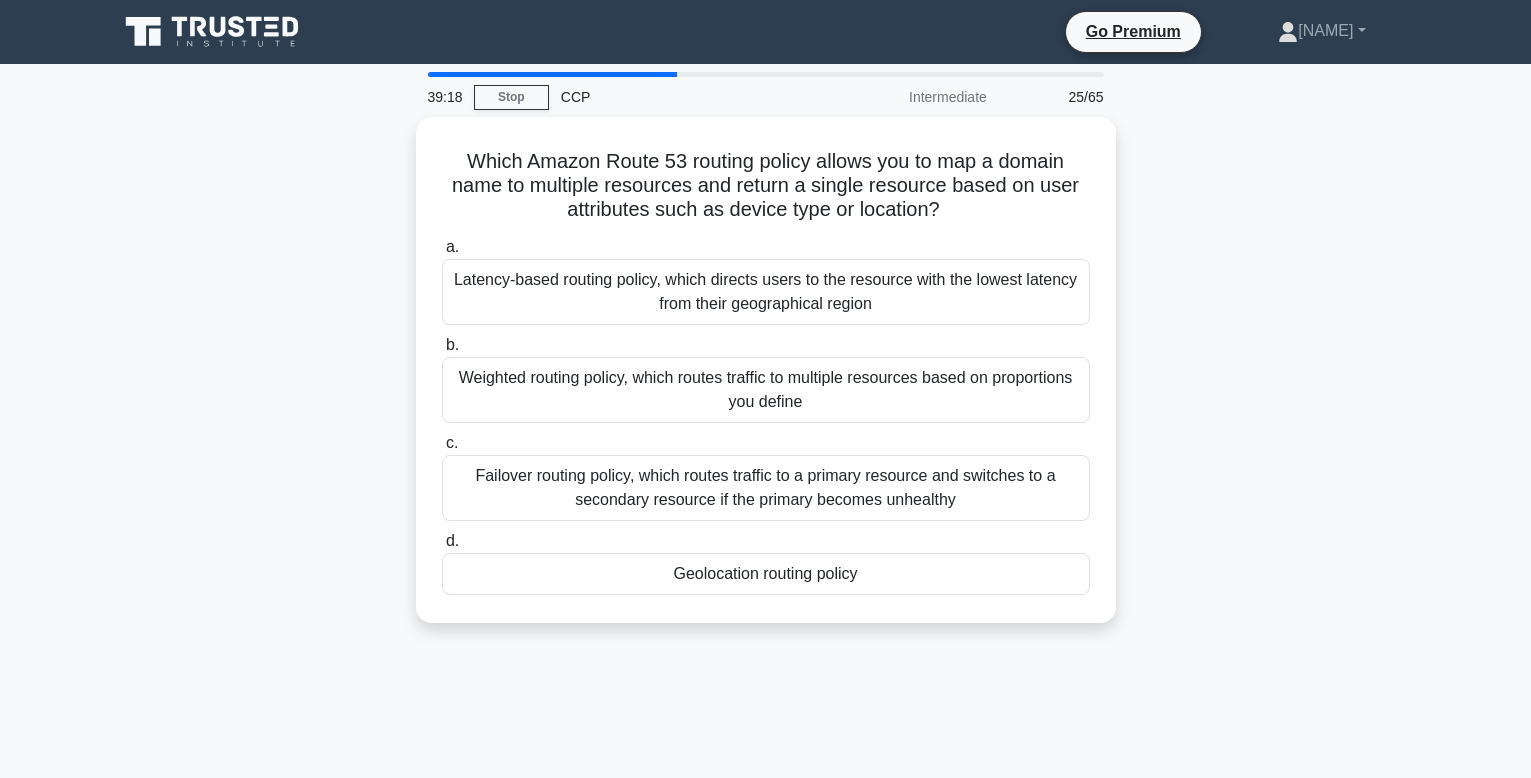 click on "Geolocation routing policy" at bounding box center [766, 574] 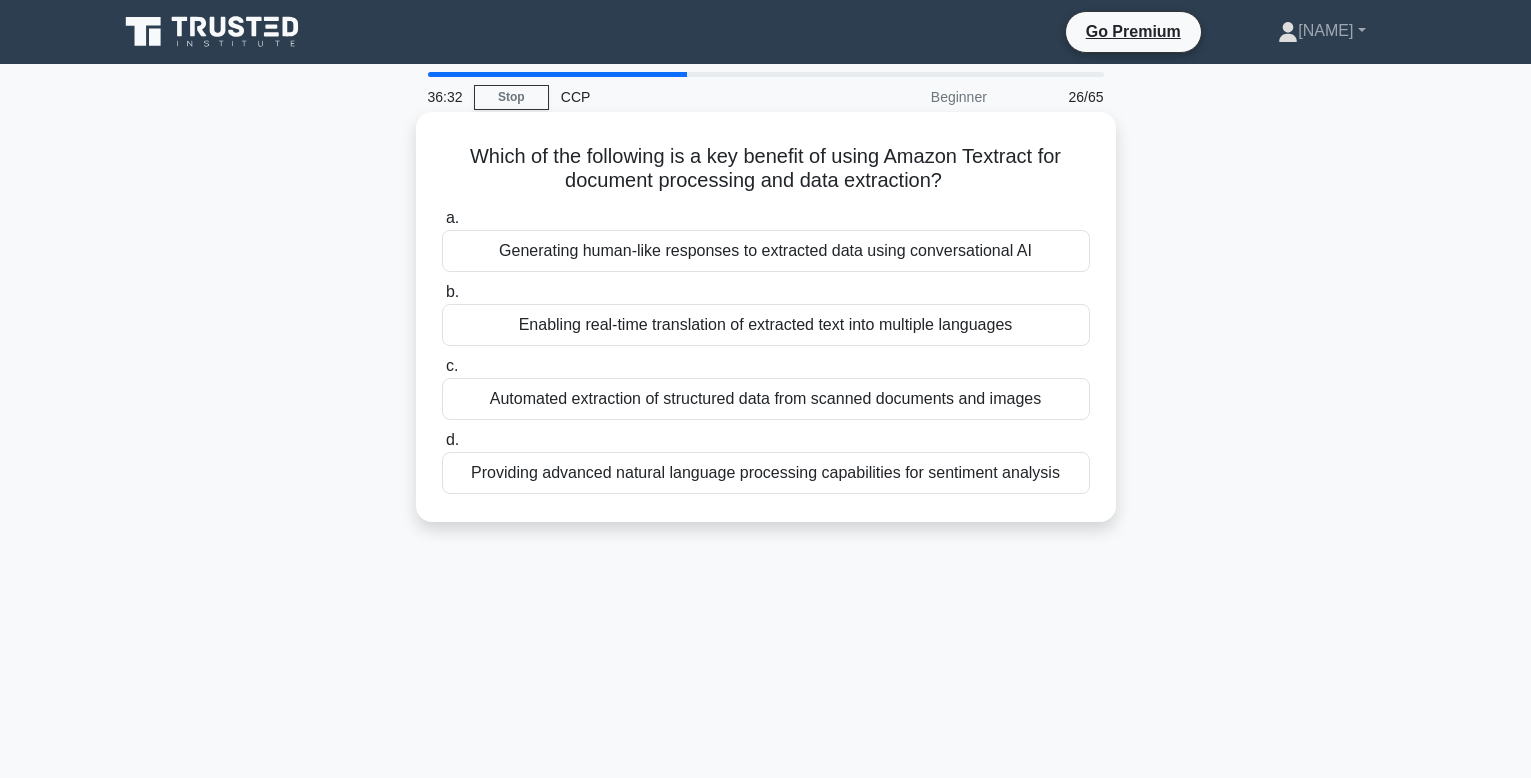 click on "Automated extraction of structured data from scanned documents and images" at bounding box center (766, 399) 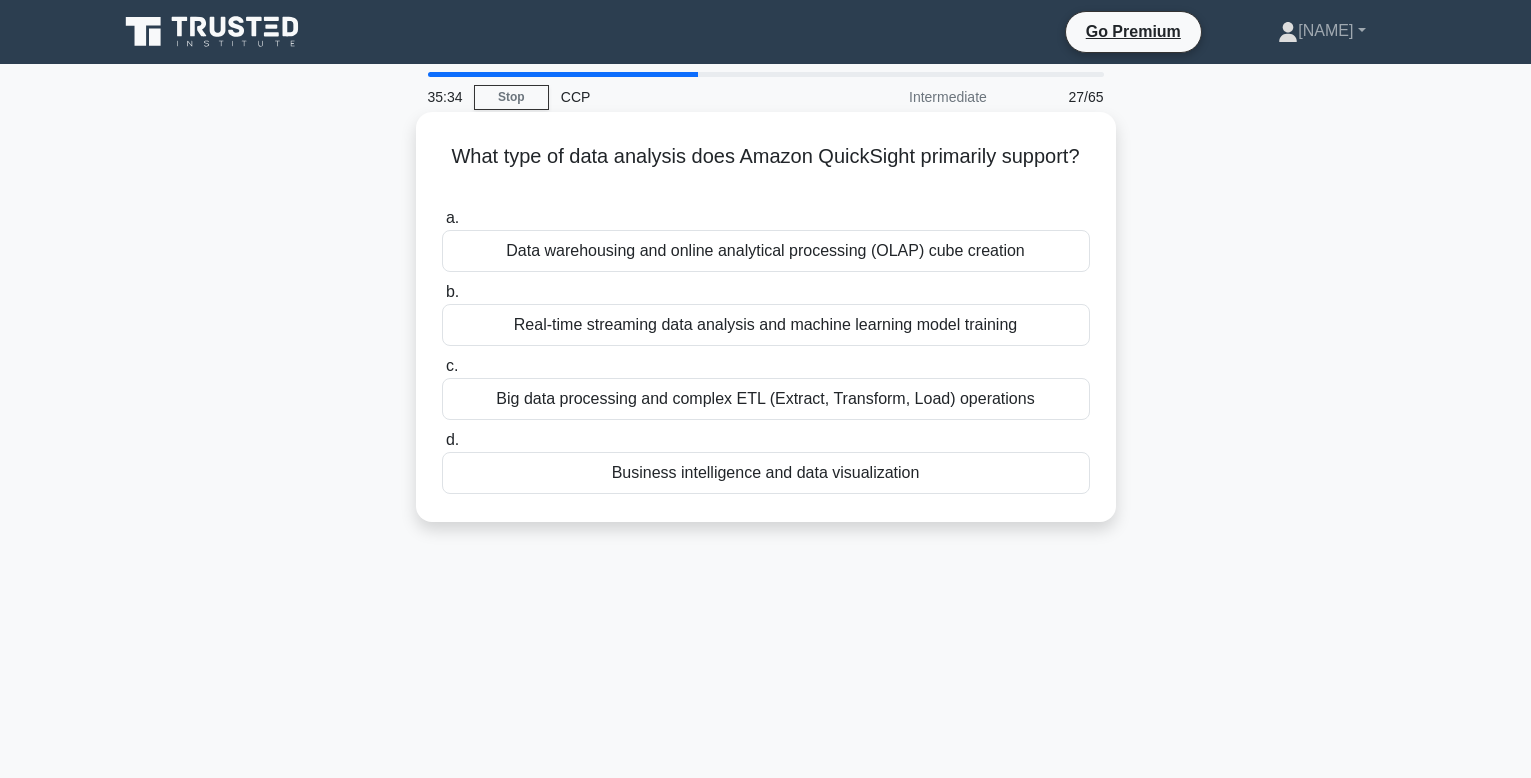 click on "Business intelligence and data visualization" at bounding box center [766, 473] 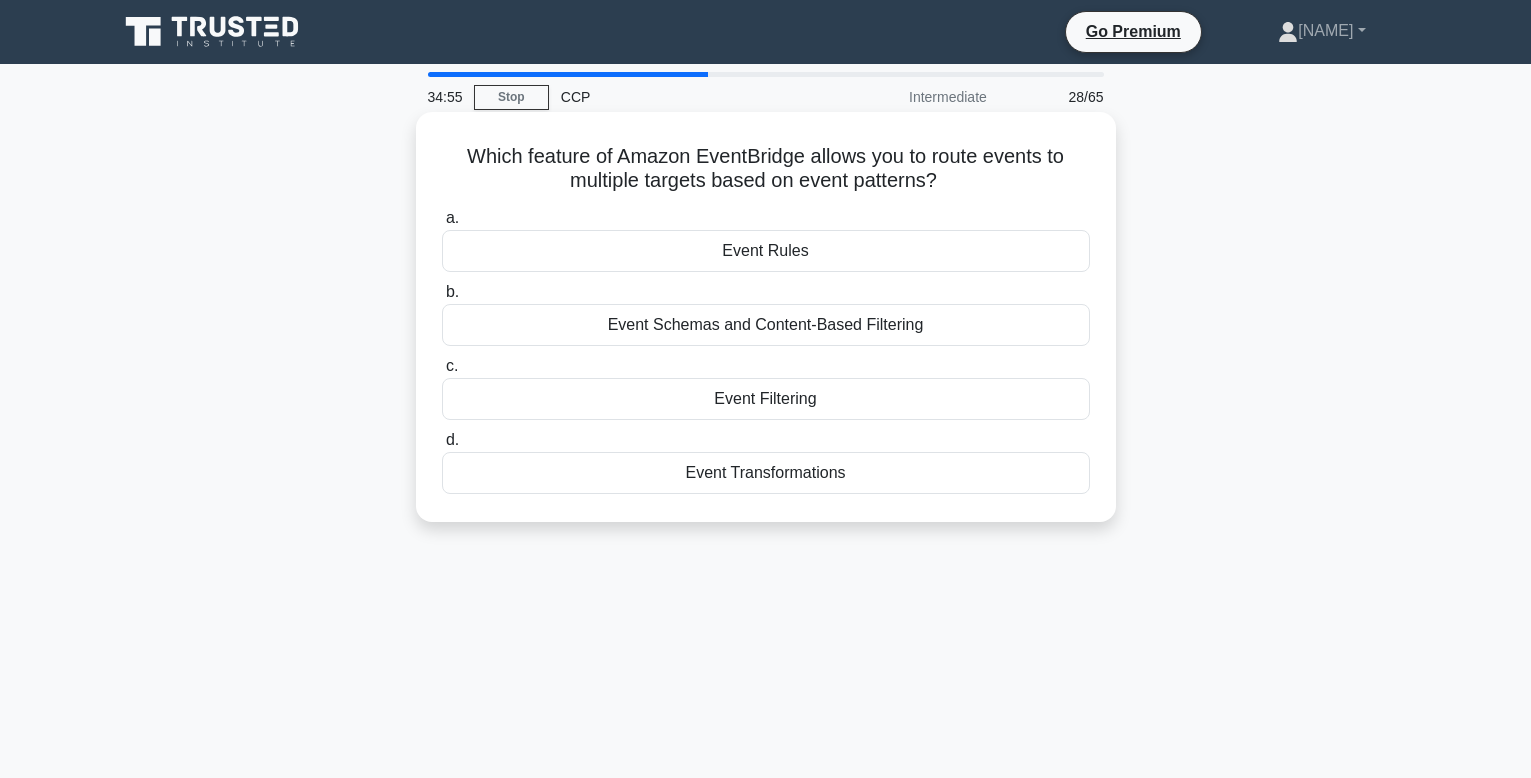 click on "Event Rules" at bounding box center (766, 251) 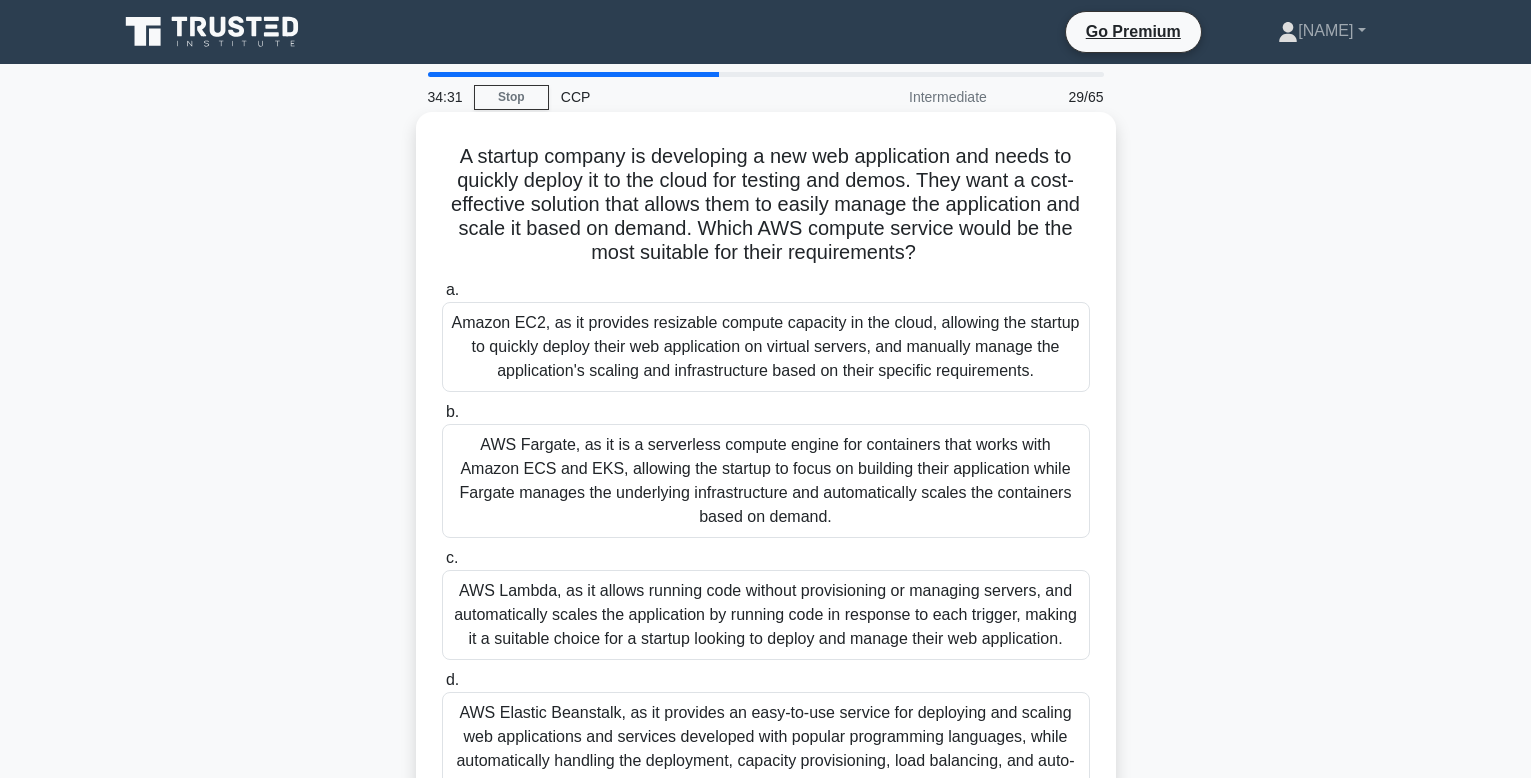 click on "AWS Elastic Beanstalk, as it provides an easy-to-use service for deploying and scaling web applications and services developed with popular programming languages, while automatically handling the deployment, capacity provisioning, load balancing, and auto-scaling." at bounding box center (766, 749) 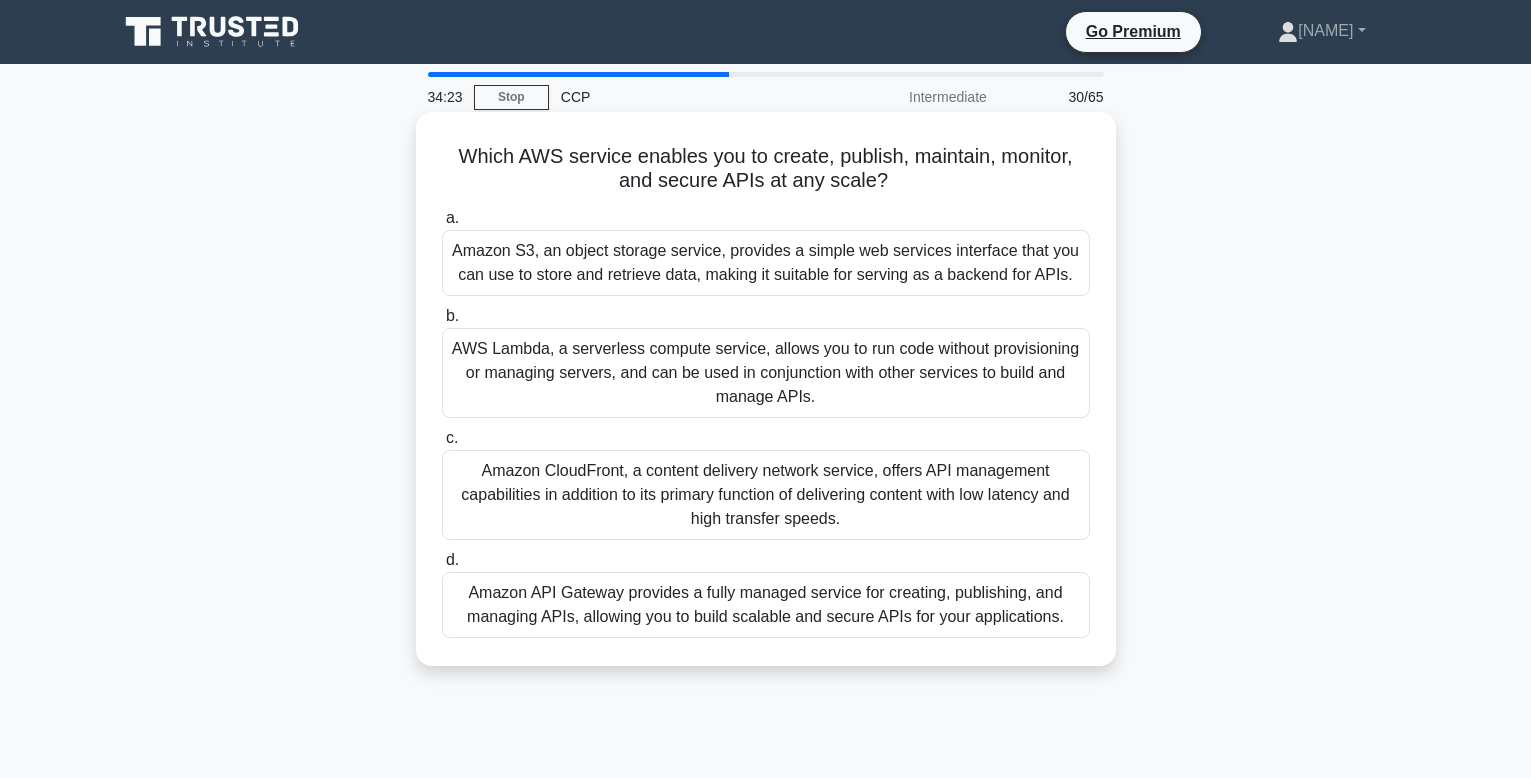 drag, startPoint x: 637, startPoint y: 722, endPoint x: 640, endPoint y: 631, distance: 91.04944 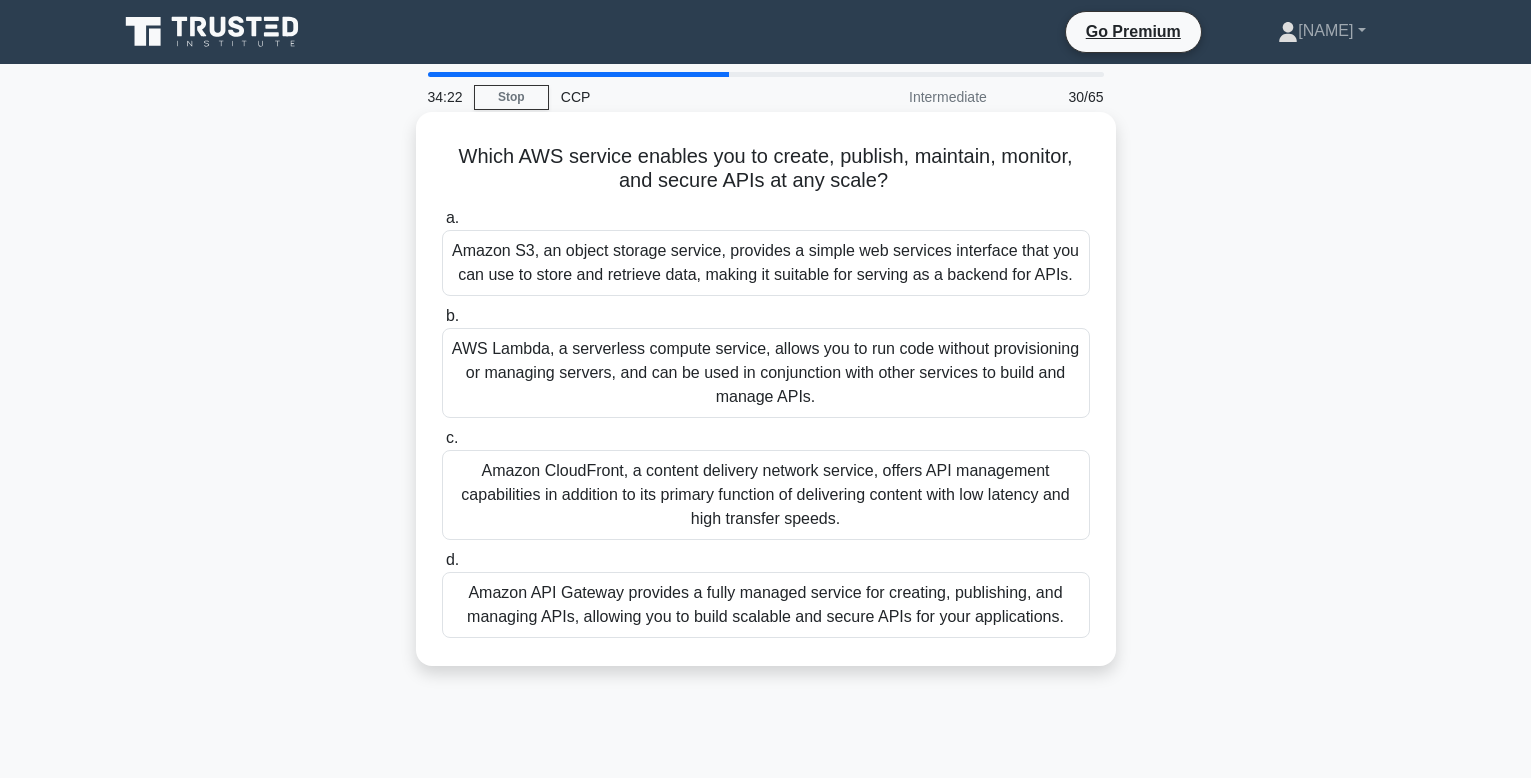 click on "Amazon API Gateway provides a fully managed service for creating, publishing, and managing APIs, allowing you to build scalable and secure APIs for your applications." at bounding box center [766, 605] 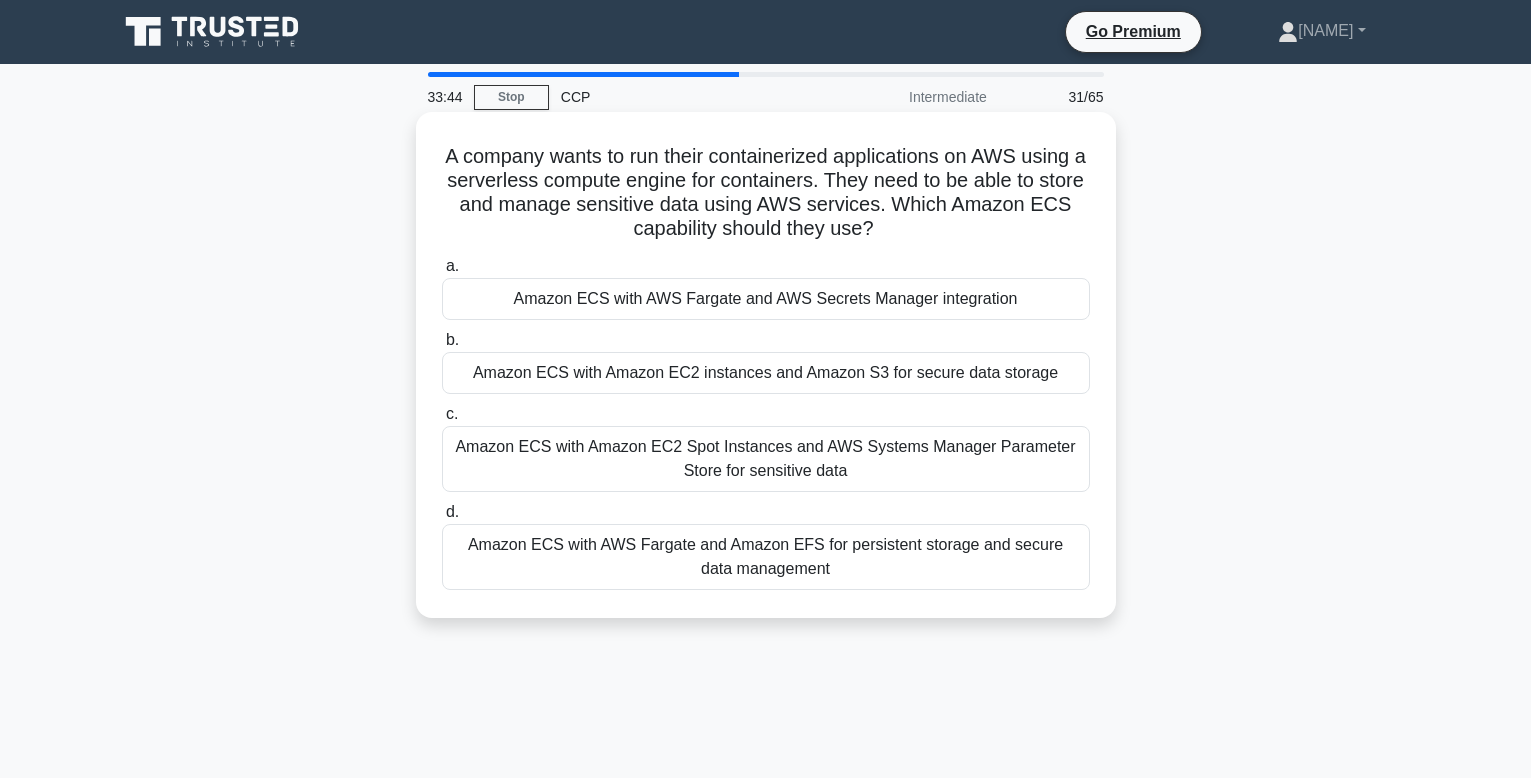 click on "Amazon ECS with AWS Fargate and AWS Secrets Manager integration" at bounding box center [766, 299] 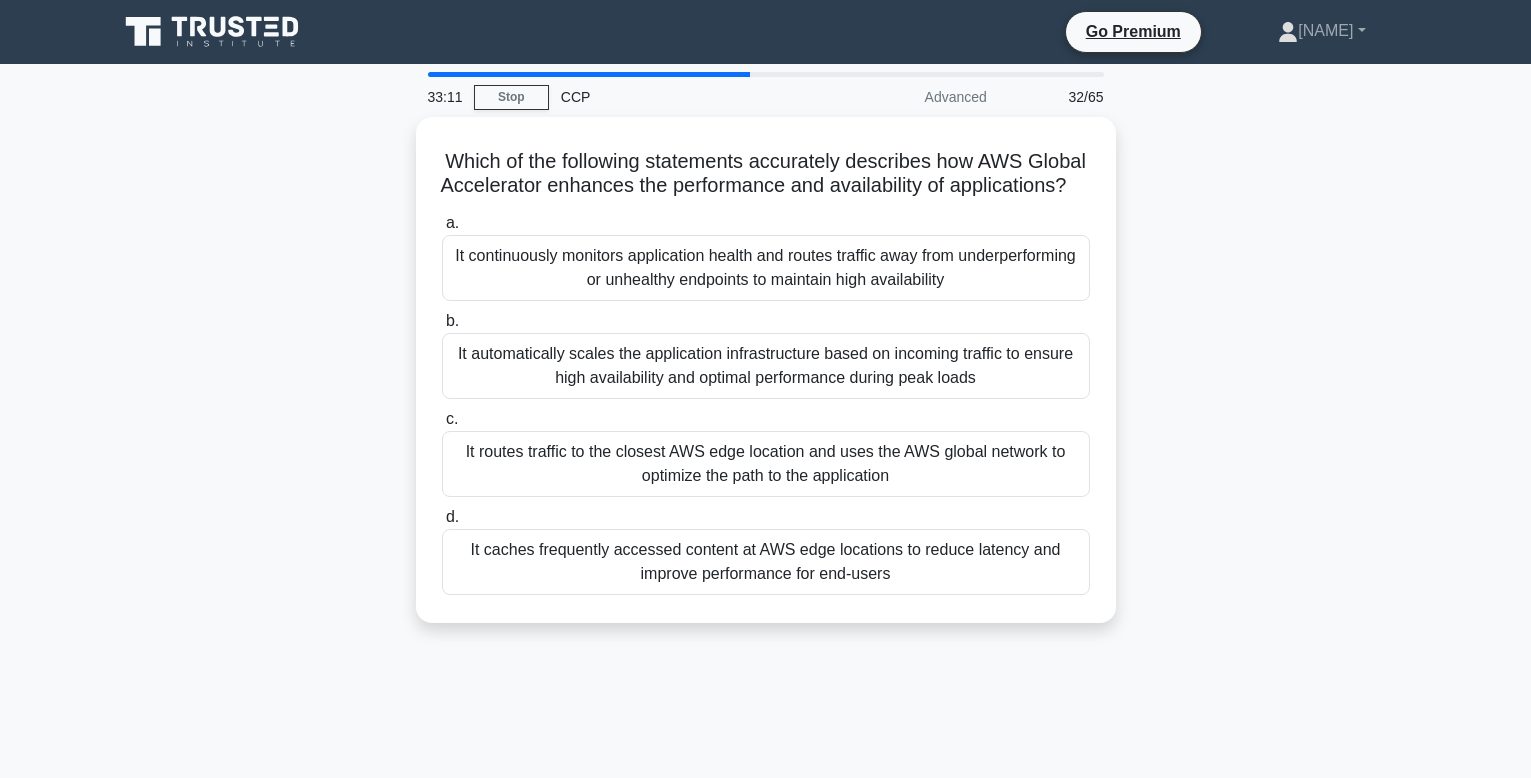 click on "It continuously monitors application health and routes traffic away from underperforming or unhealthy endpoints to maintain high availability" at bounding box center [766, 268] 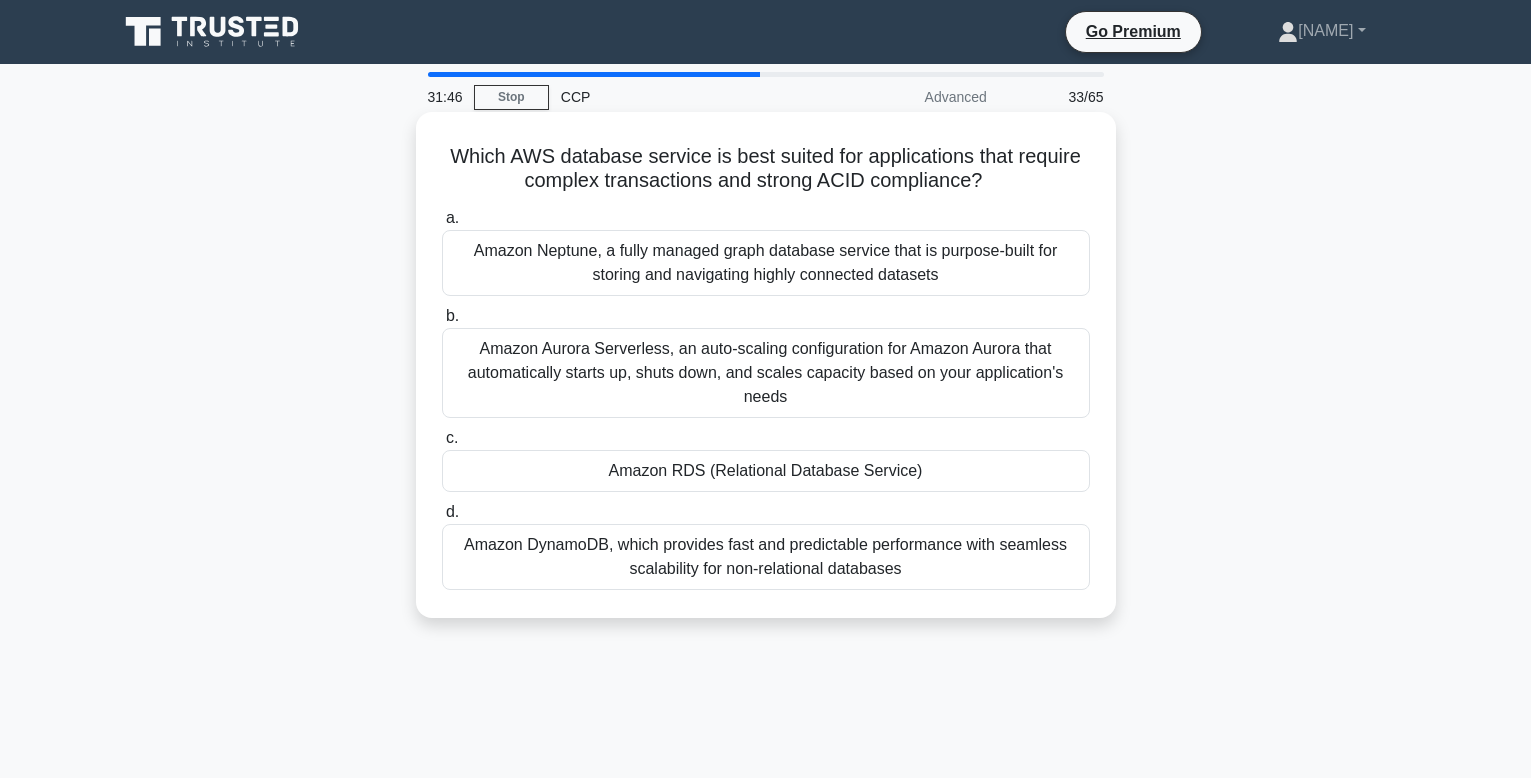click on "Amazon RDS (Relational Database Service)" at bounding box center [766, 471] 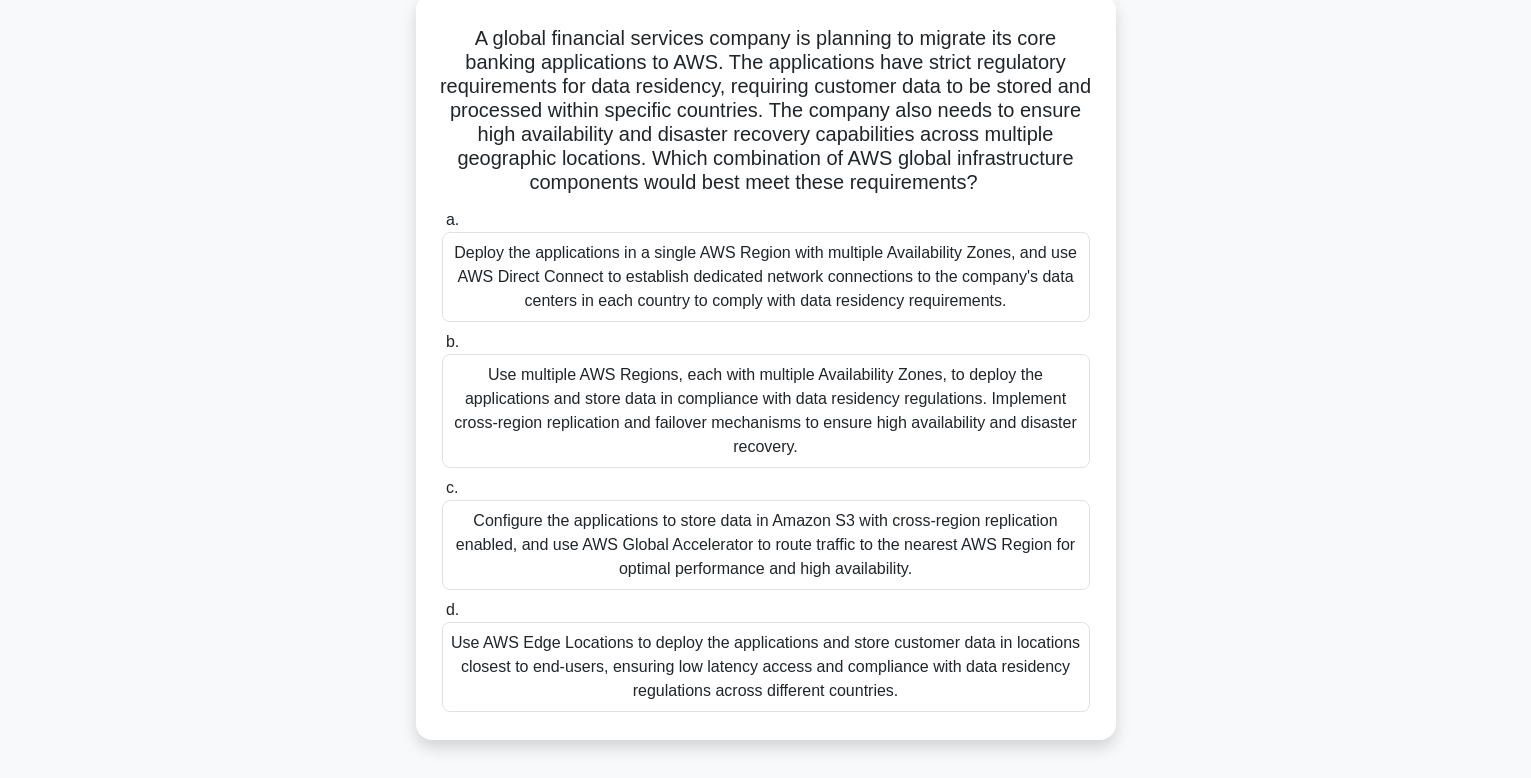 scroll, scrollTop: 124, scrollLeft: 0, axis: vertical 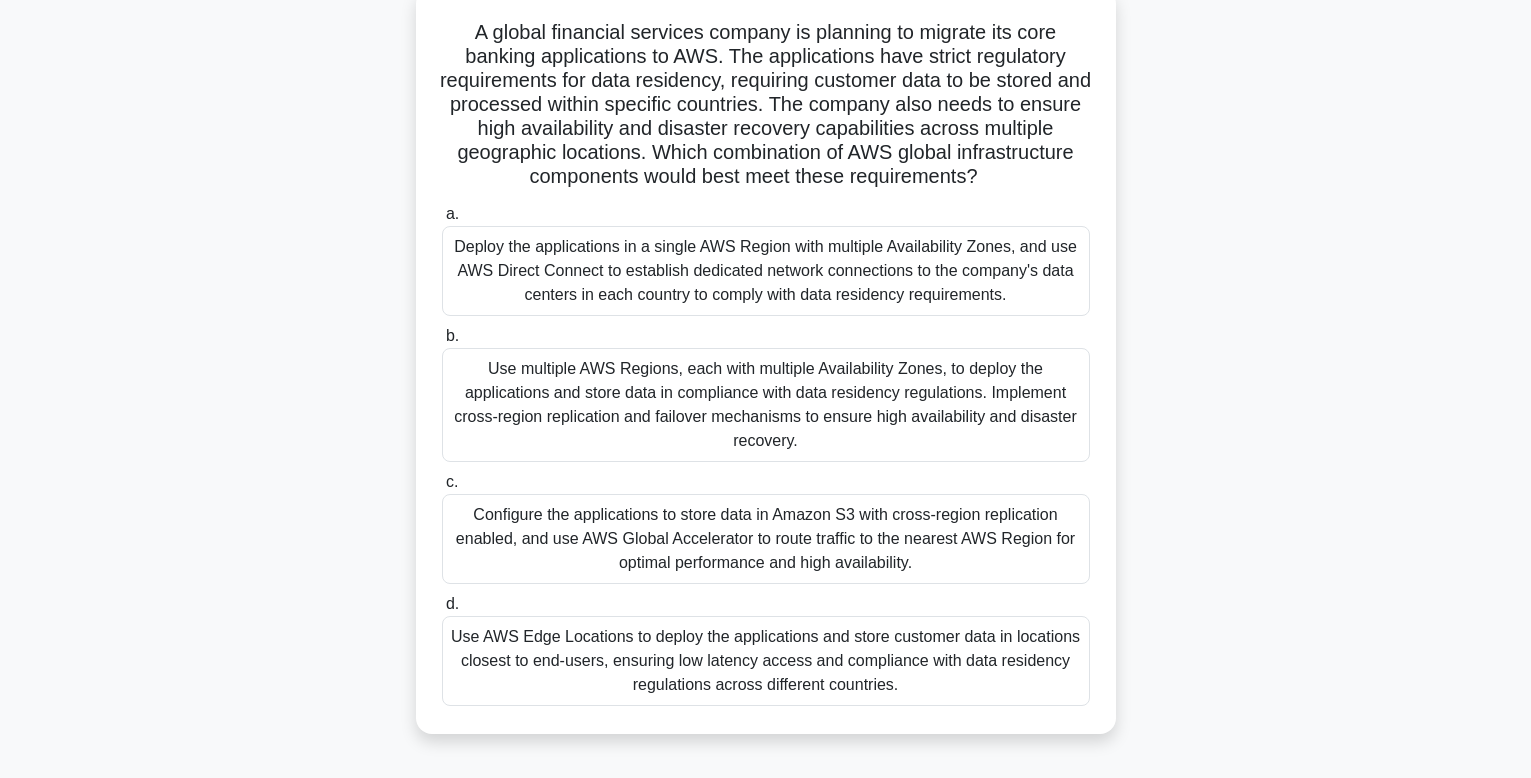 click on "A global financial services company is planning to migrate its core banking applications to AWS. The applications have strict regulatory requirements for data residency, requiring customer data to be stored and processed within specific countries. The company also needs to ensure high availability and disaster recovery capabilities across multiple geographic locations. Which combination of AWS global infrastructure components would best meet these requirements?
.spinner_0XTQ{transform-origin:center;animation:spinner_y6GP .75s linear infinite}@keyframes spinner_y6GP{100%{transform:rotate(360deg)}}" at bounding box center (766, 105) 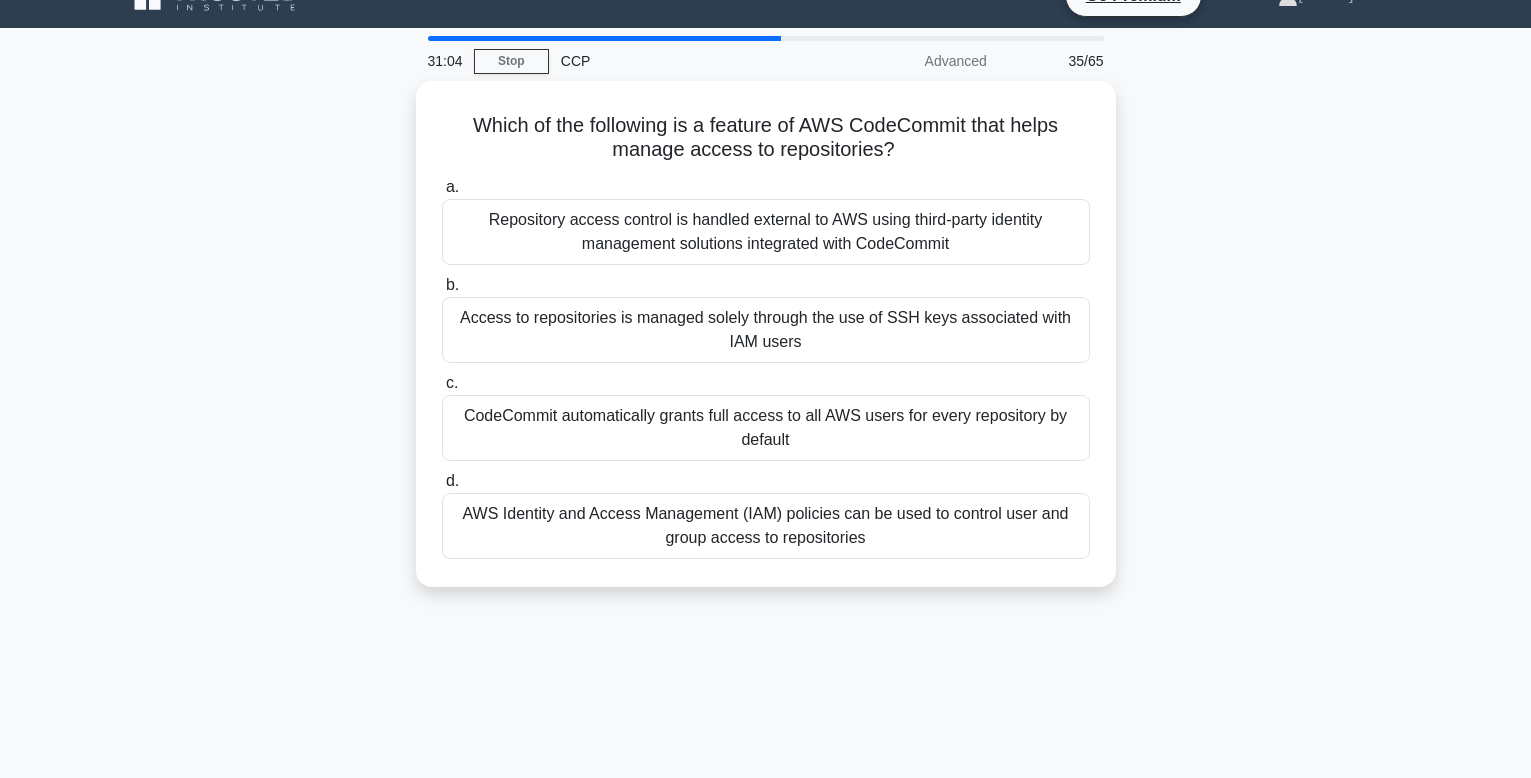 scroll, scrollTop: 0, scrollLeft: 0, axis: both 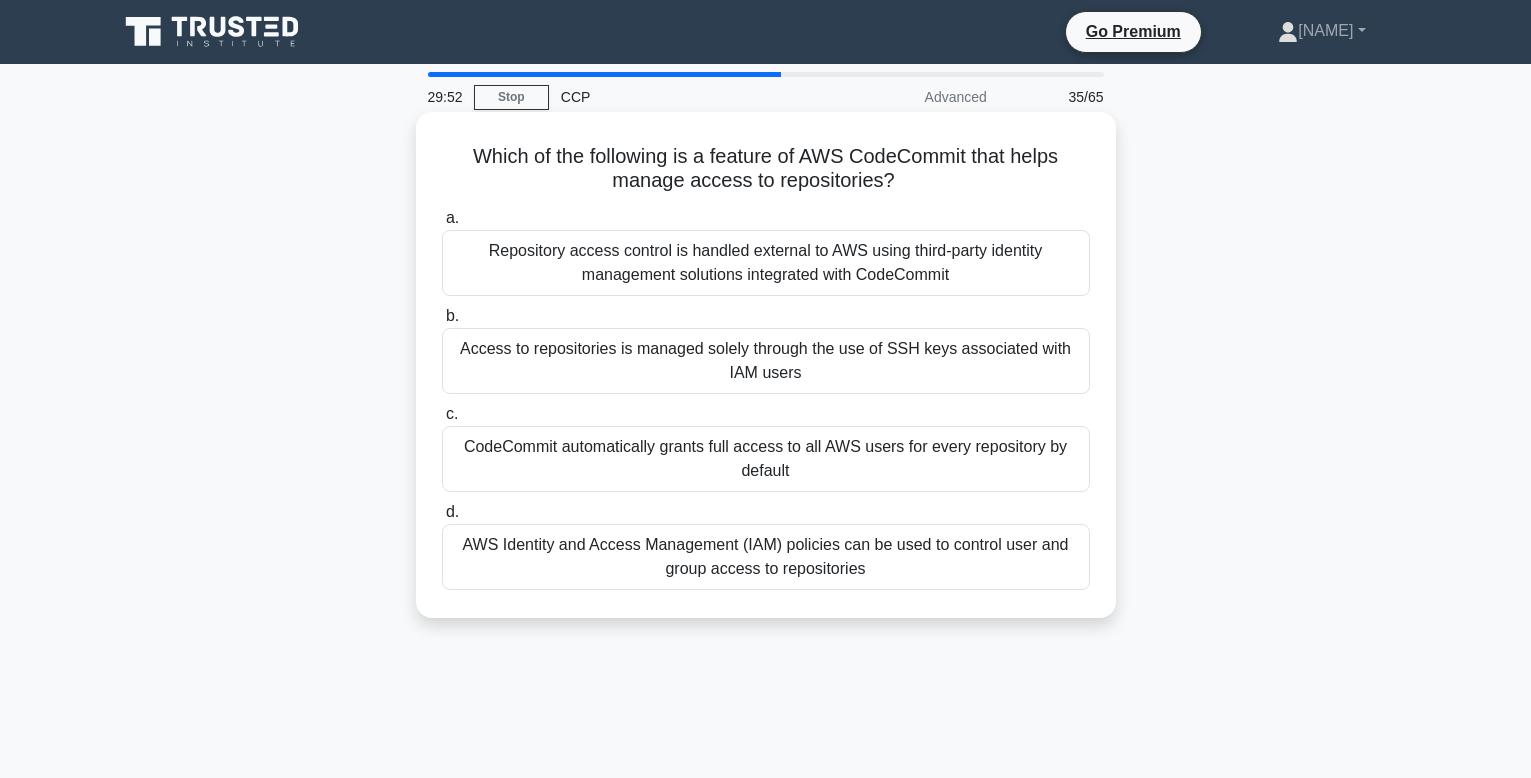 click on "Access to repositories is managed solely through the use of SSH keys associated with IAM users" at bounding box center (766, 361) 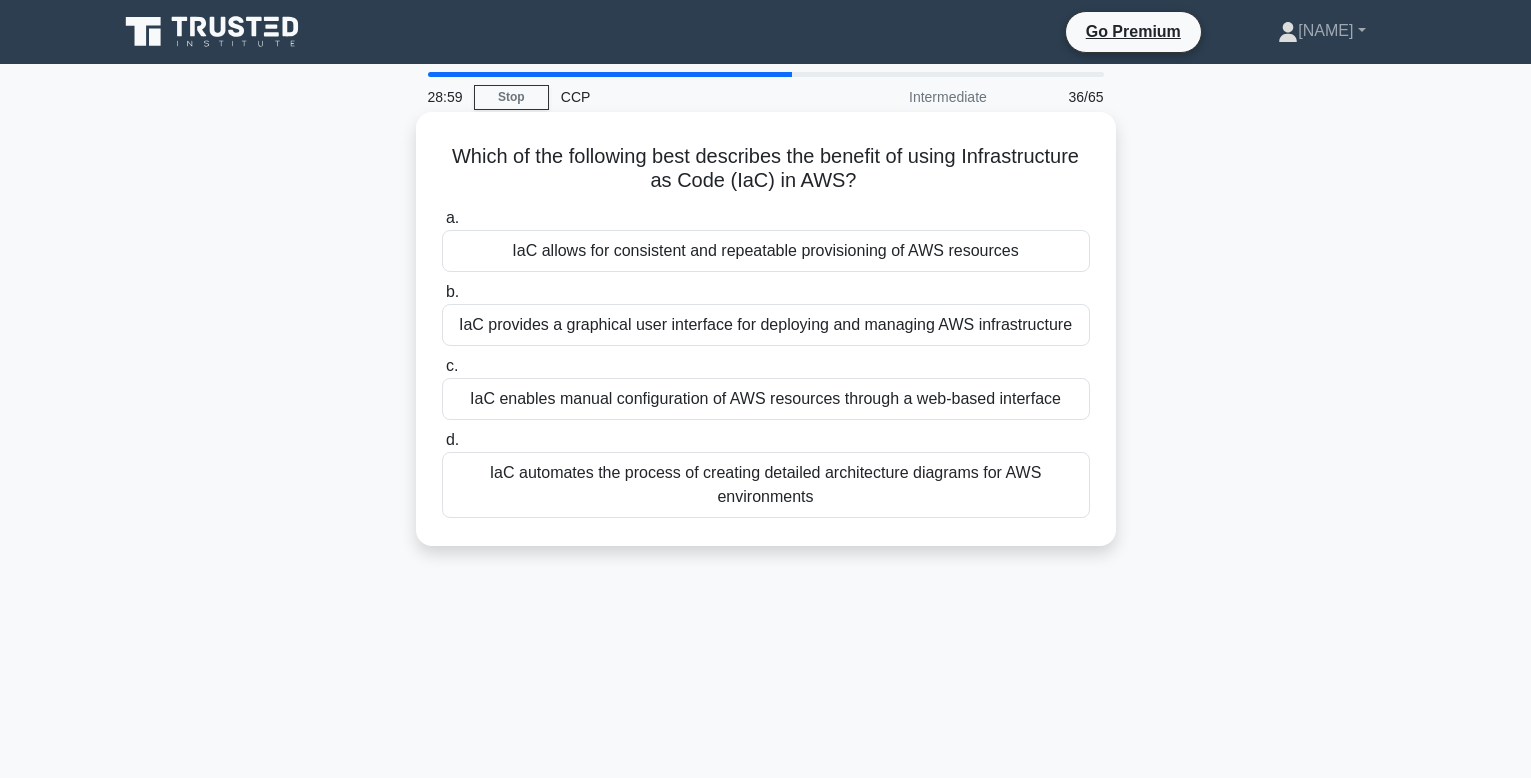 click on "IaC enables manual configuration of AWS resources through a web-based interface" at bounding box center (766, 399) 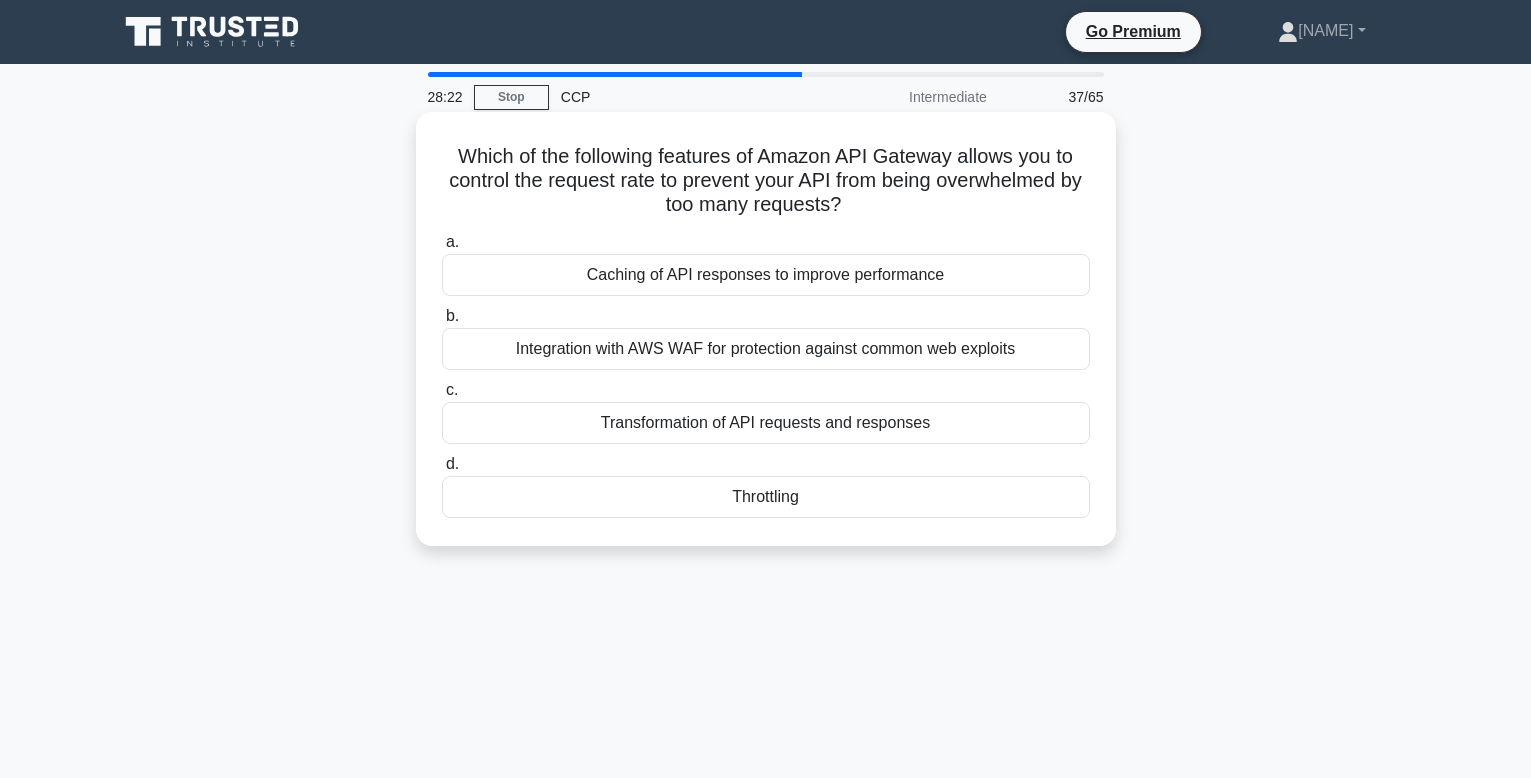click on "Throttling" at bounding box center [766, 497] 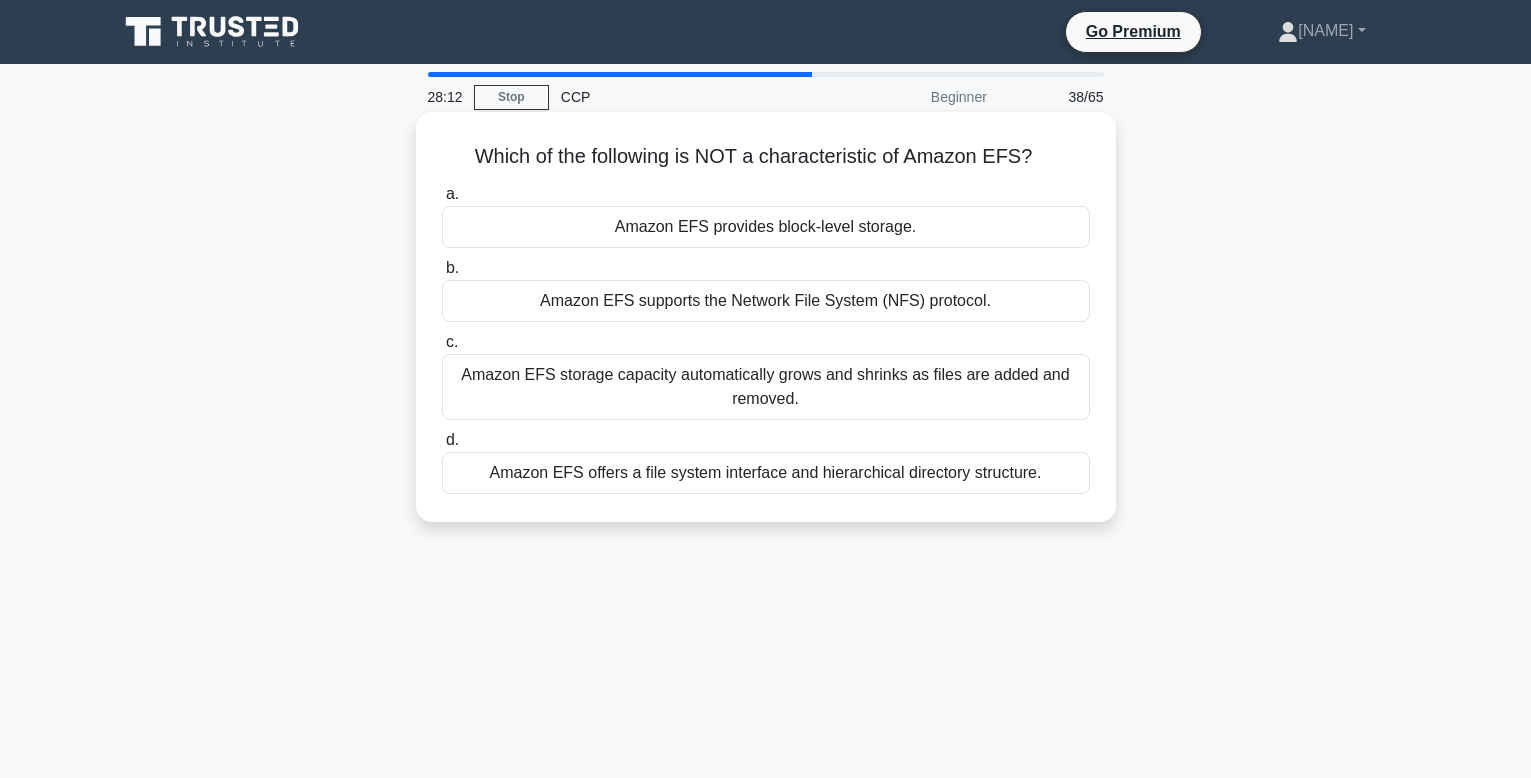 click on "Amazon EFS provides block-level storage." at bounding box center (766, 227) 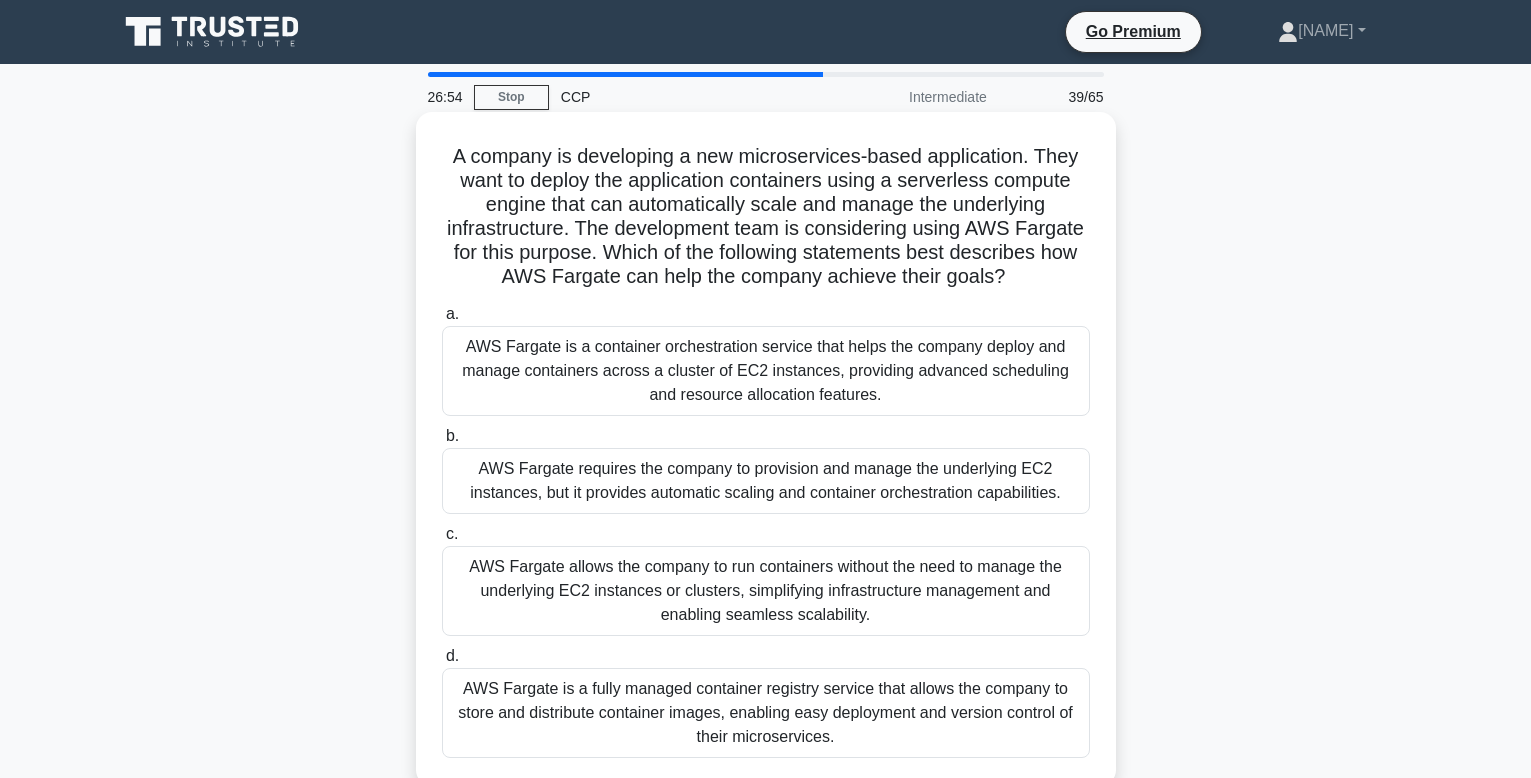 click on "AWS Fargate allows the company to run containers without the need to manage the underlying EC2 instances or clusters, simplifying infrastructure management and enabling seamless scalability." at bounding box center [766, 591] 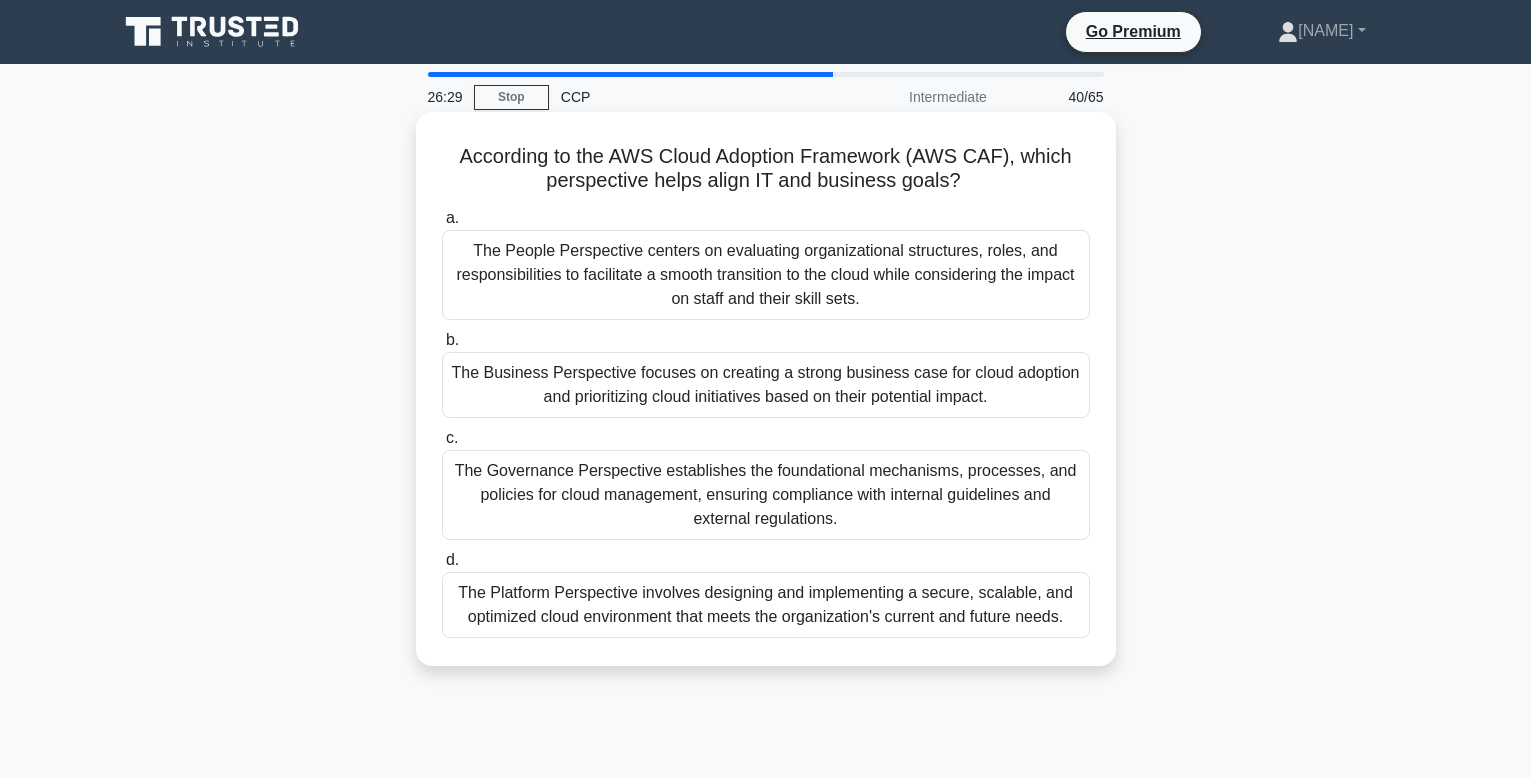click on "The Business Perspective focuses on creating a strong business case for cloud adoption and prioritizing cloud initiatives based on their potential impact." at bounding box center [766, 385] 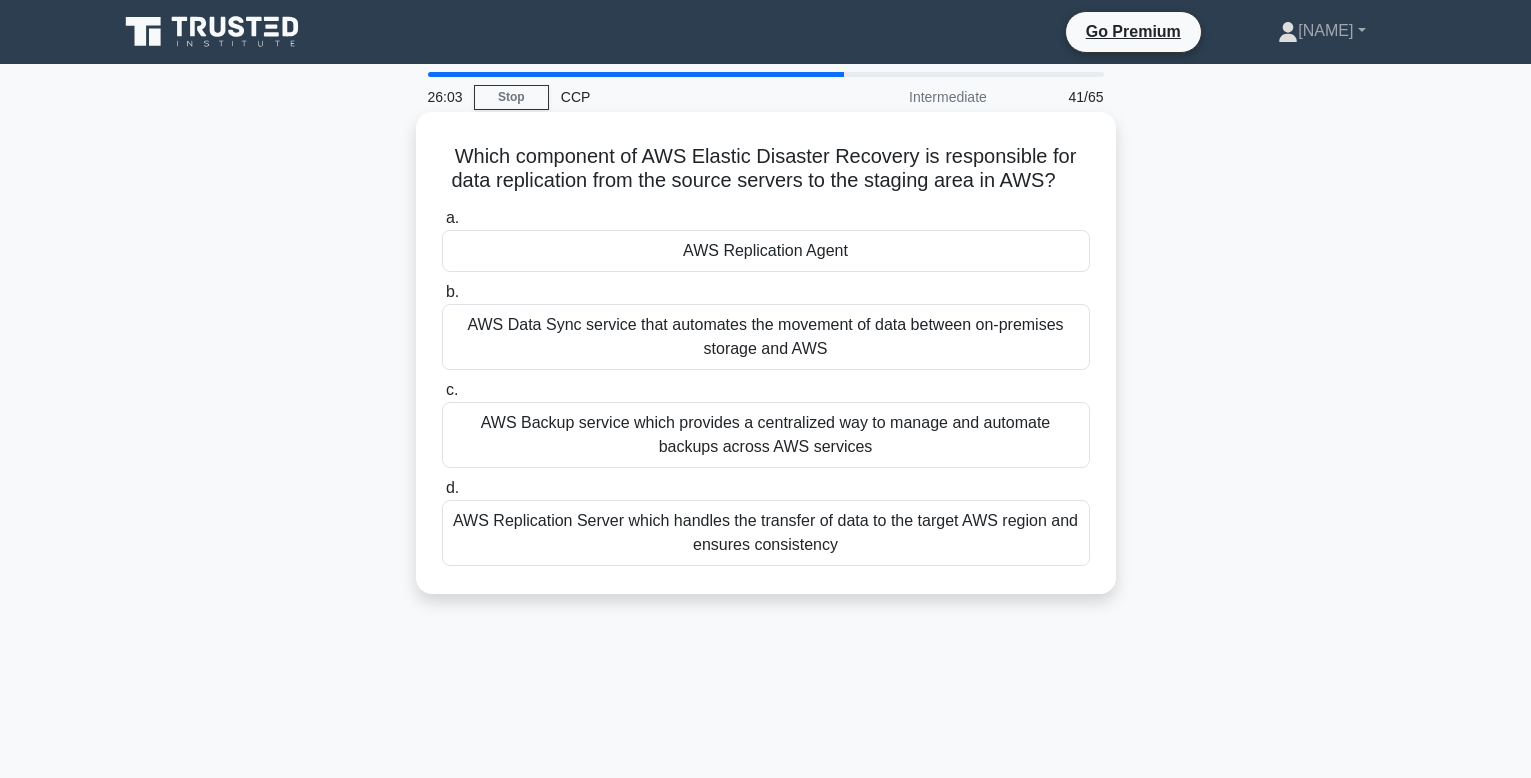 click on "AWS Replication Agent" at bounding box center (766, 251) 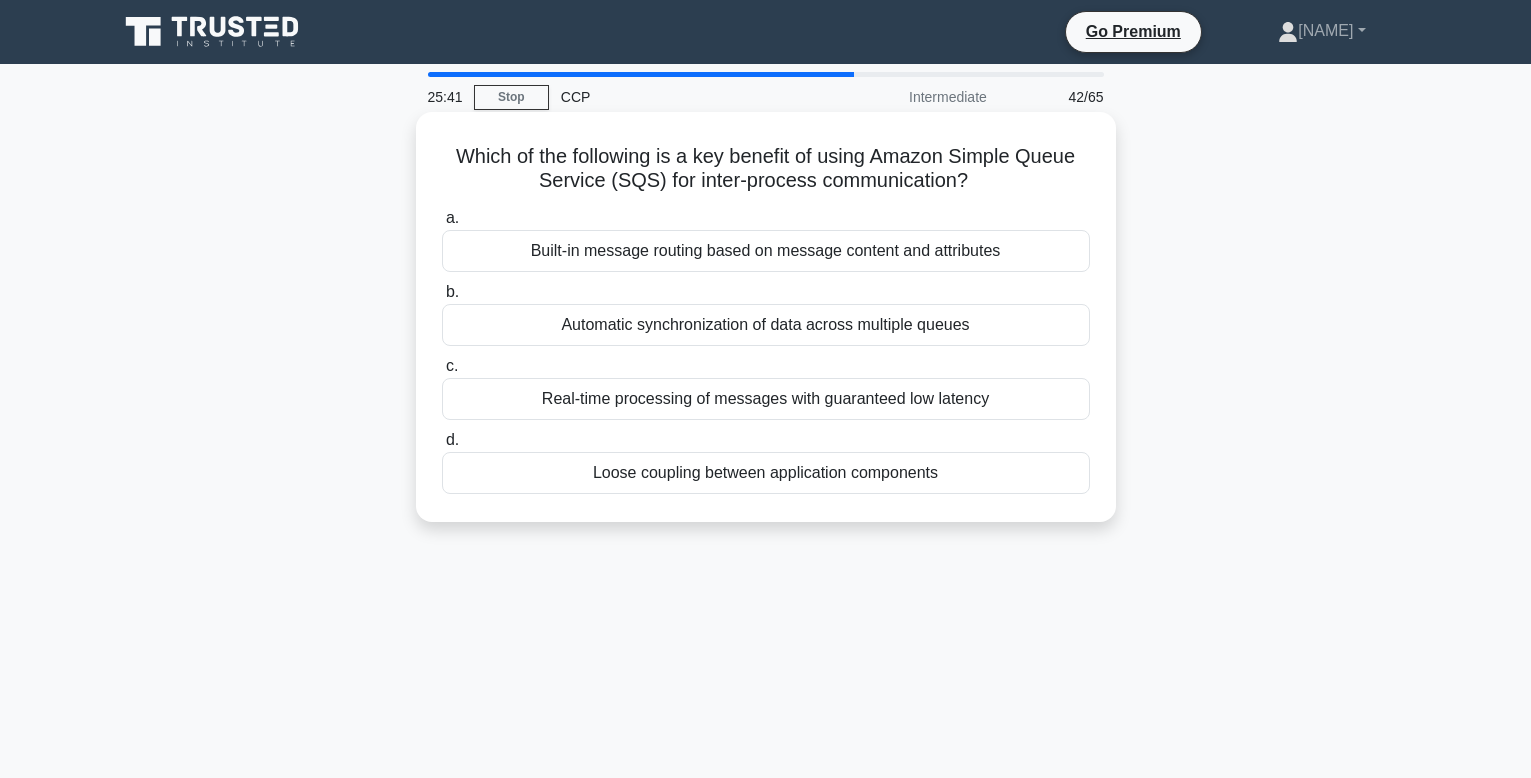 click on "Automatic synchronization of data across multiple queues" at bounding box center [766, 325] 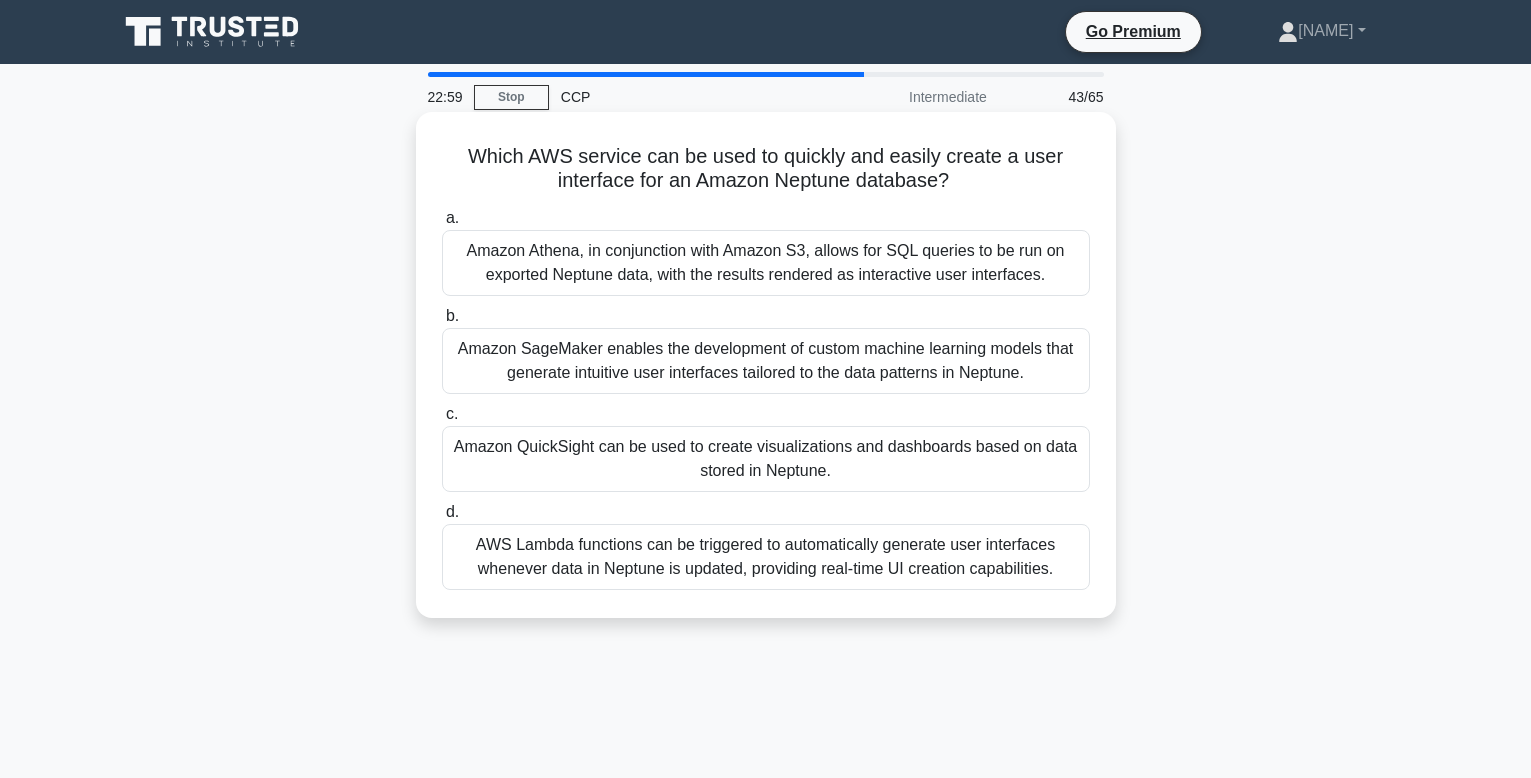click on "Amazon Athena, in conjunction with Amazon S3, allows for SQL queries to be run on exported Neptune data, with the results rendered as interactive user interfaces." at bounding box center (766, 263) 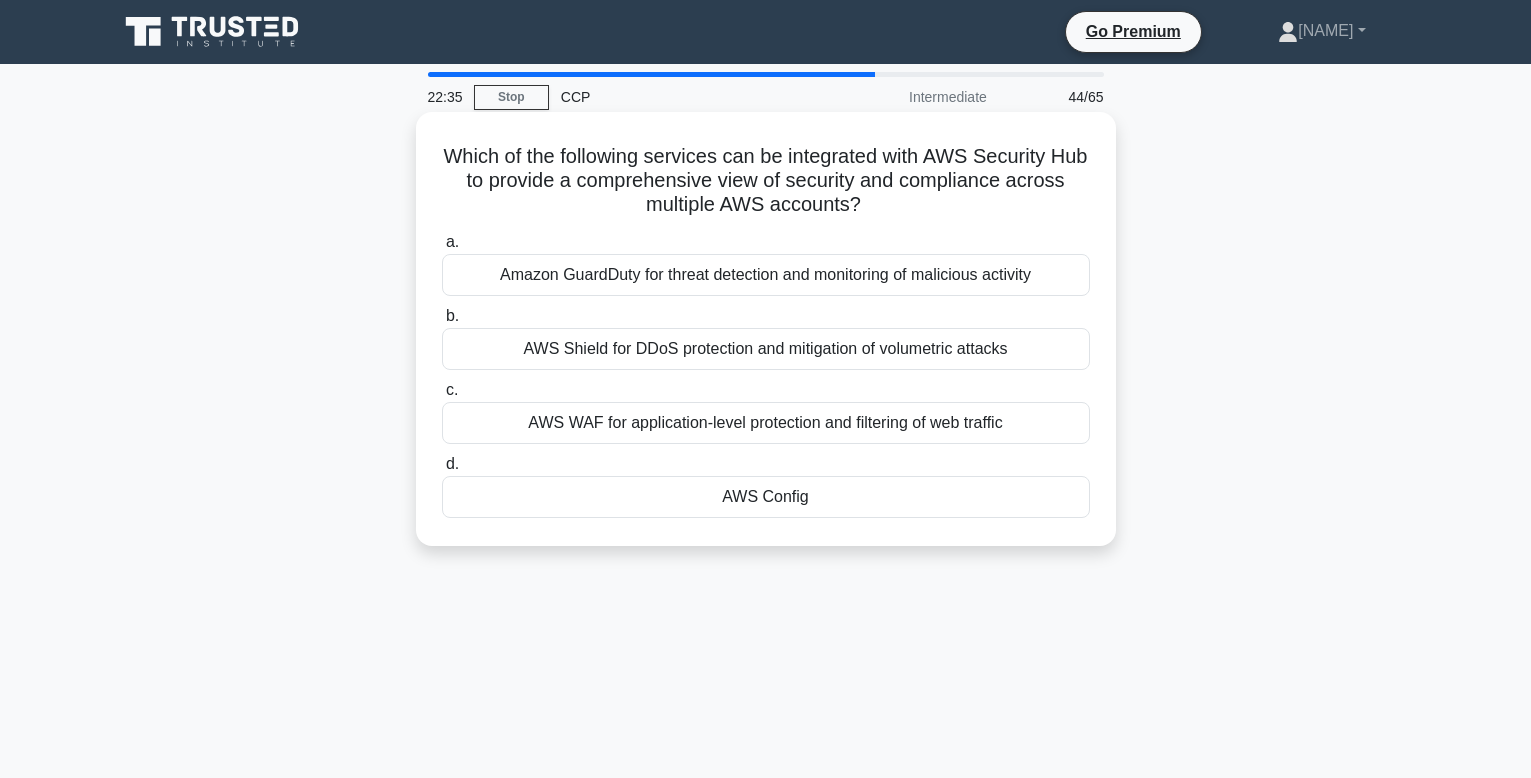 click on "AWS Config" at bounding box center [766, 497] 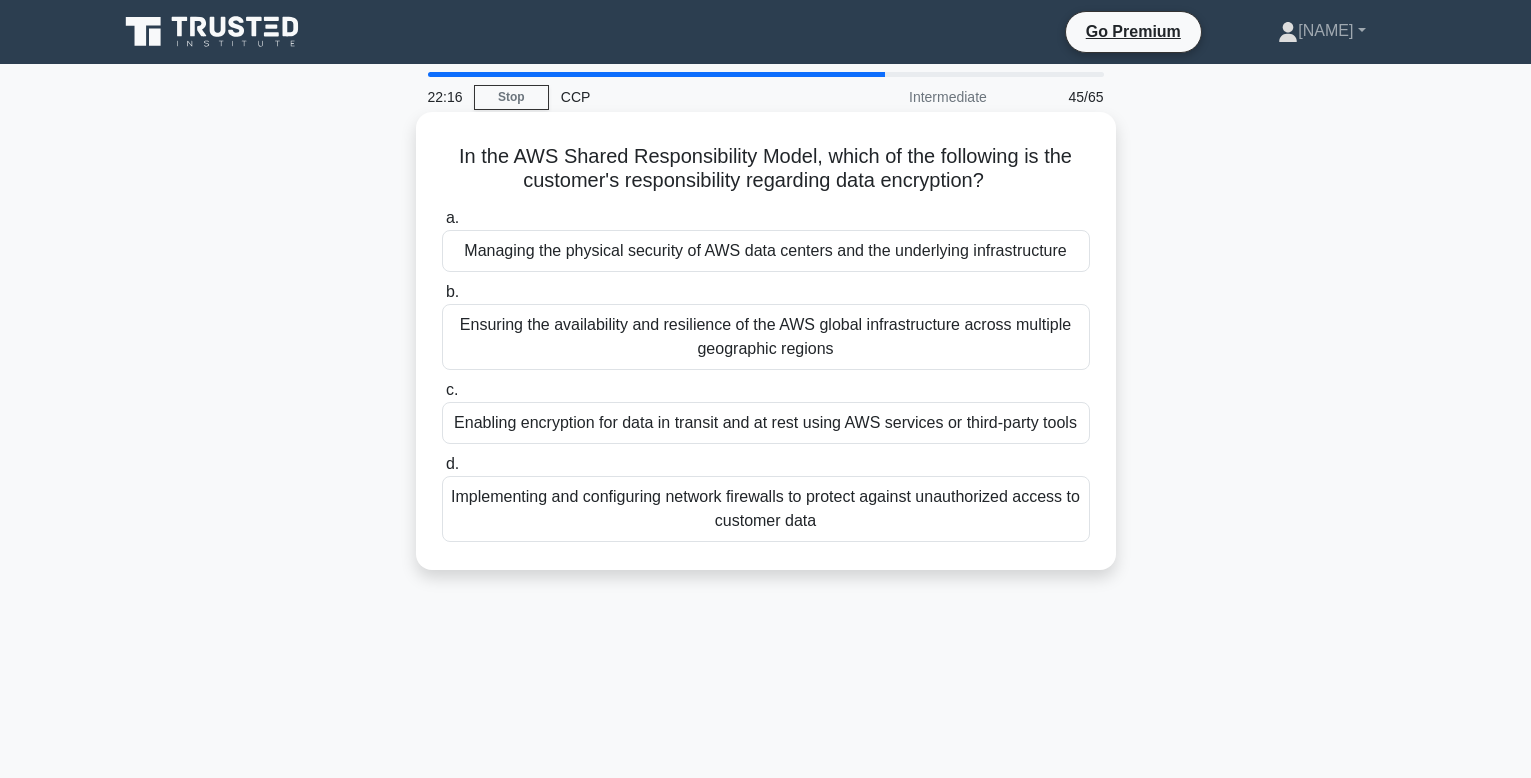 click on "Enabling encryption for data in transit and at rest using AWS services or third-party tools" at bounding box center [766, 423] 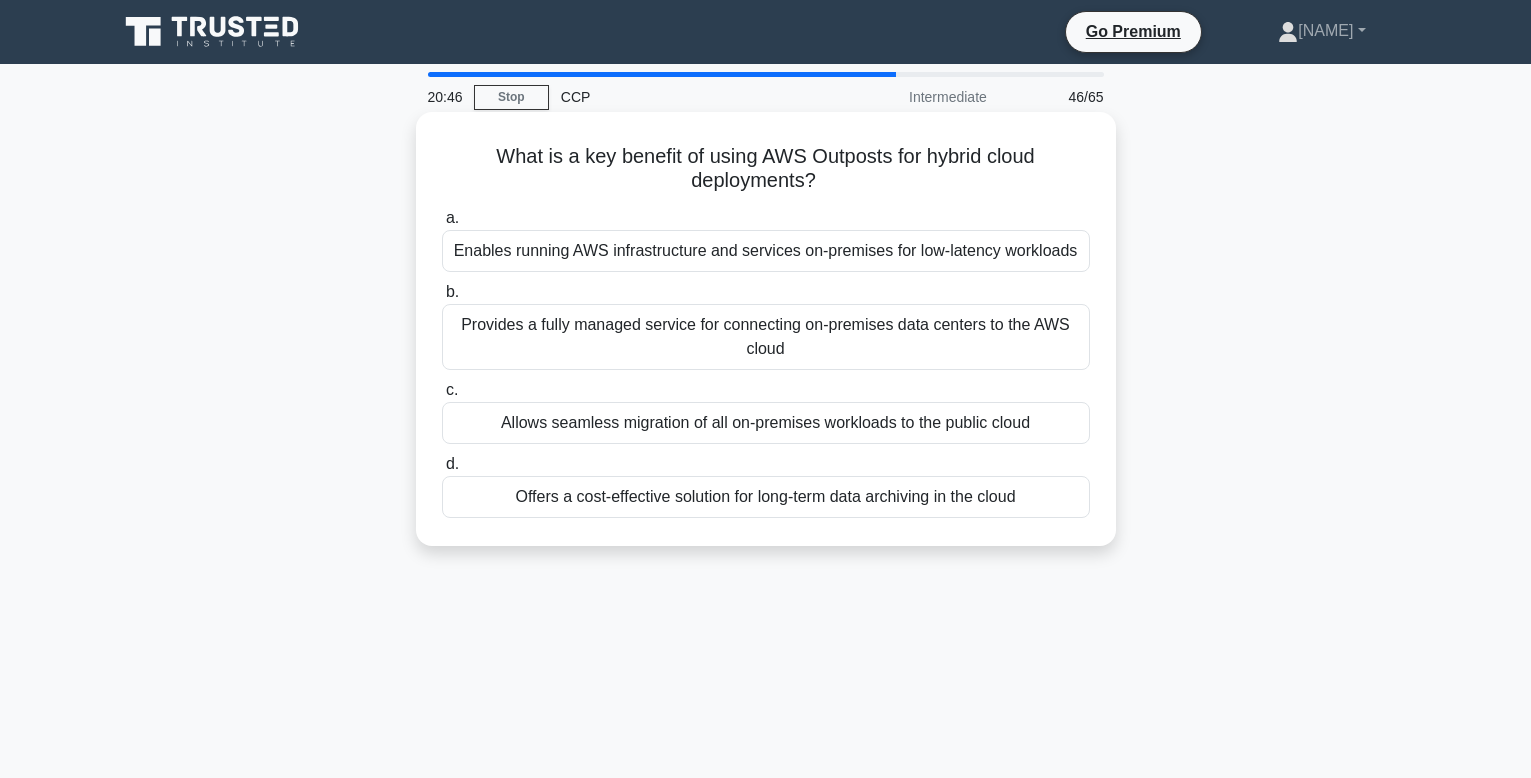 click on "Provides a fully managed service for connecting on-premises data centers to the AWS cloud" at bounding box center (766, 337) 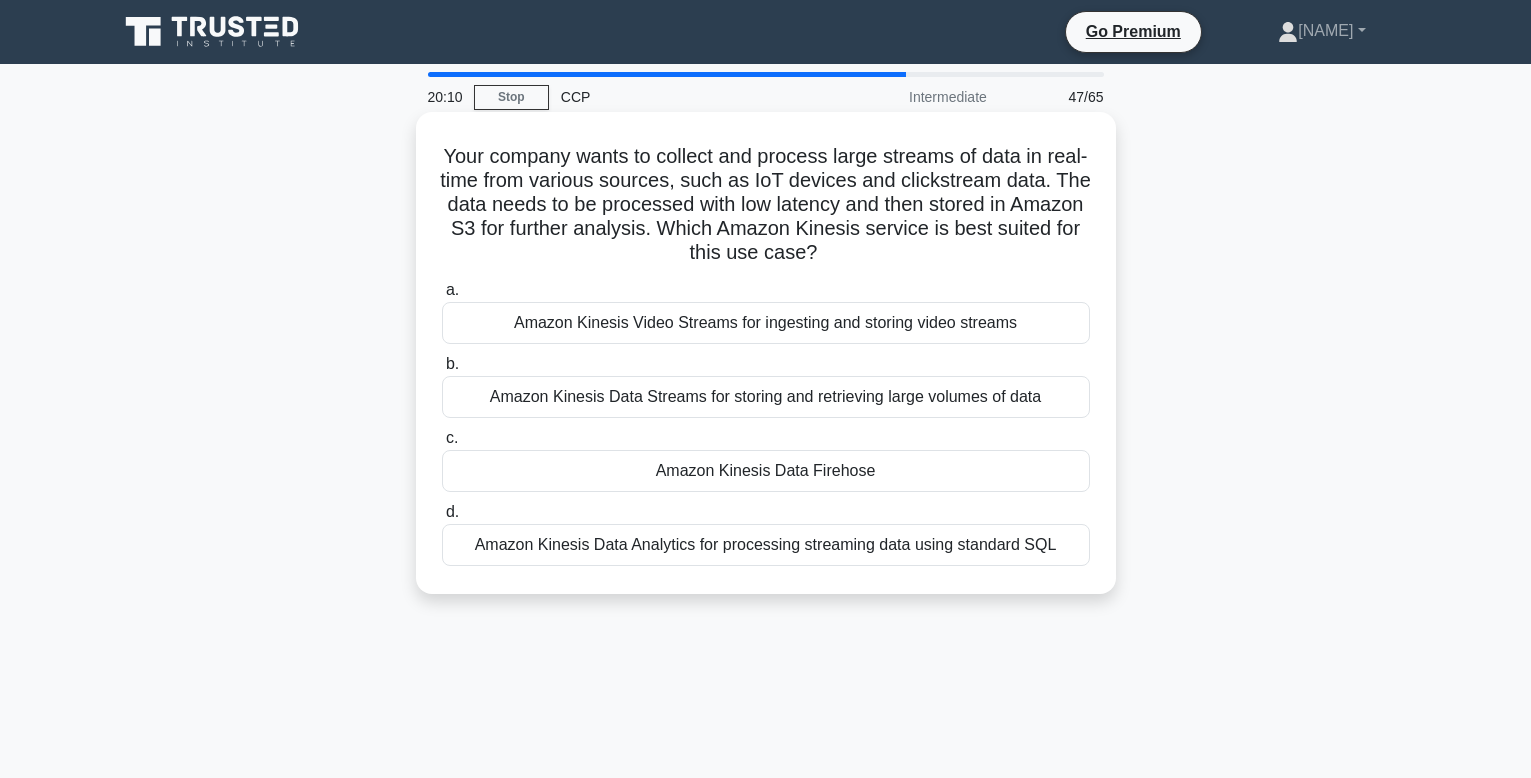 click on "Amazon Kinesis Data Firehose" at bounding box center [766, 471] 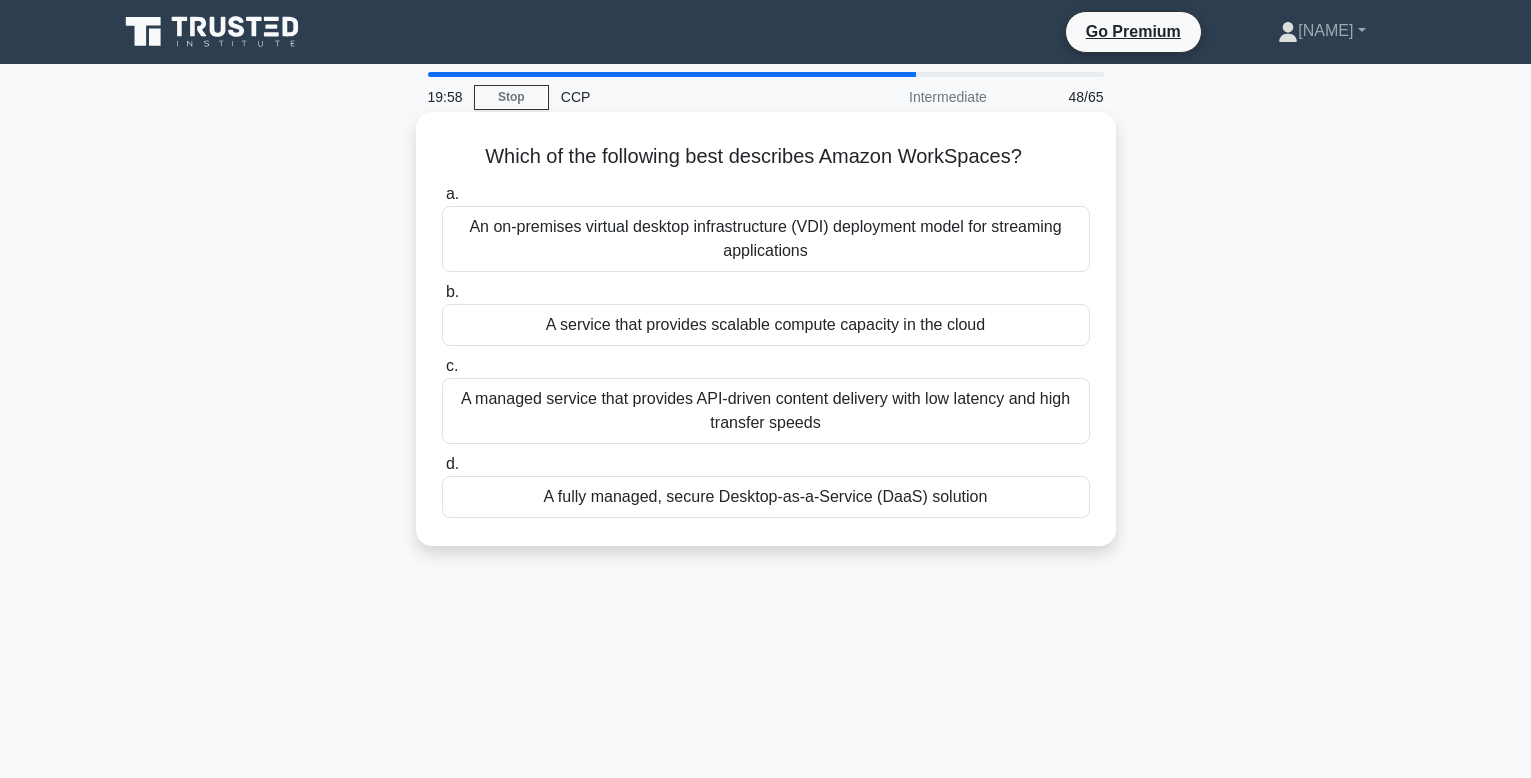 click on "An on-premises virtual desktop infrastructure (VDI) deployment model for streaming applications" at bounding box center [766, 239] 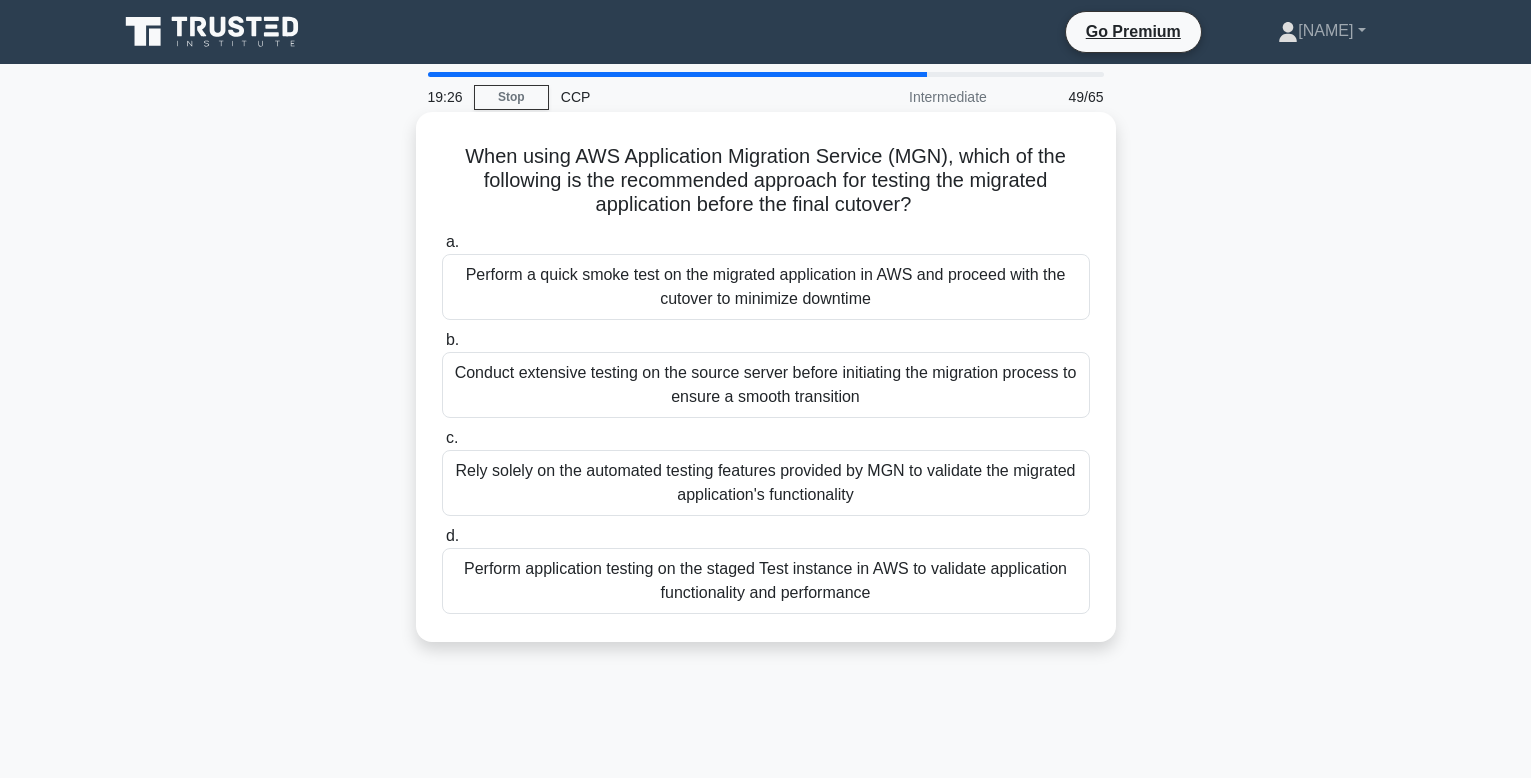 click on "Perform a quick smoke test on the migrated application in AWS and proceed with the cutover to minimize downtime" at bounding box center (766, 287) 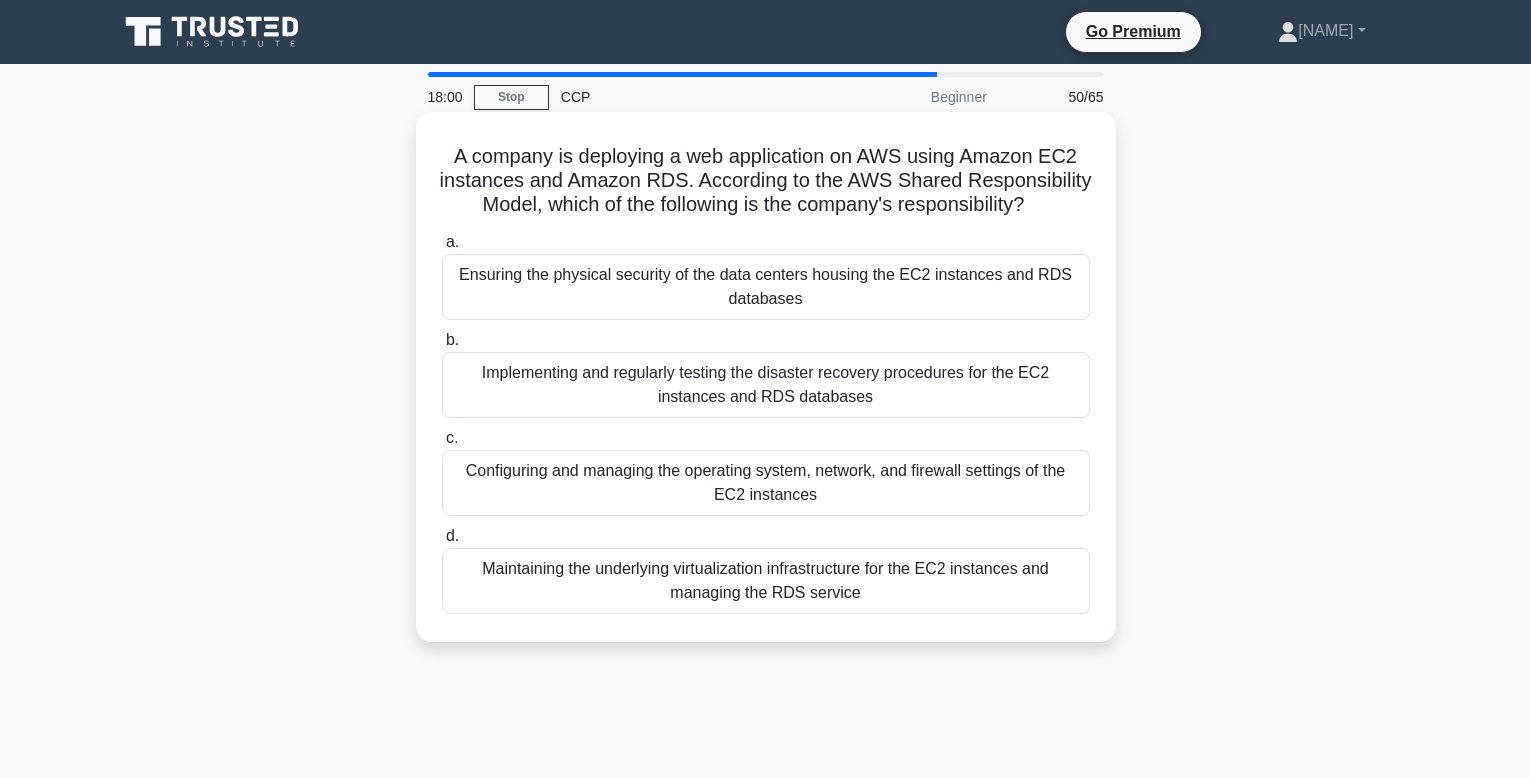 click on "Configuring and managing the operating system, network, and firewall settings of the EC2 instances" at bounding box center [766, 483] 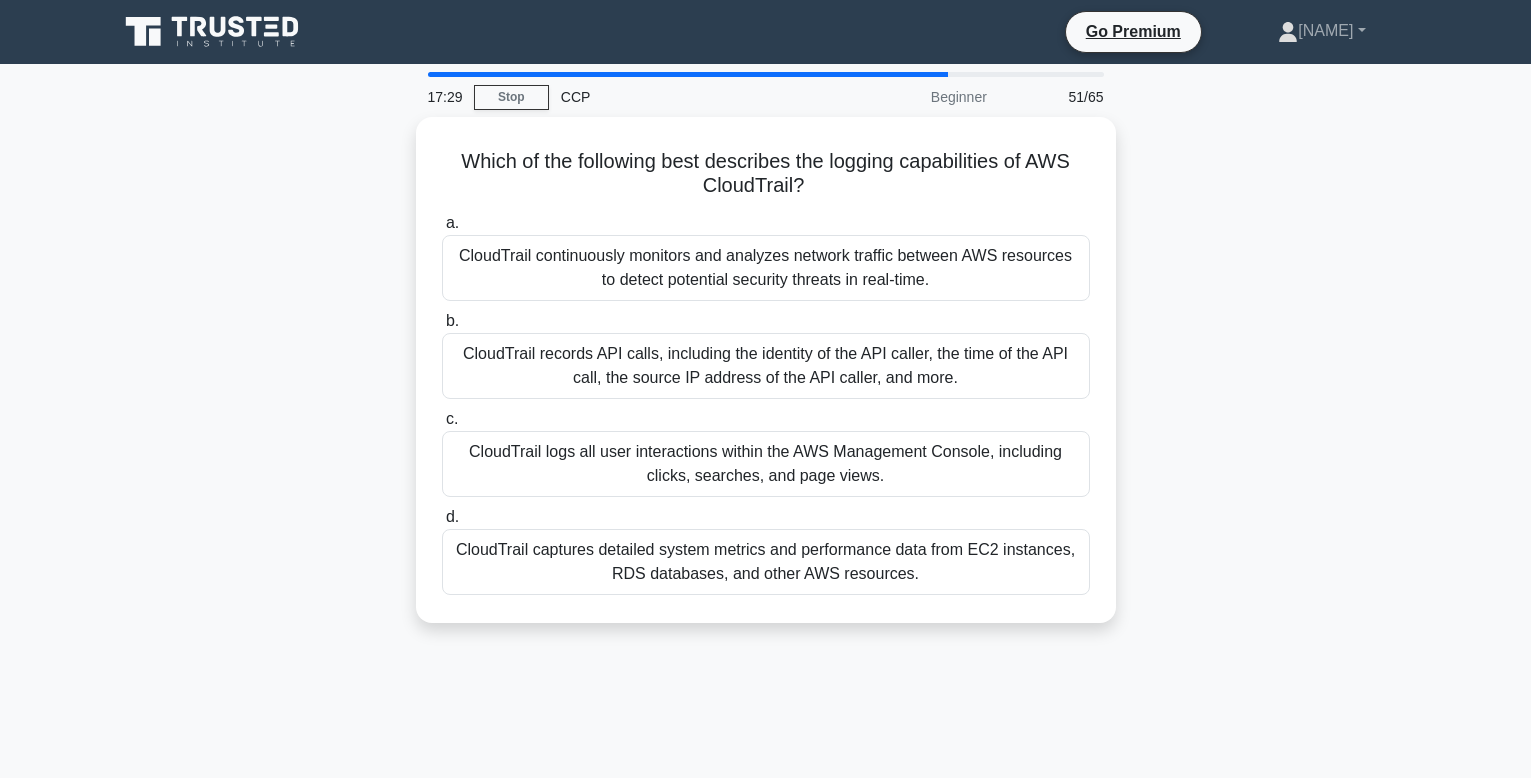 drag, startPoint x: 453, startPoint y: 154, endPoint x: 1168, endPoint y: 628, distance: 857.84674 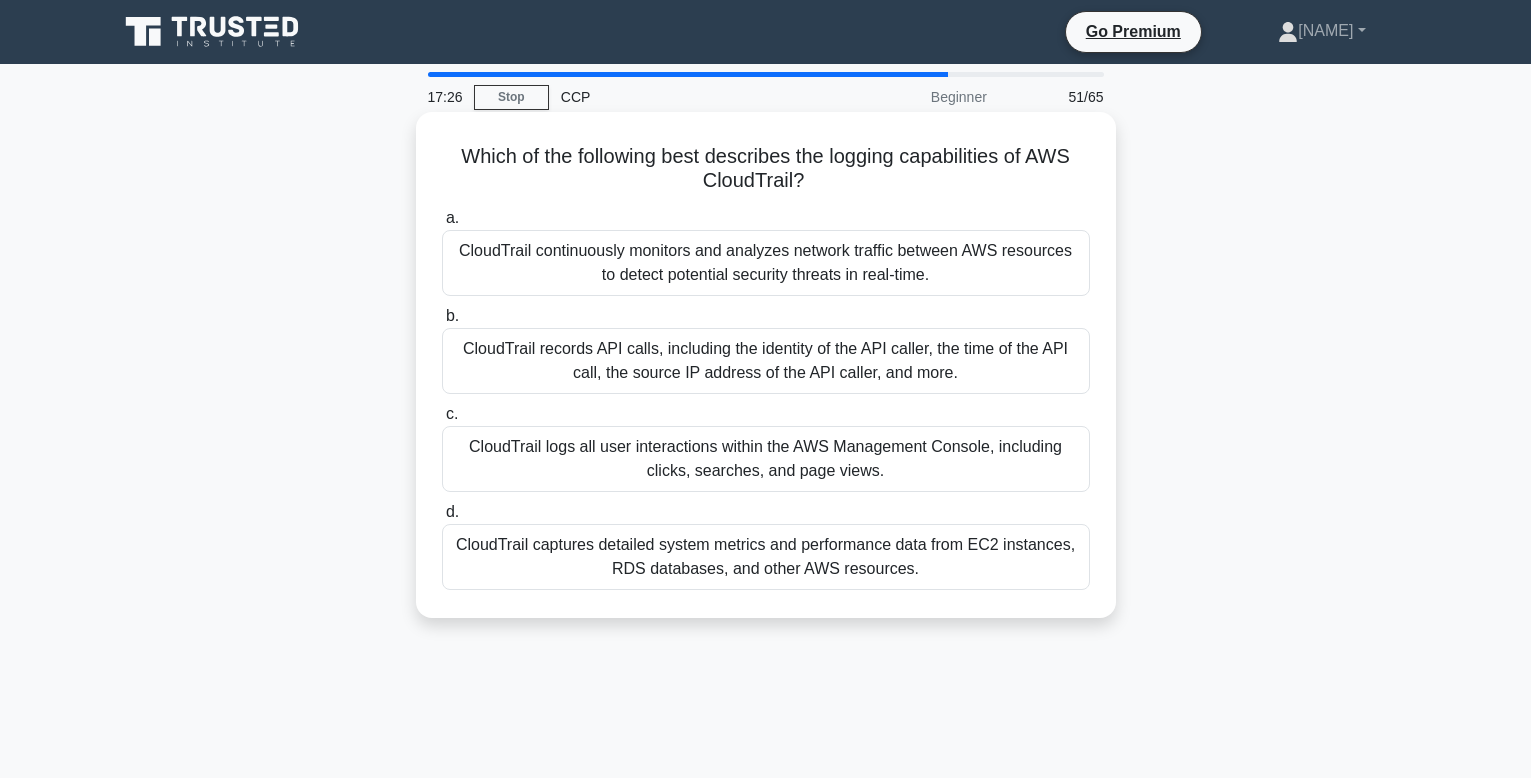 copy on "Which of the following best describes the logging capabilities of AWS CloudTrail?
.spinner_0XTQ{transform-origin:center;animation:spinner_y6GP .75s linear infinite}@keyframes spinner_y6GP{100%{transform:rotate(360deg)}}
a.
CloudTrail continuously monitors and analyzes network traffic between AWS resources to detect potential security threats in real-time.
b.
CloudTrail records API calls, including the identity of the API caller, the time of the API call, the source IP address of the API caller, and more.
c.
CloudTrail logs all user interactions within the AWS Management Console, including clicks, searches, and page views.
d.
CloudTrail captures detailed system metrics and performance data from EC2 instance..." 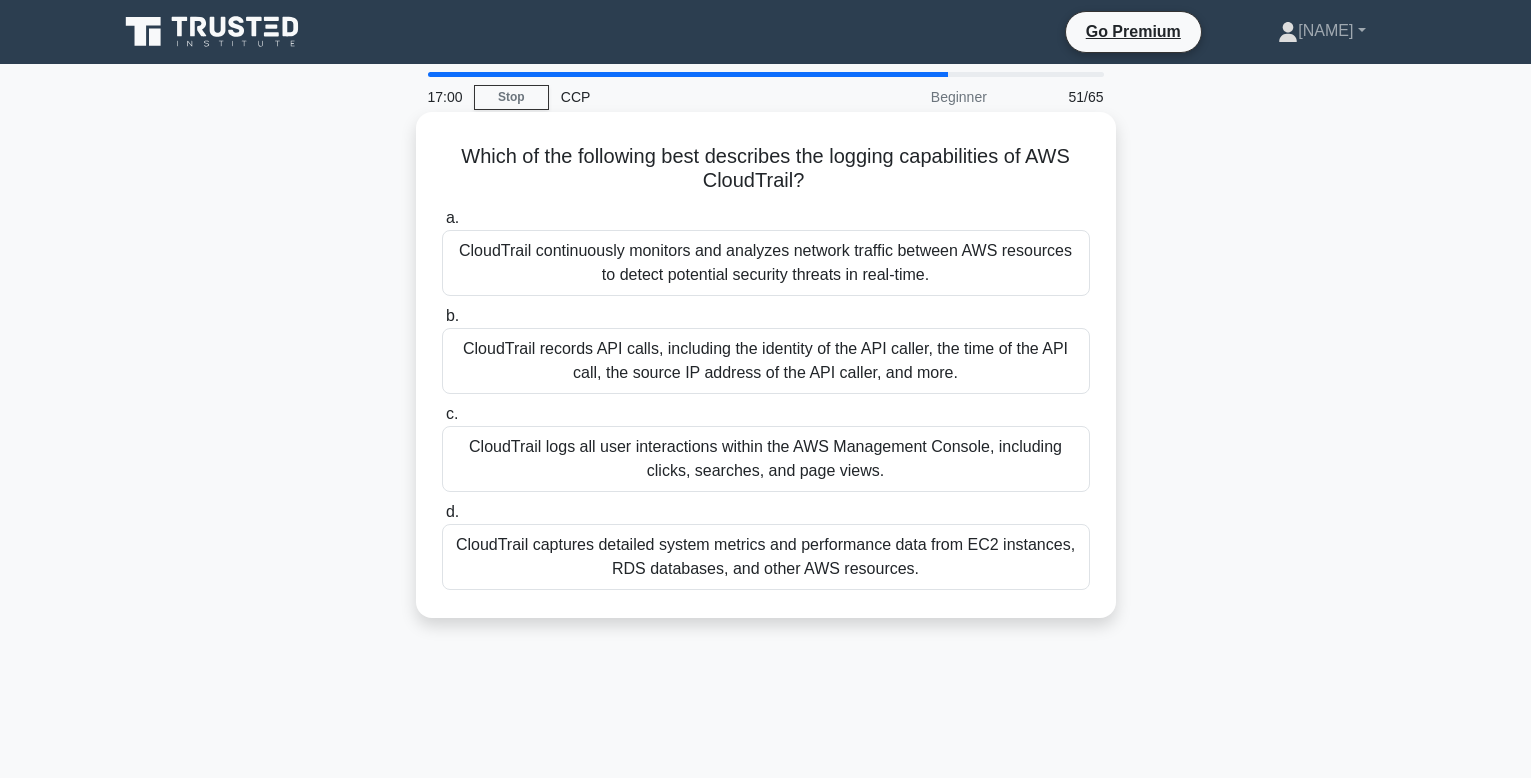 click on "CloudTrail records API calls, including the identity of the API caller, the time of the API call, the source IP address of the API caller, and more." at bounding box center (766, 361) 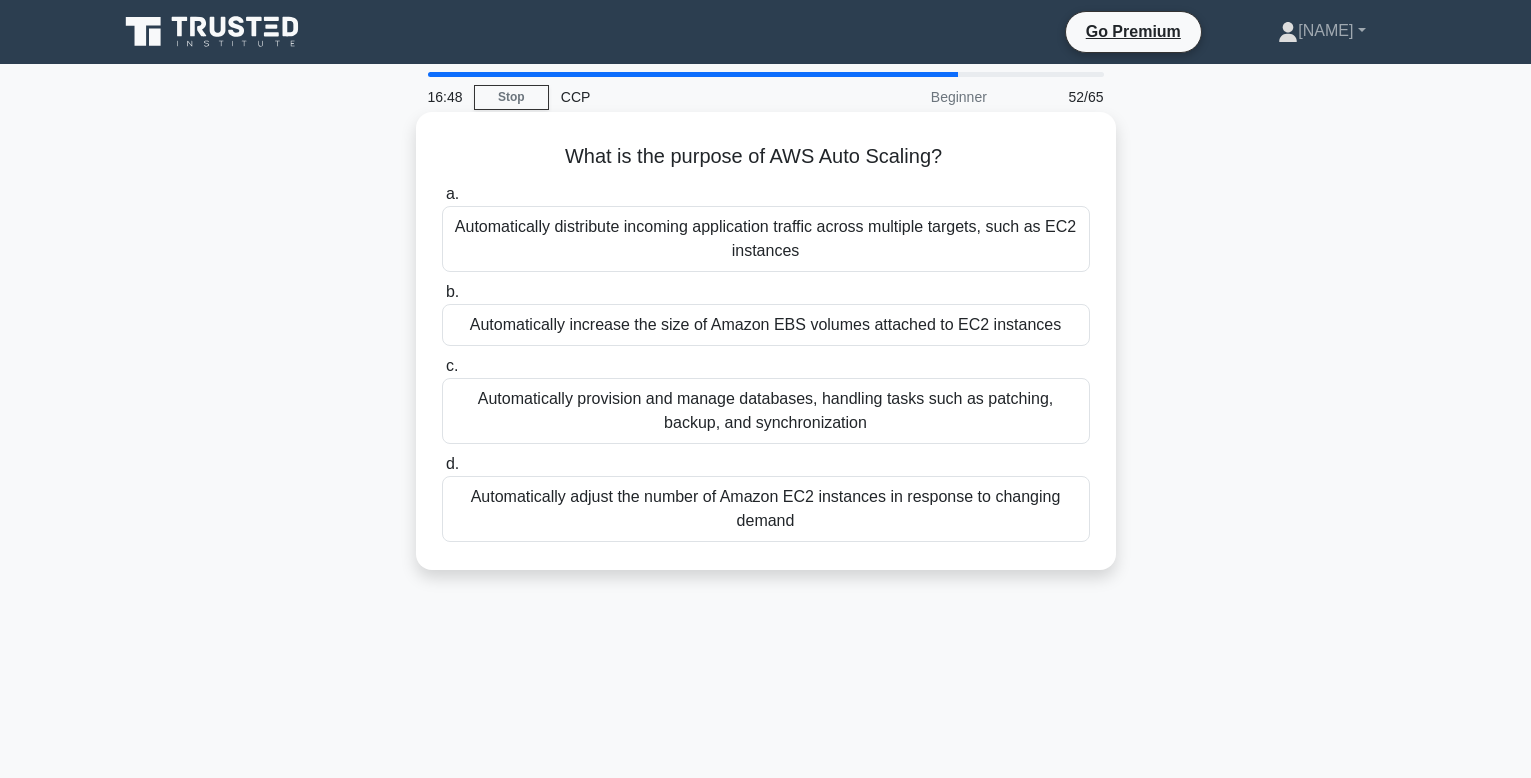 click on "Automatically adjust the number of Amazon EC2 instances in response to changing demand" at bounding box center [766, 509] 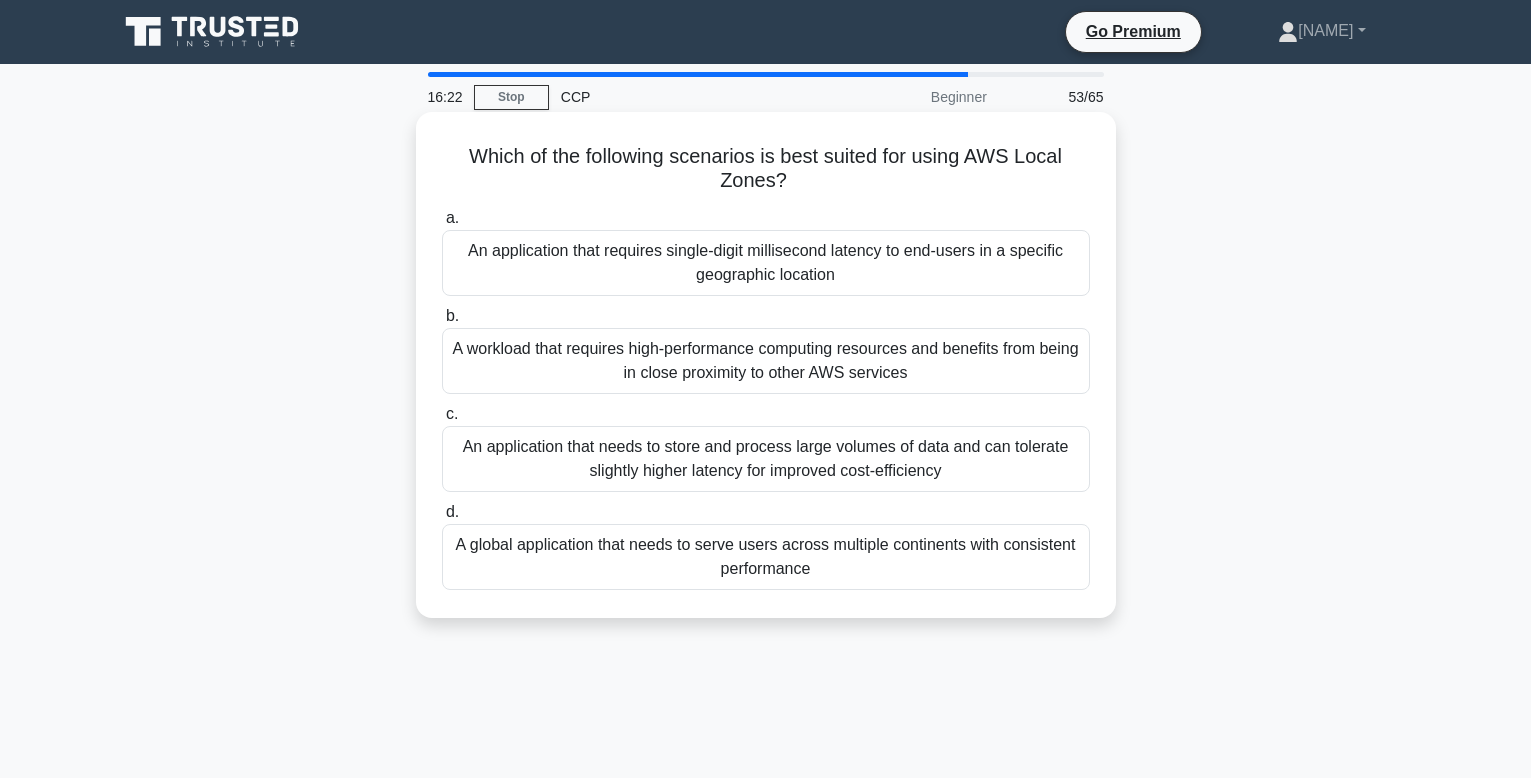 drag, startPoint x: 467, startPoint y: 157, endPoint x: 1032, endPoint y: 589, distance: 711.23065 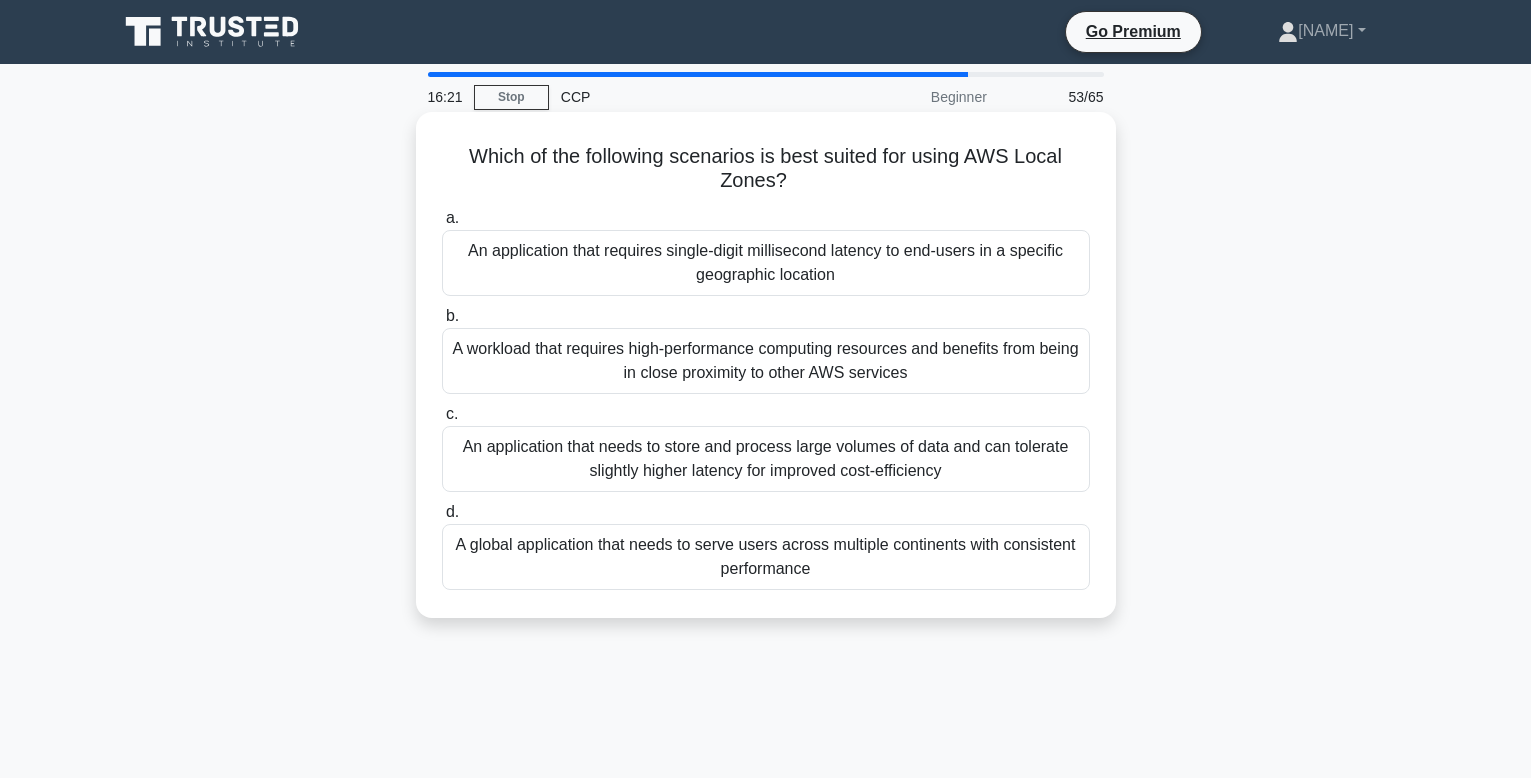 copy on "Which of the following scenarios is best suited for using AWS Local Zones?
.spinner_0XTQ{transform-origin:center;animation:spinner_y6GP .75s linear infinite}@keyframes spinner_y6GP{100%{transform:rotate(360deg)}}
a.
An application that requires single-digit millisecond latency to end-users in a specific geographic location
b.
A workload that requires high-performance computing resources and benefits from being in close proximity to other AWS services
c.
An application that needs to store and process large volumes of data and can tolerate slightly higher latency for improved cost-efficiency
d.
A global application that needs to serve users across multiple continents with consistent performance" 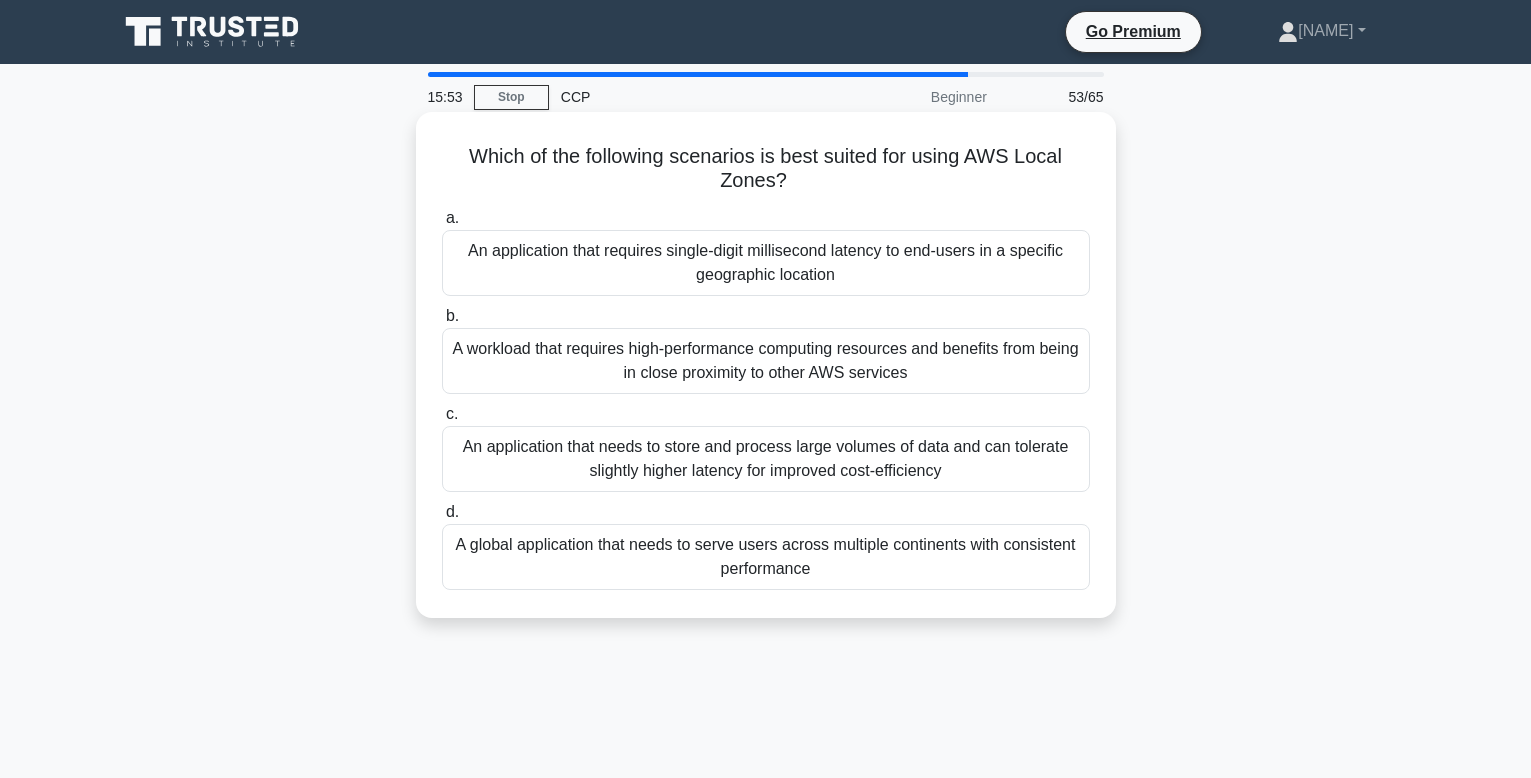 click on "A workload that requires high-performance computing resources and benefits from being in close proximity to other AWS services" at bounding box center [766, 361] 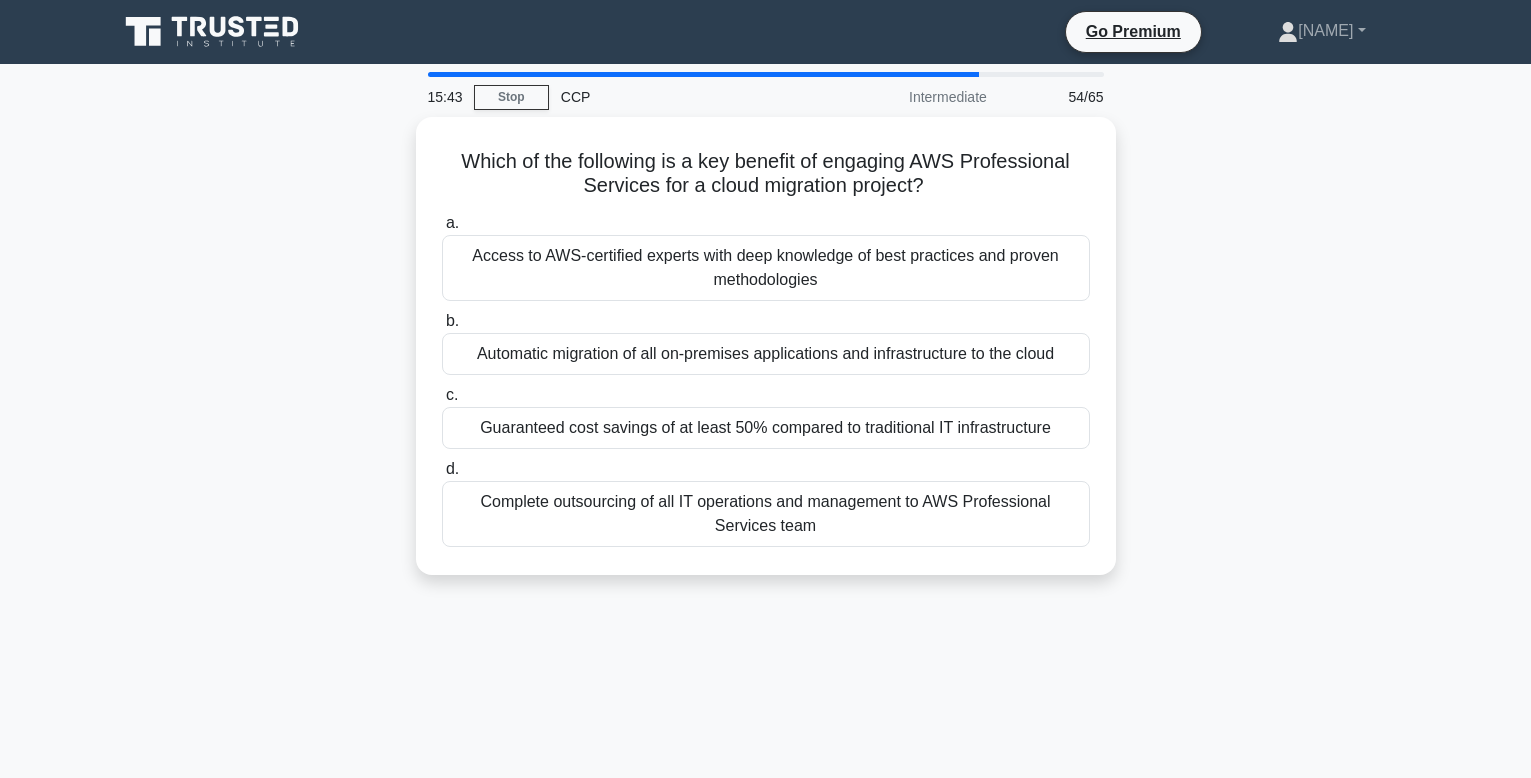drag, startPoint x: 456, startPoint y: 150, endPoint x: 1079, endPoint y: 608, distance: 773.2354 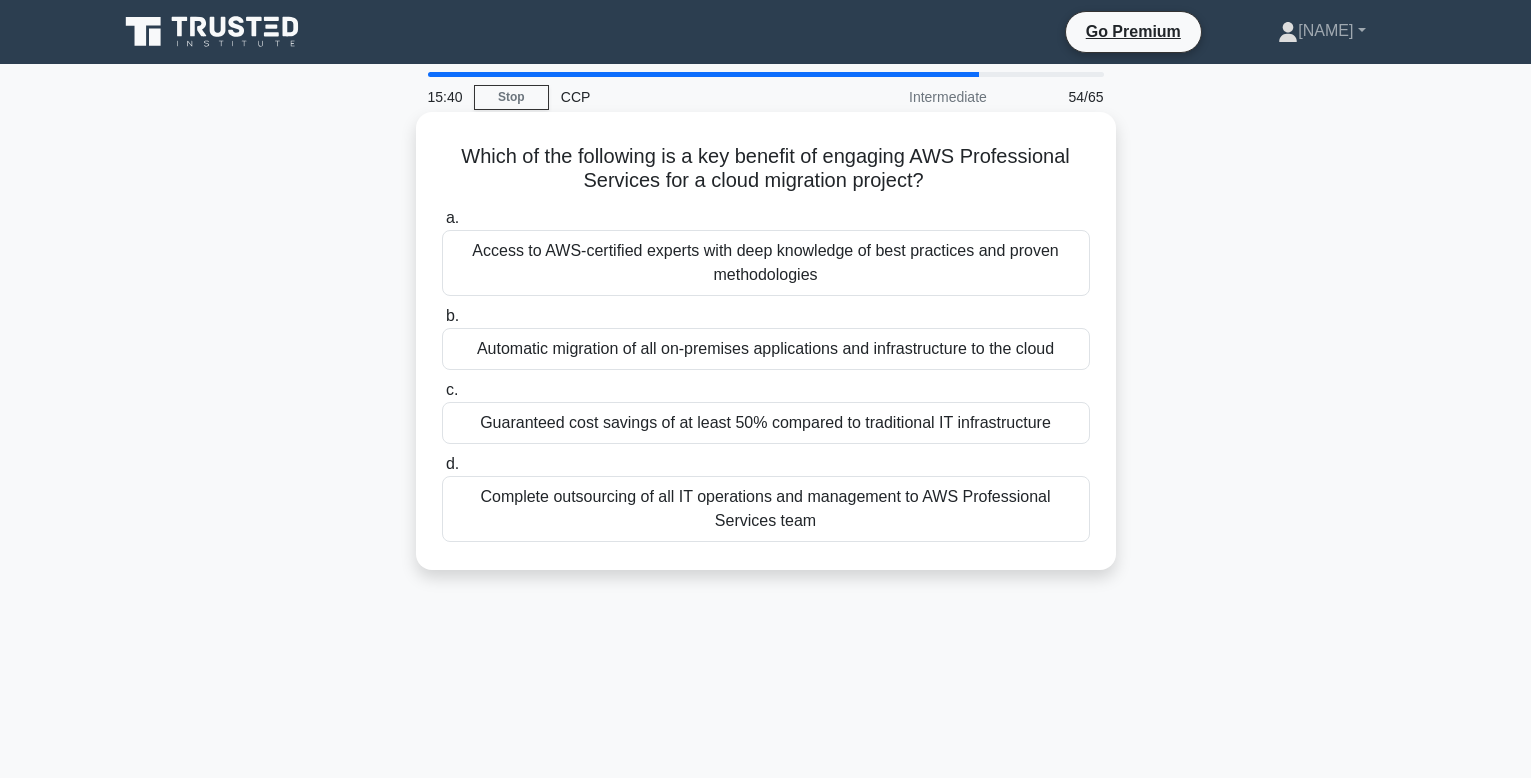 copy on "Which of the following is a key benefit of engaging AWS Professional Services for a cloud migration project?
.spinner_0XTQ{transform-origin:center;animation:spinner_y6GP .75s linear infinite}@keyframes spinner_y6GP{100%{transform:rotate(360deg)}}
a.
Access to AWS-certified experts with deep knowledge of best practices and proven methodologies
b.
Automatic migration of all on-premises applications and infrastructure to the cloud
c.
Guaranteed cost savings of at least 50% compared to traditional IT infrastructure
d.
Complete outsourcing of all IT operations and management to AWS Professional Services team" 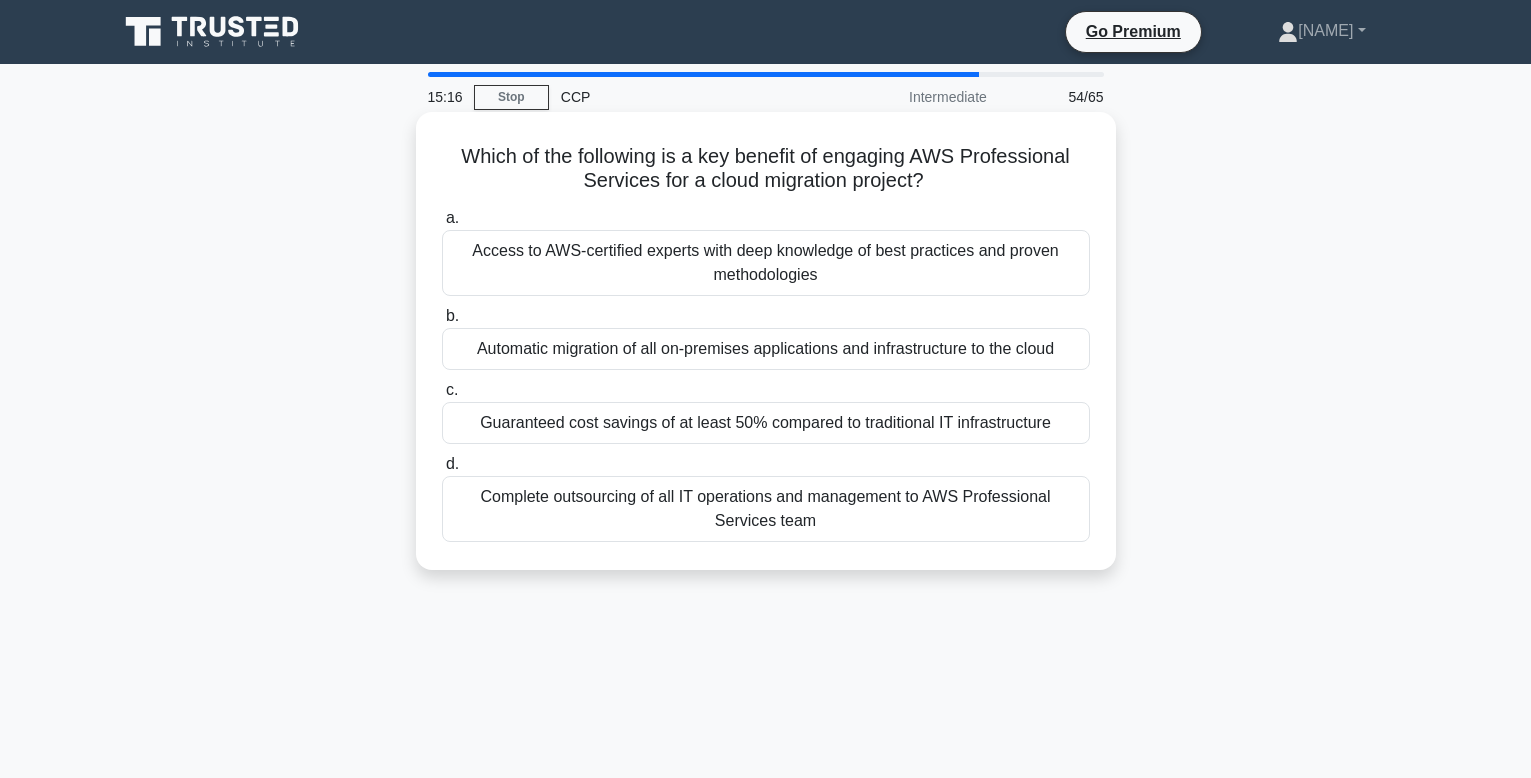 click on "Access to AWS-certified experts with deep knowledge of best practices and proven methodologies" at bounding box center [766, 263] 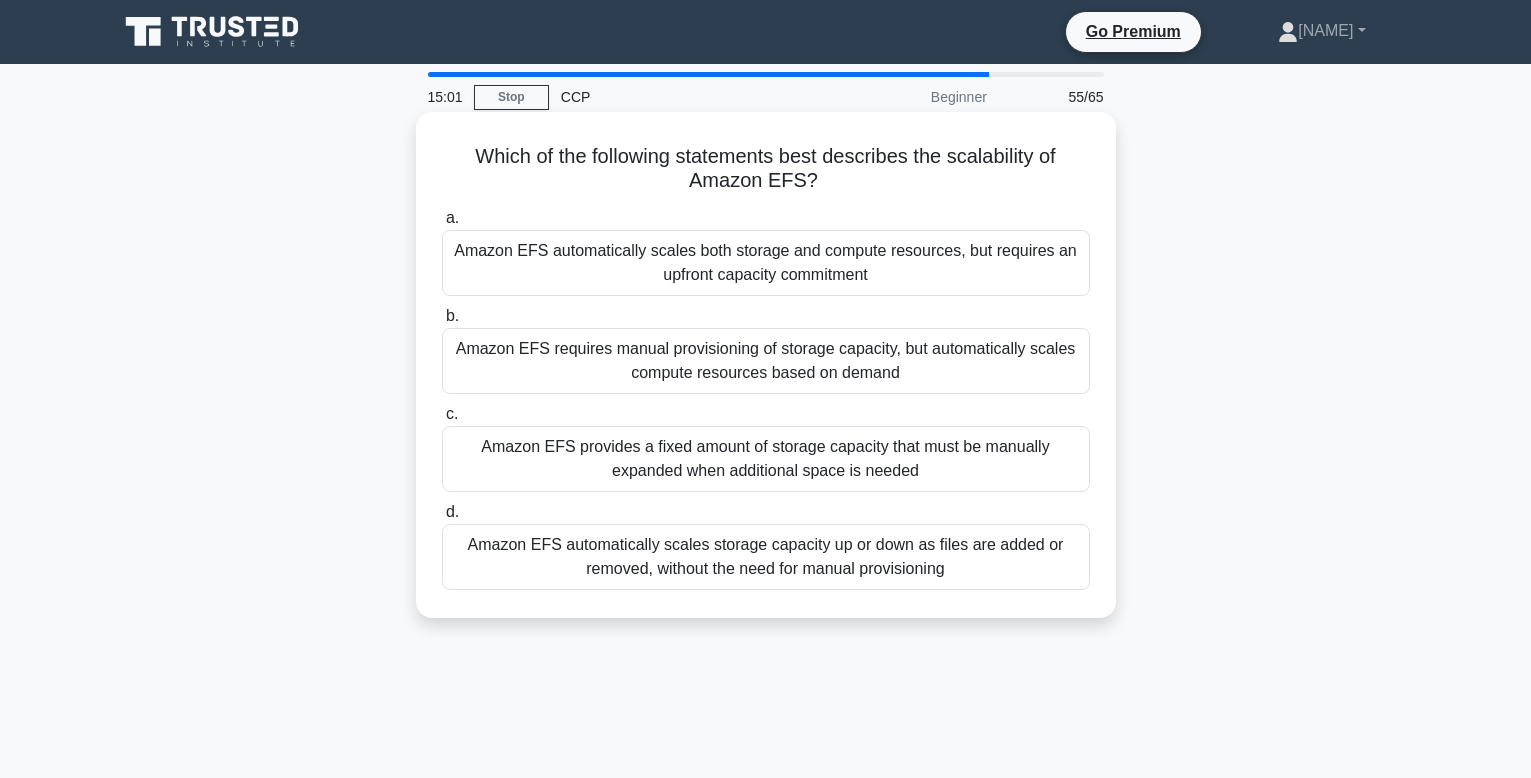 click on "Amazon EFS automatically scales storage capacity up or down as files are added or removed, without the need for manual provisioning" at bounding box center [766, 557] 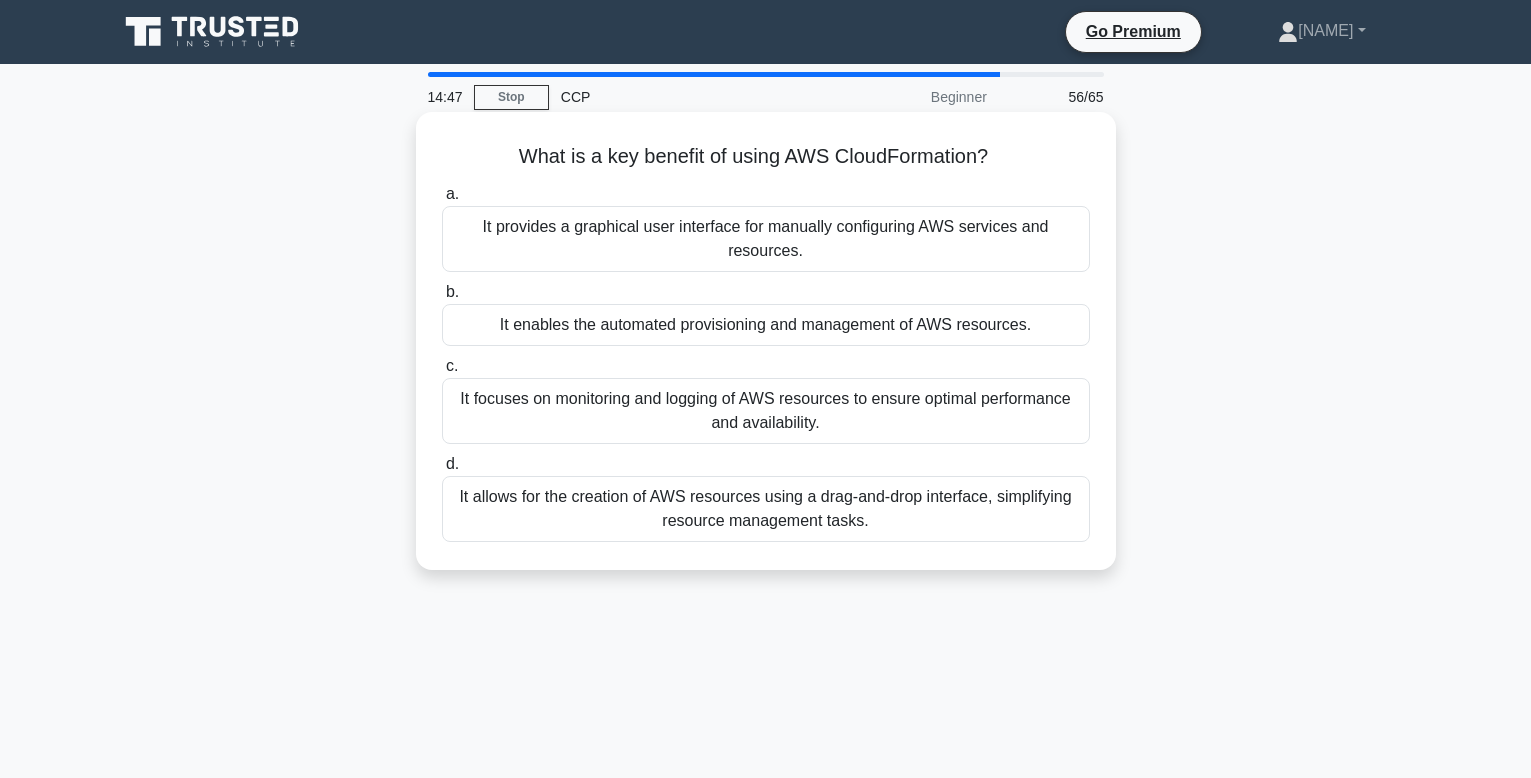 drag, startPoint x: 511, startPoint y: 154, endPoint x: 1051, endPoint y: 541, distance: 664.3561 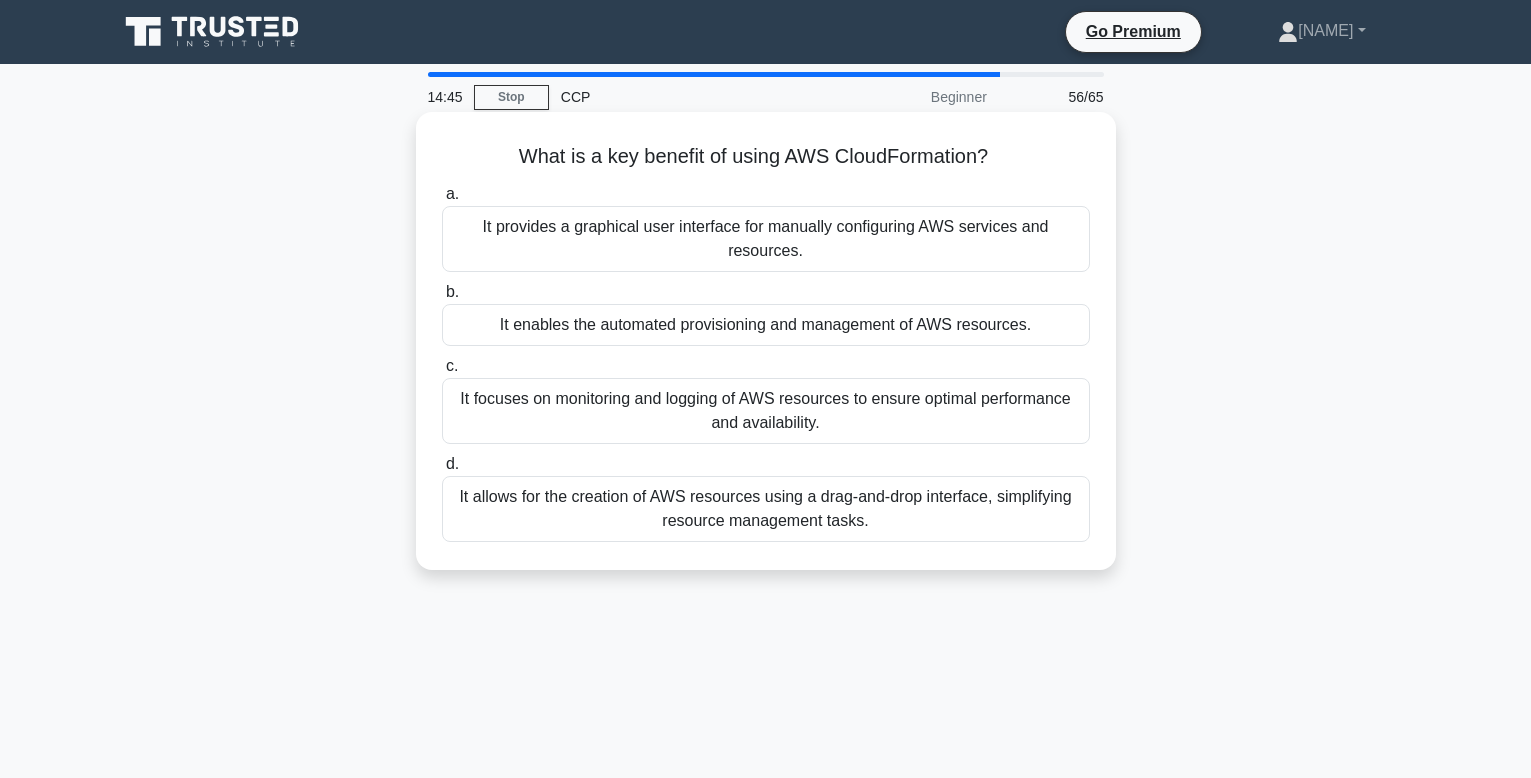 copy on "What is a key benefit of using AWS CloudFormation?
.spinner_0XTQ{transform-origin:center;animation:spinner_y6GP .75s linear infinite}@keyframes spinner_y6GP{100%{transform:rotate(360deg)}}
a.
It provides a graphical user interface for manually configuring AWS services and resources.
b.
It enables the automated provisioning and management of AWS resources.
c.
It focuses on monitoring and logging of AWS resources to ensure optimal performance and availability.
d.
It allows for the creation of AWS resources using a drag-and-drop interface, simplifying resource management tasks." 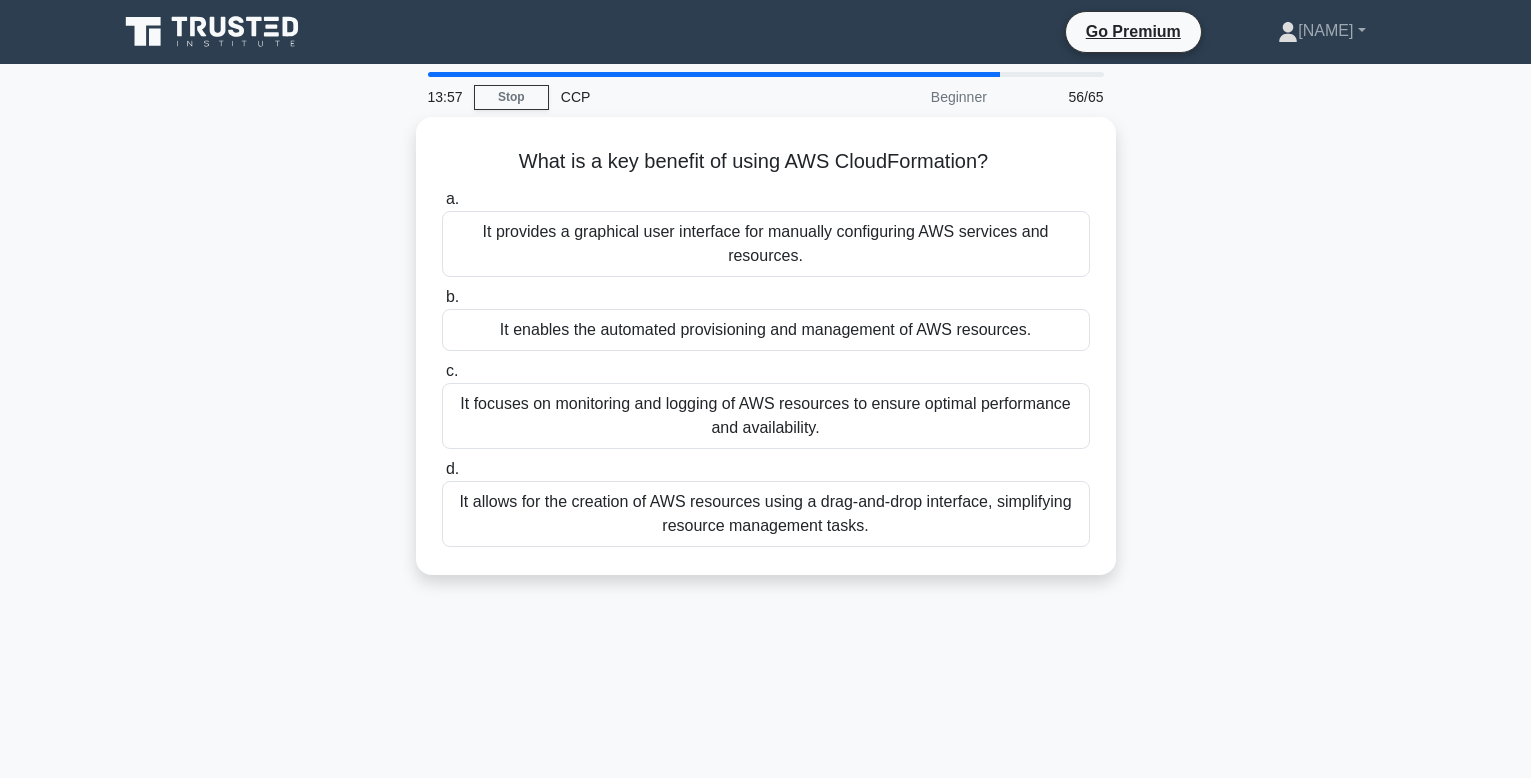 click on "What is a key benefit of using AWS CloudFormation?
.spinner_0XTQ{transform-origin:center;animation:spinner_y6GP .75s linear infinite}@keyframes spinner_y6GP{100%{transform:rotate(360deg)}}
a.
It provides a graphical user interface for manually configuring AWS services and resources.
b. c. d." at bounding box center (766, 358) 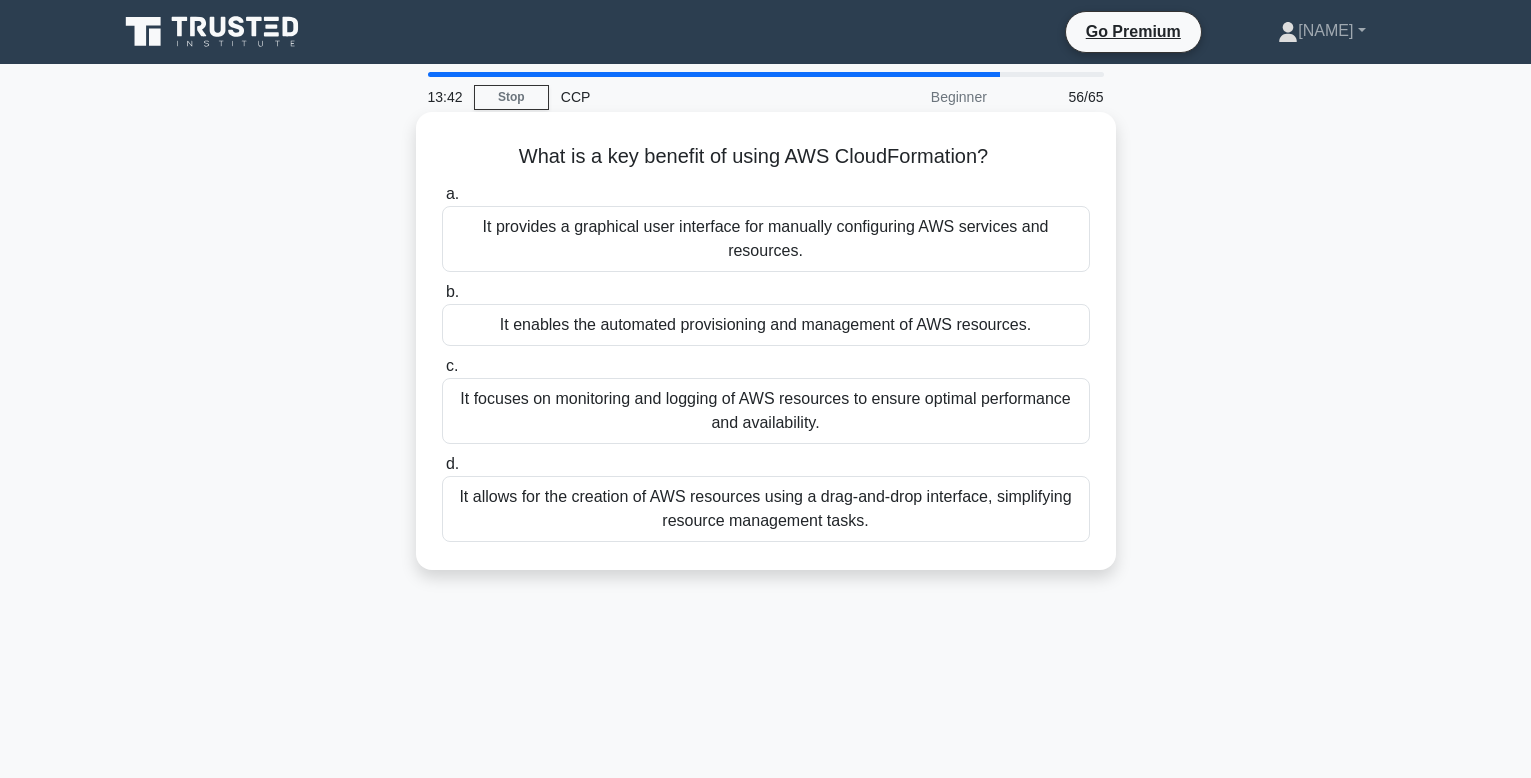 click on "It enables the automated provisioning and management of AWS resources." at bounding box center [766, 325] 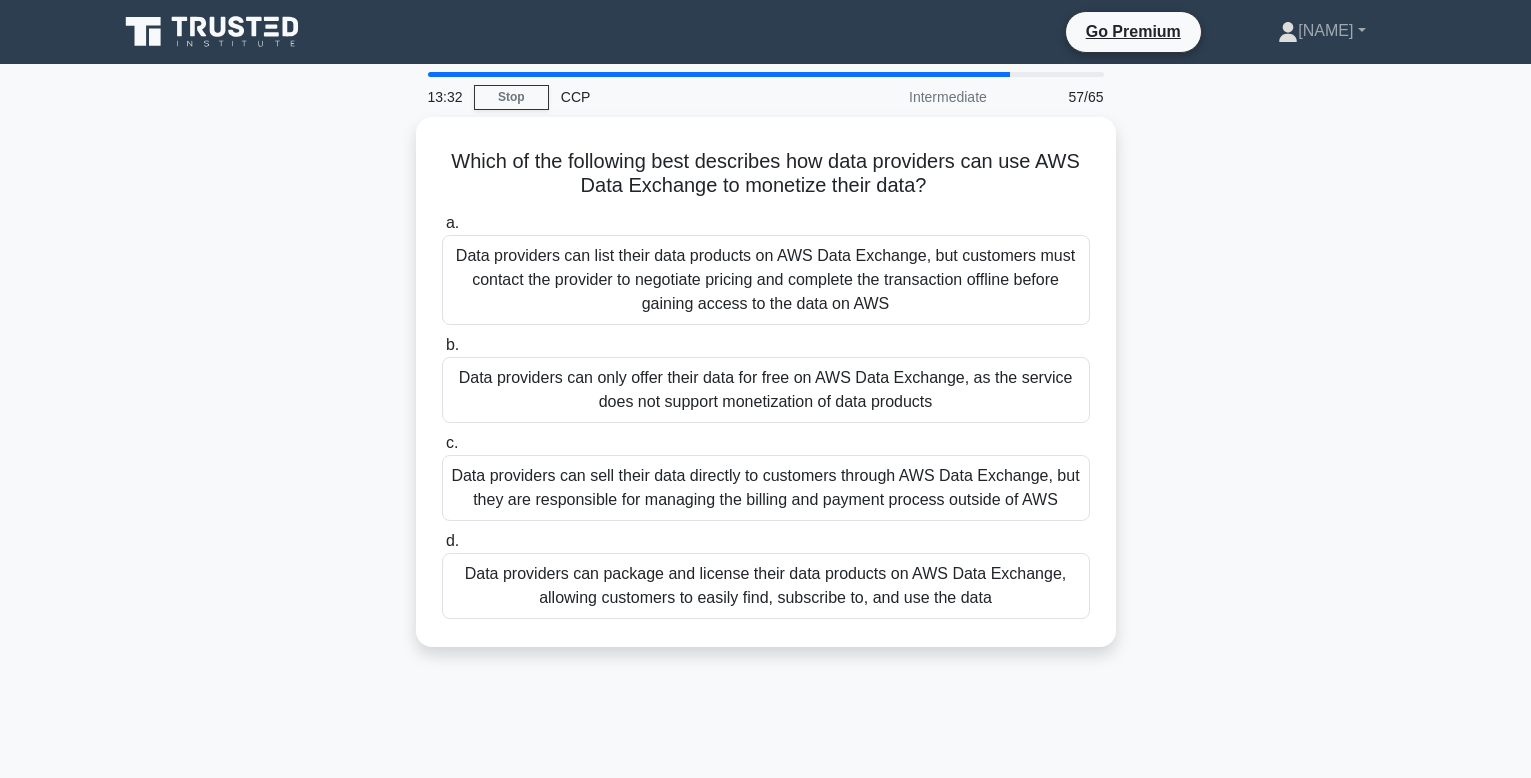 drag, startPoint x: 452, startPoint y: 156, endPoint x: 1117, endPoint y: 618, distance: 809.7339 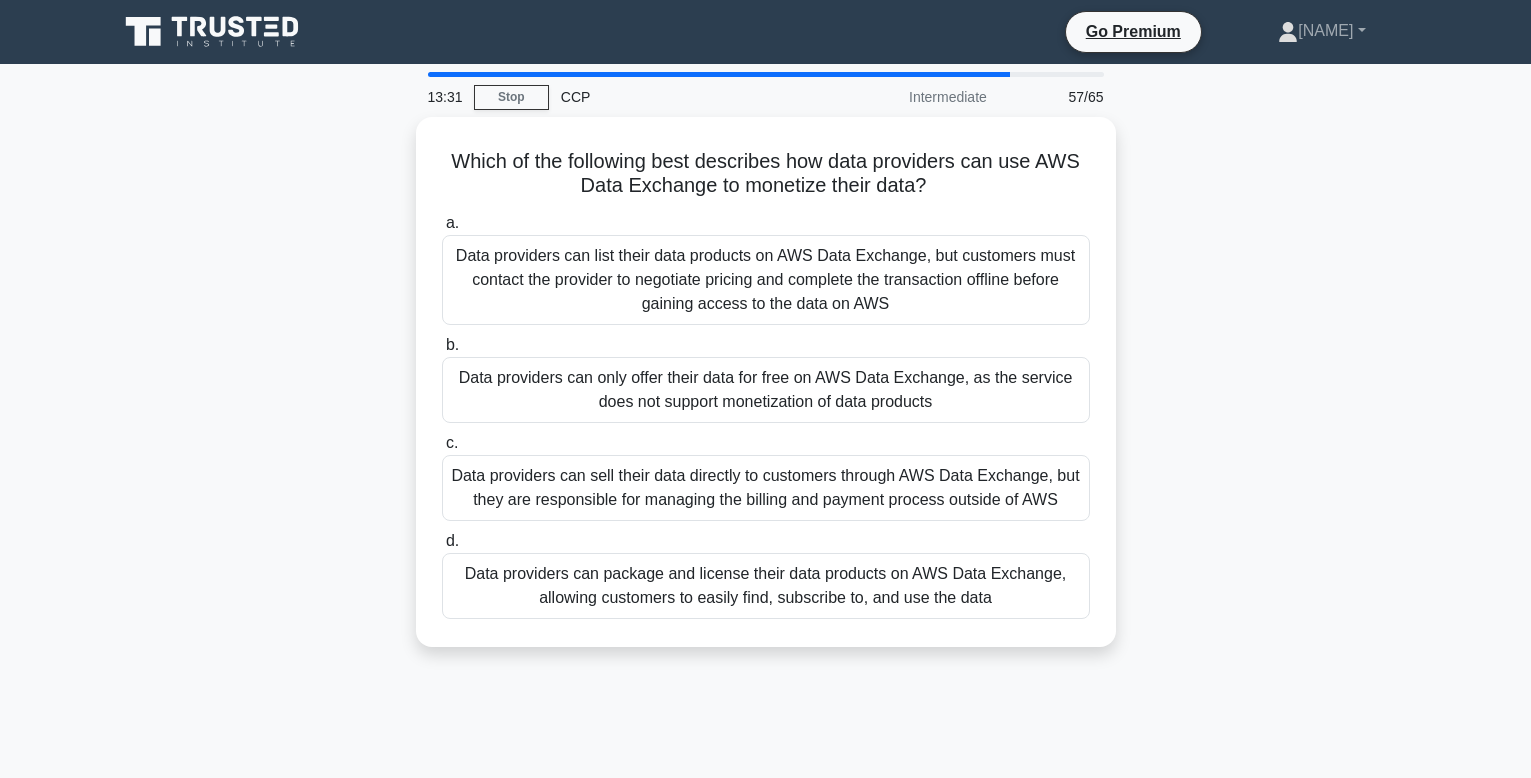 copy on "Which of the following best describes how data providers can use AWS Data Exchange to monetize their data?
.spinner_0XTQ{transform-origin:center;animation:spinner_y6GP .75s linear infinite}@keyframes spinner_y6GP{100%{transform:rotate(360deg)}}
a.
Data providers can list their data products on AWS Data Exchange, but customers must contact the provider to negotiate pricing and complete the transaction offline before gaining access to the data on AWS
b.
Data providers can only offer their data for free on AWS Data Exchange, as the service does not support monetization of data products
c.
Data providers can sell their data directly to customers through AWS Data Exchange, but they are responsible for managing the billing and payment process outside of AWS
..." 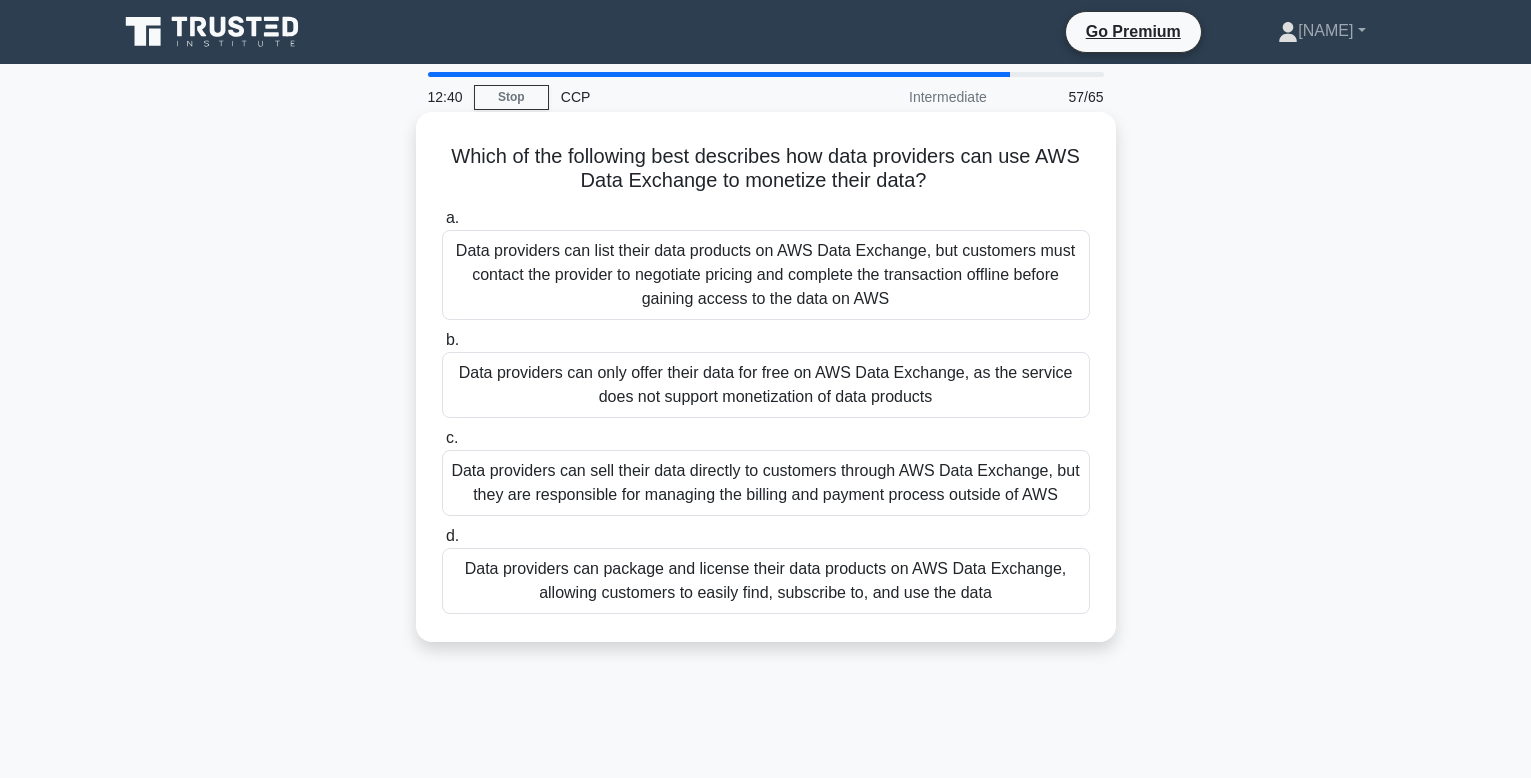 click on "Data providers can list their data products on AWS Data Exchange, but customers must contact the provider to negotiate pricing and complete the transaction offline before gaining access to the data on AWS" at bounding box center [766, 275] 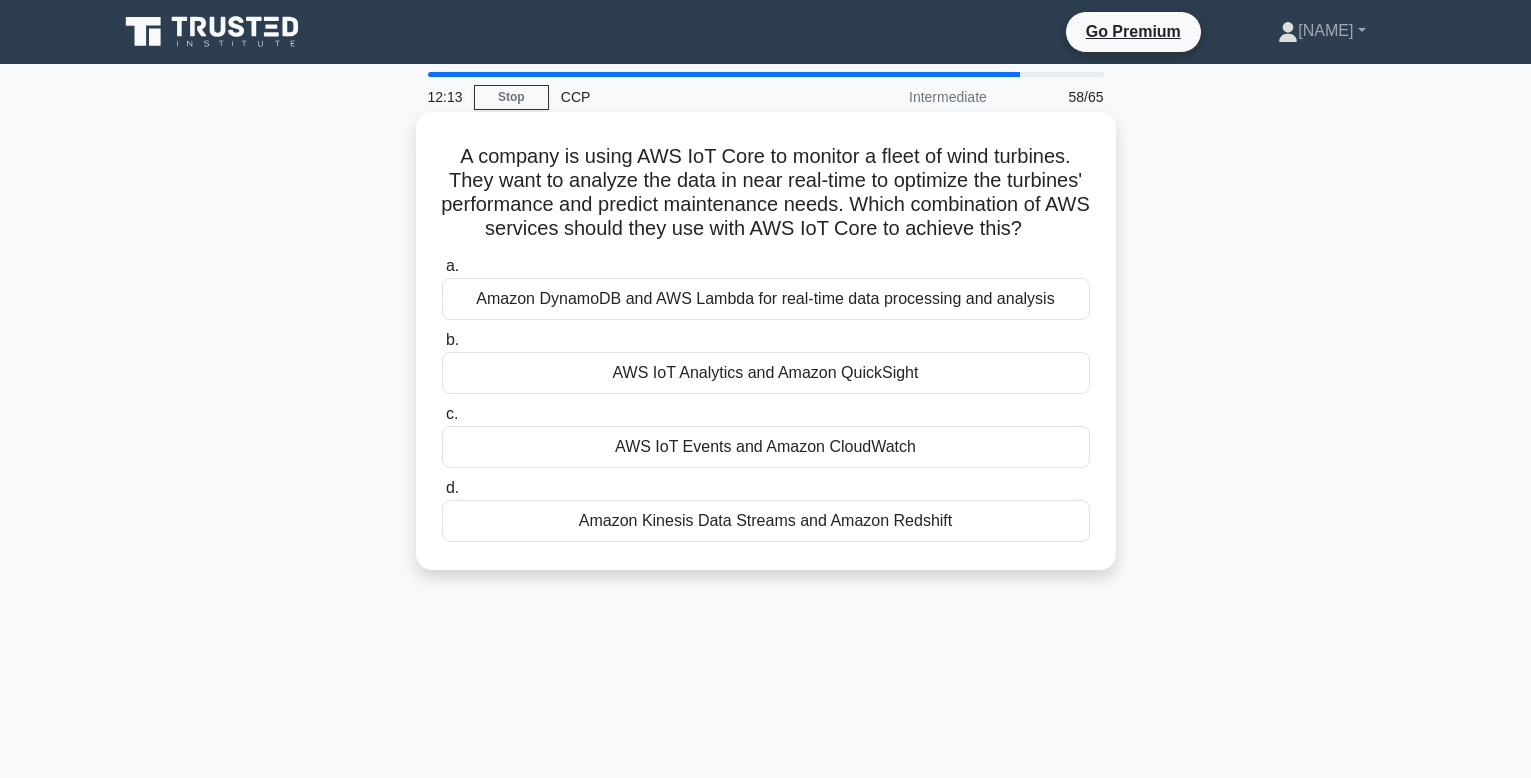 click on "Amazon Kinesis Data Streams and Amazon Redshift" at bounding box center (766, 521) 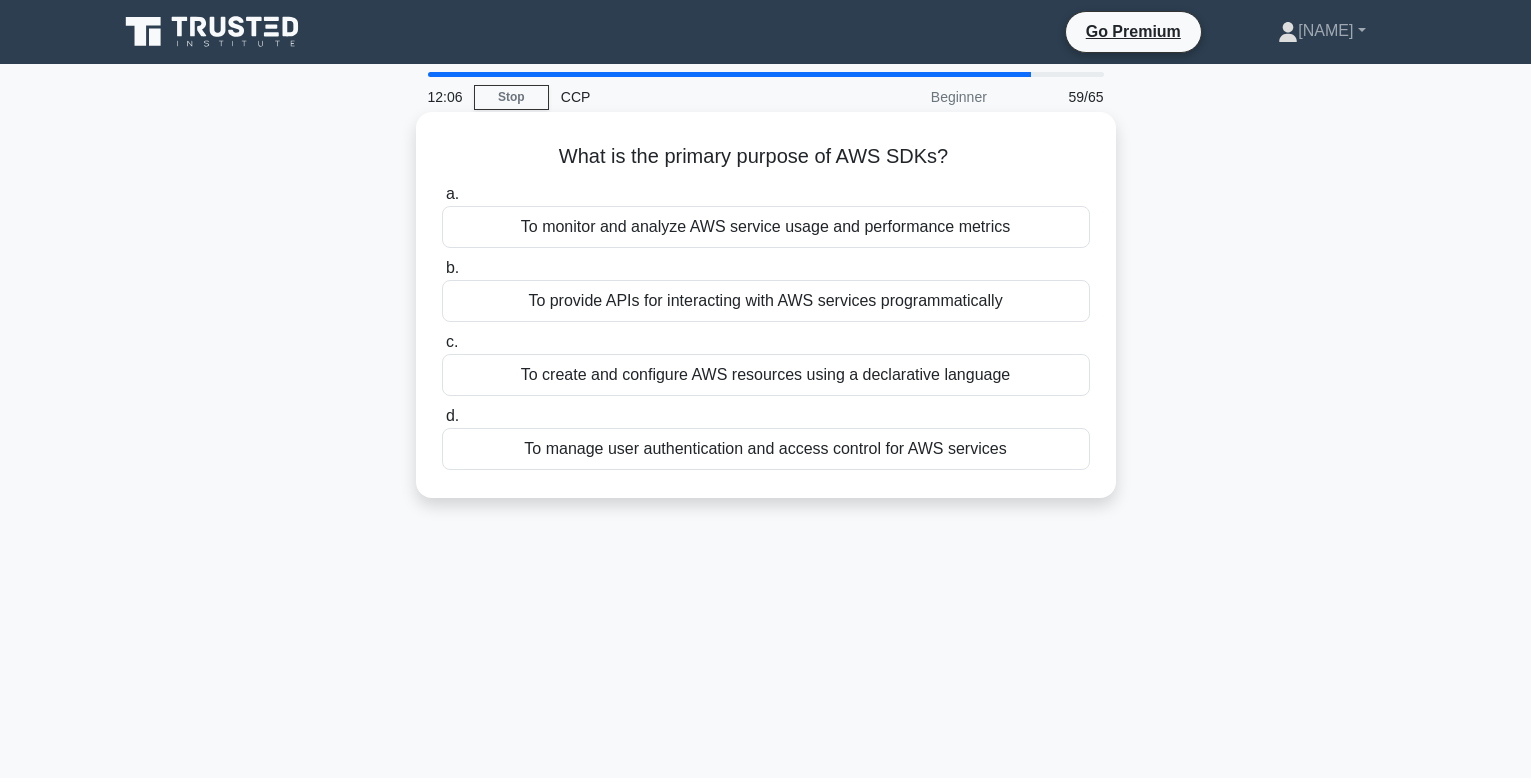 click on "To provide APIs for interacting with AWS services programmatically" at bounding box center (766, 301) 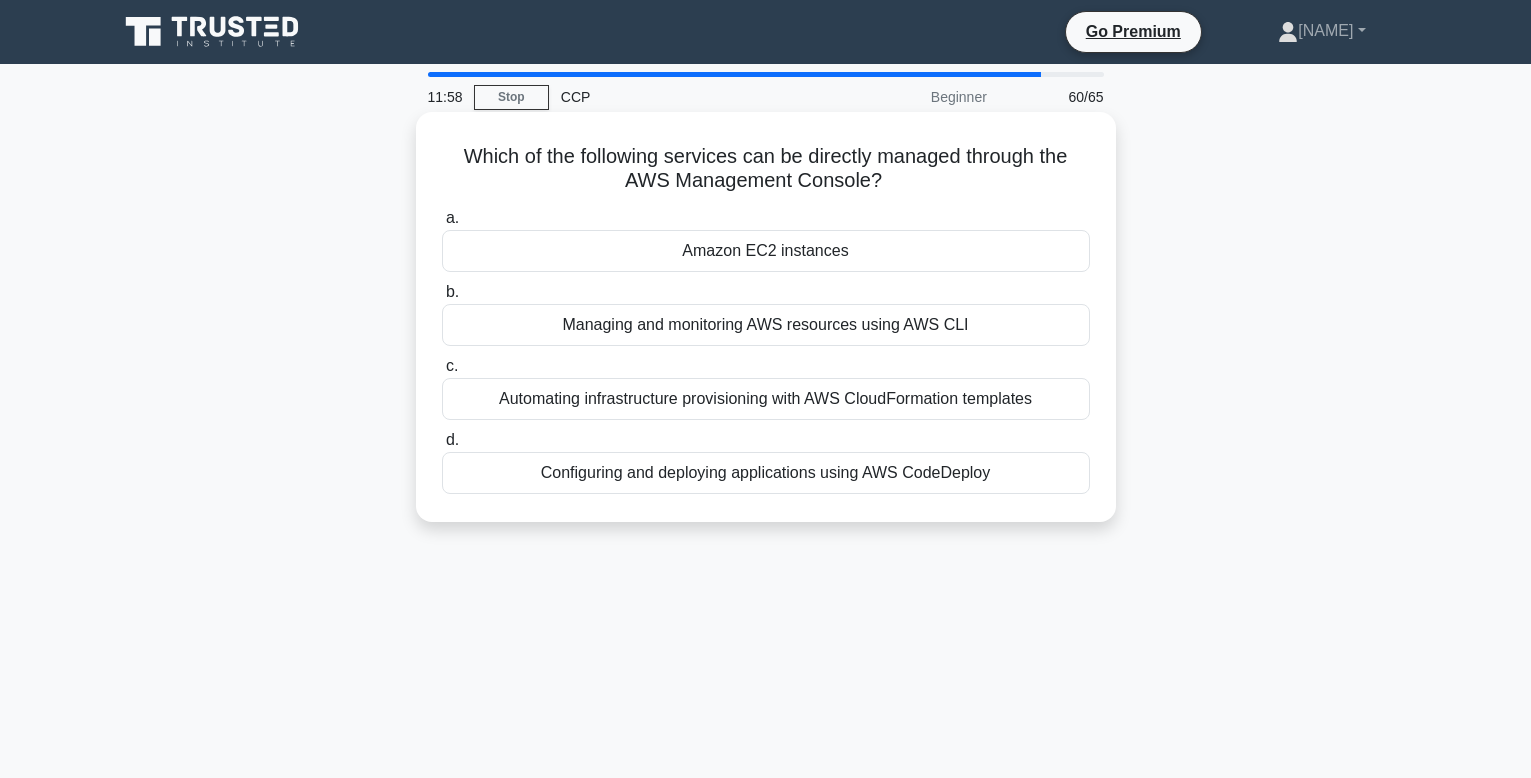 click on "Amazon EC2 instances" at bounding box center (766, 251) 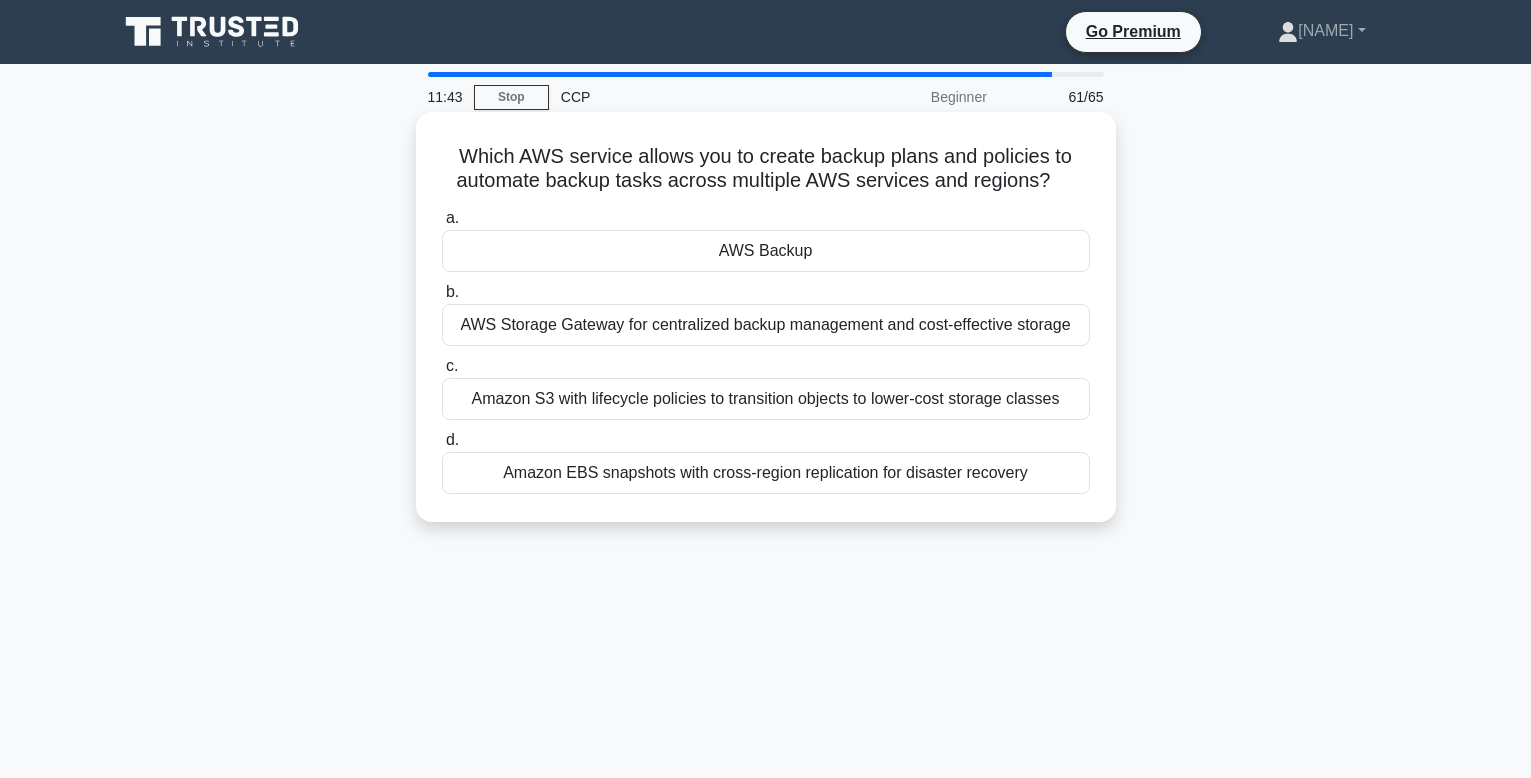 click on "Amazon S3 with lifecycle policies to transition objects to lower-cost storage classes" at bounding box center [766, 399] 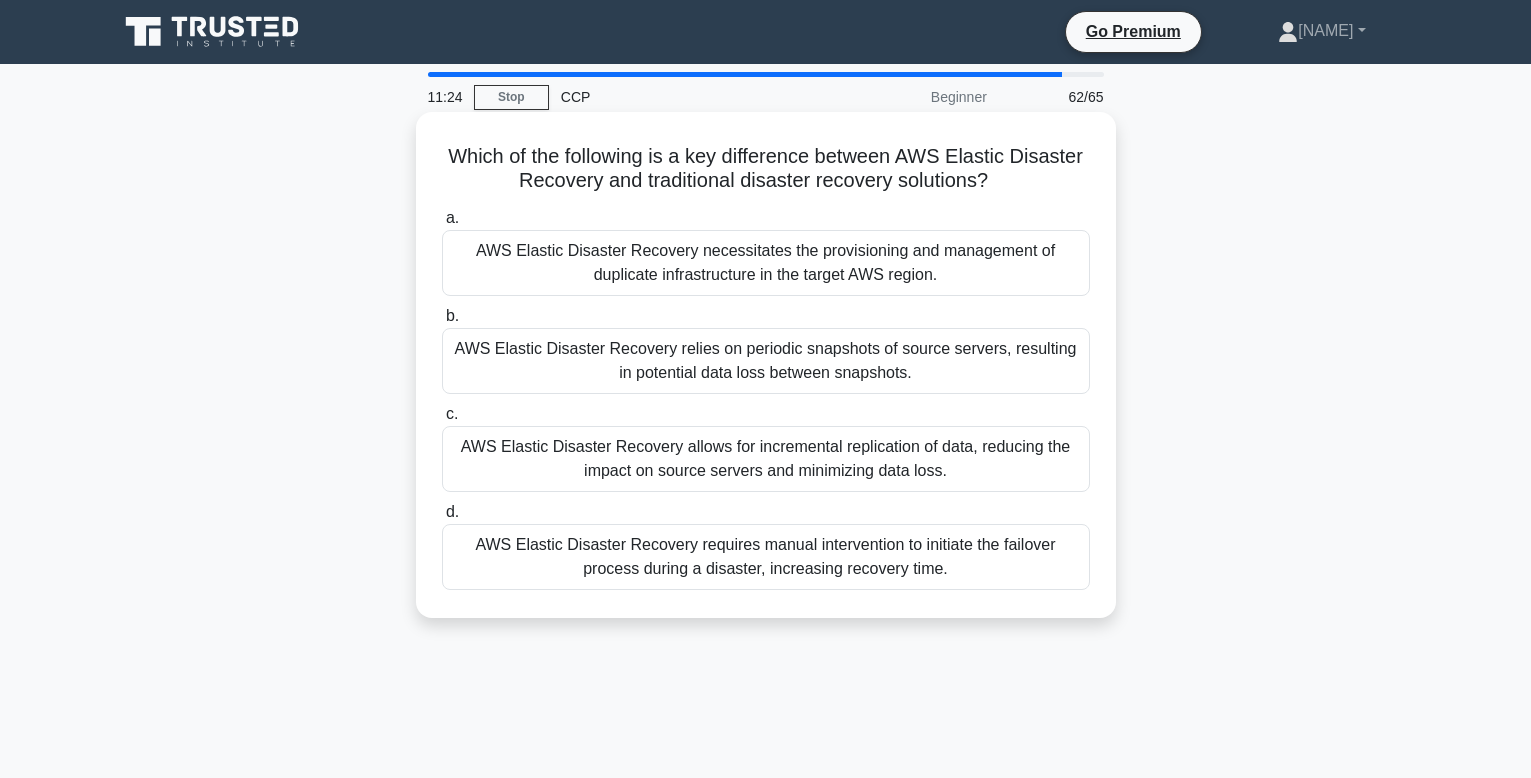drag, startPoint x: 447, startPoint y: 138, endPoint x: 1019, endPoint y: 591, distance: 729.65265 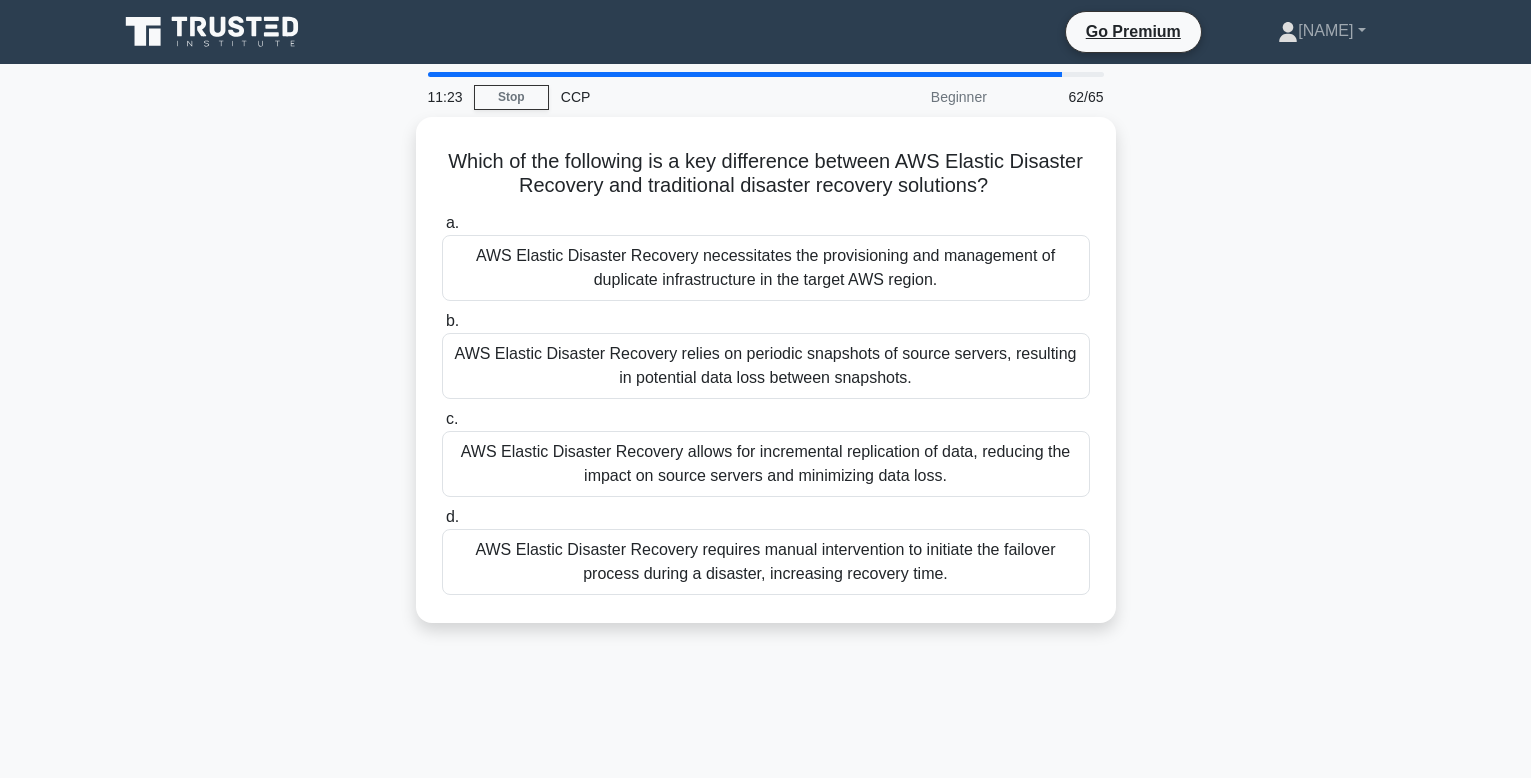 copy on "Which of the following is a key difference between AWS Elastic Disaster Recovery and traditional disaster recovery solutions?
.spinner_0XTQ{transform-origin:center;animation:spinner_y6GP .75s linear infinite}@keyframes spinner_y6GP{100%{transform:rotate(360deg)}}
a.
AWS Elastic Disaster Recovery necessitates the provisioning and management of duplicate infrastructure in the target AWS region.
b.
AWS Elastic Disaster Recovery relies on periodic snapshots of source servers, resulting in potential data loss between snapshots.
c.
AWS Elastic Disaster Recovery allows for incremental replication of data, reducing the impact on source servers and minimizing data loss.
d.
AWS Elastic Disaster Recovery requires man..." 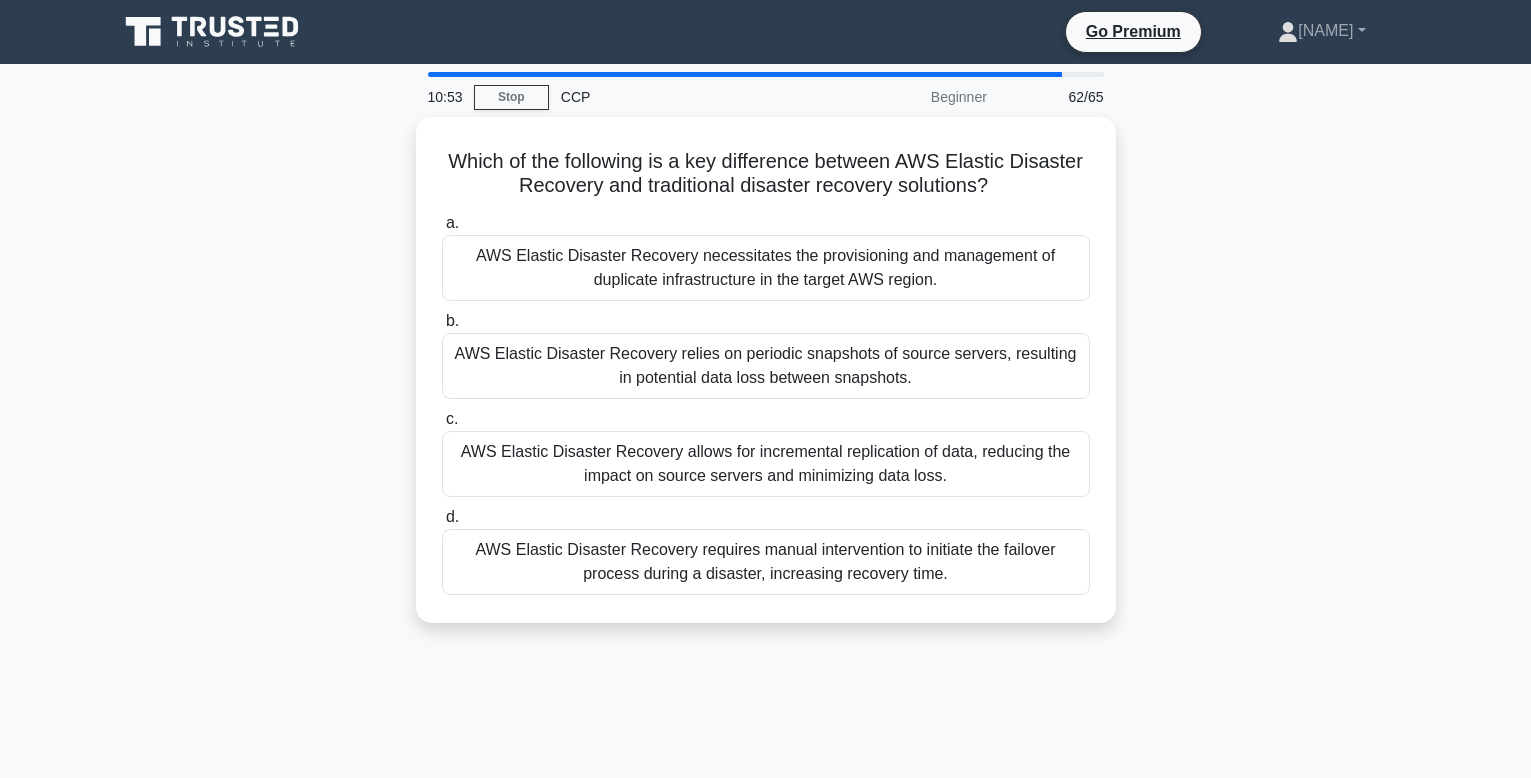 click on "Which of the following is a key difference between AWS Elastic Disaster Recovery and traditional disaster recovery solutions?
.spinner_0XTQ{transform-origin:center;animation:spinner_y6GP .75s linear infinite}@keyframes spinner_y6GP{100%{transform:rotate(360deg)}}
a.
AWS Elastic Disaster Recovery necessitates the provisioning and management of duplicate infrastructure in the target AWS region.
b." at bounding box center (766, 382) 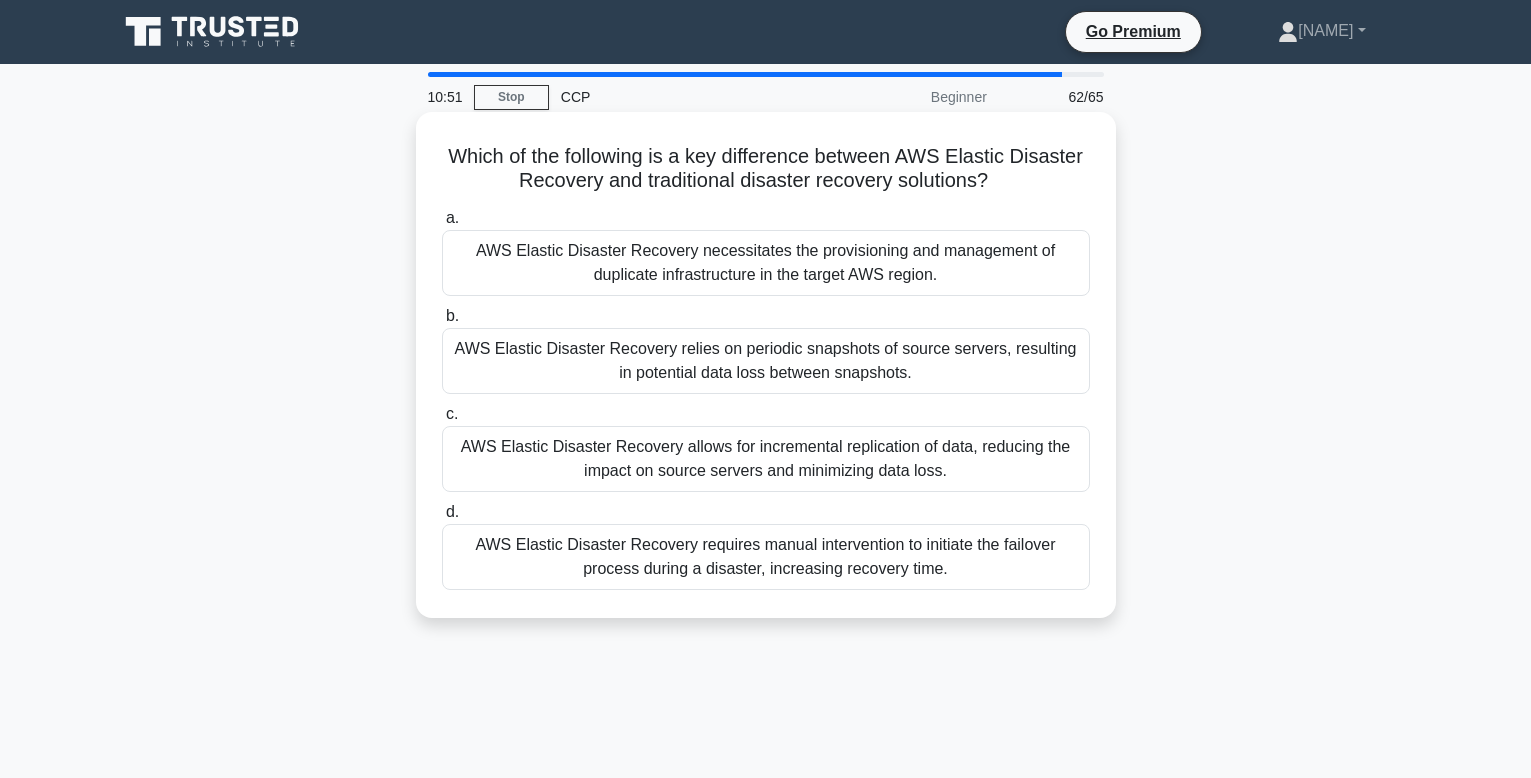 click on "AWS Elastic Disaster Recovery allows for incremental replication of data, reducing the impact on source servers and minimizing data loss." at bounding box center [766, 459] 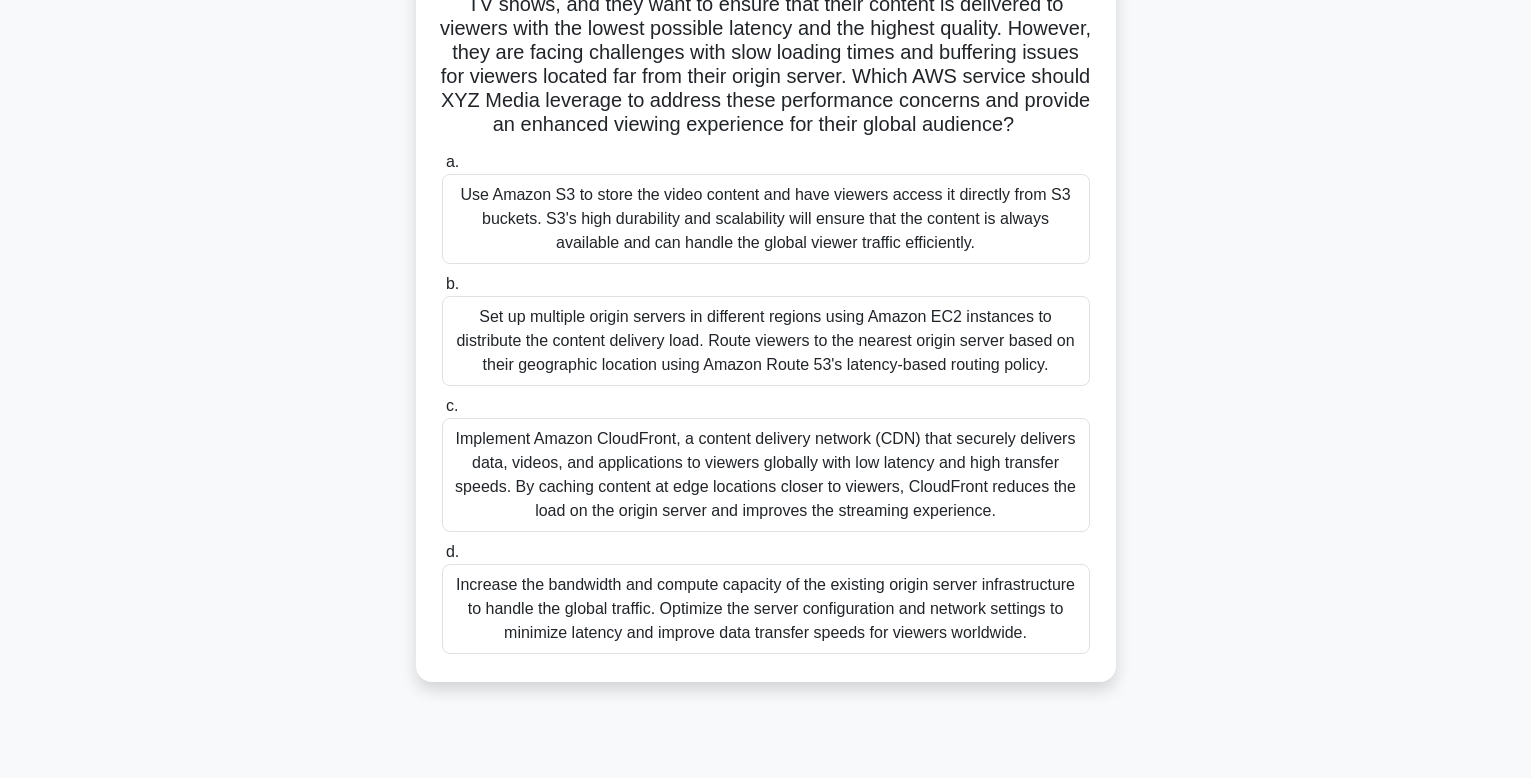 scroll, scrollTop: 203, scrollLeft: 0, axis: vertical 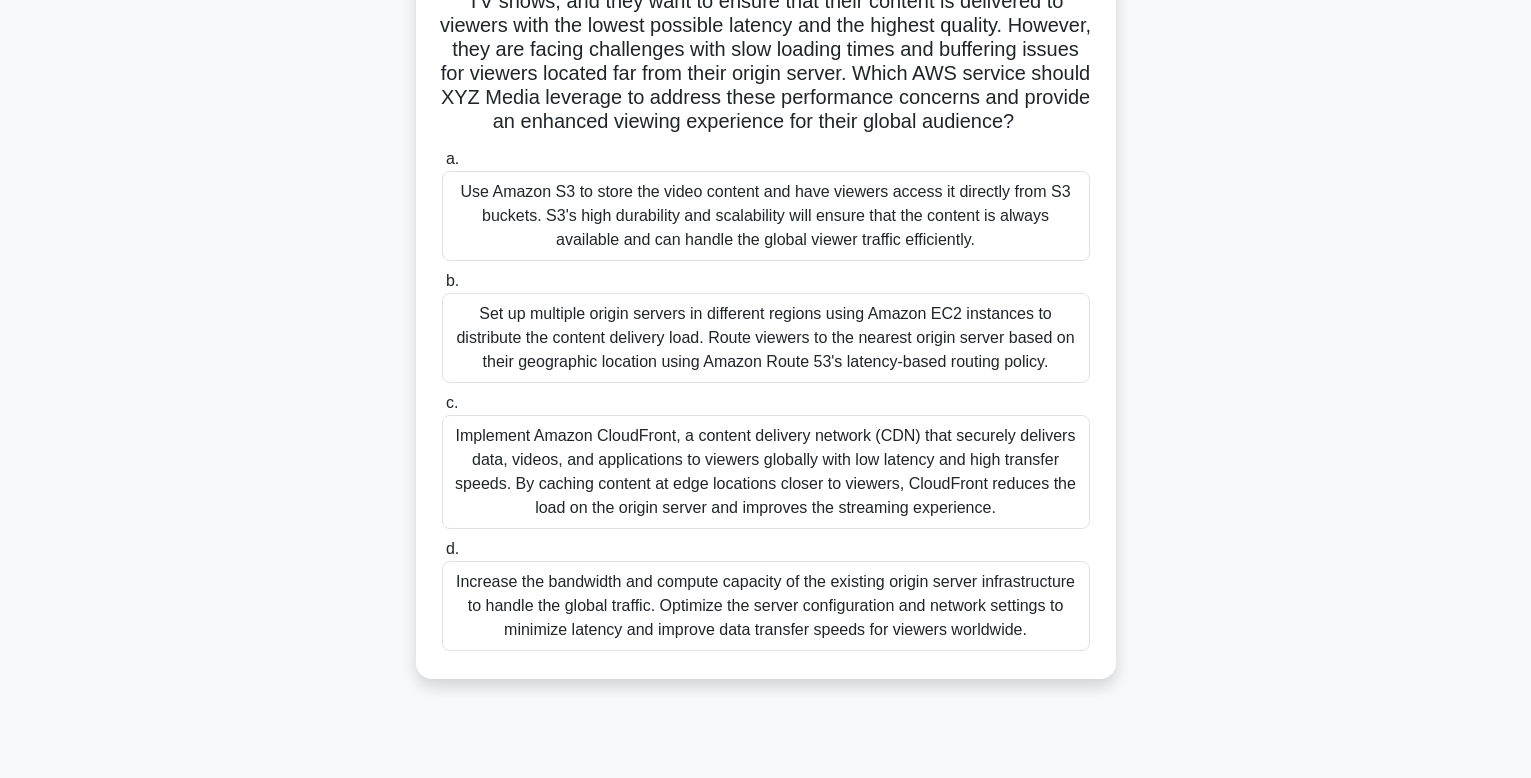 click on "Set up multiple origin servers in different regions using Amazon EC2 instances to distribute the content delivery load. Route viewers to the nearest origin server based on their geographic location using Amazon Route 53's latency-based routing policy." at bounding box center (766, 338) 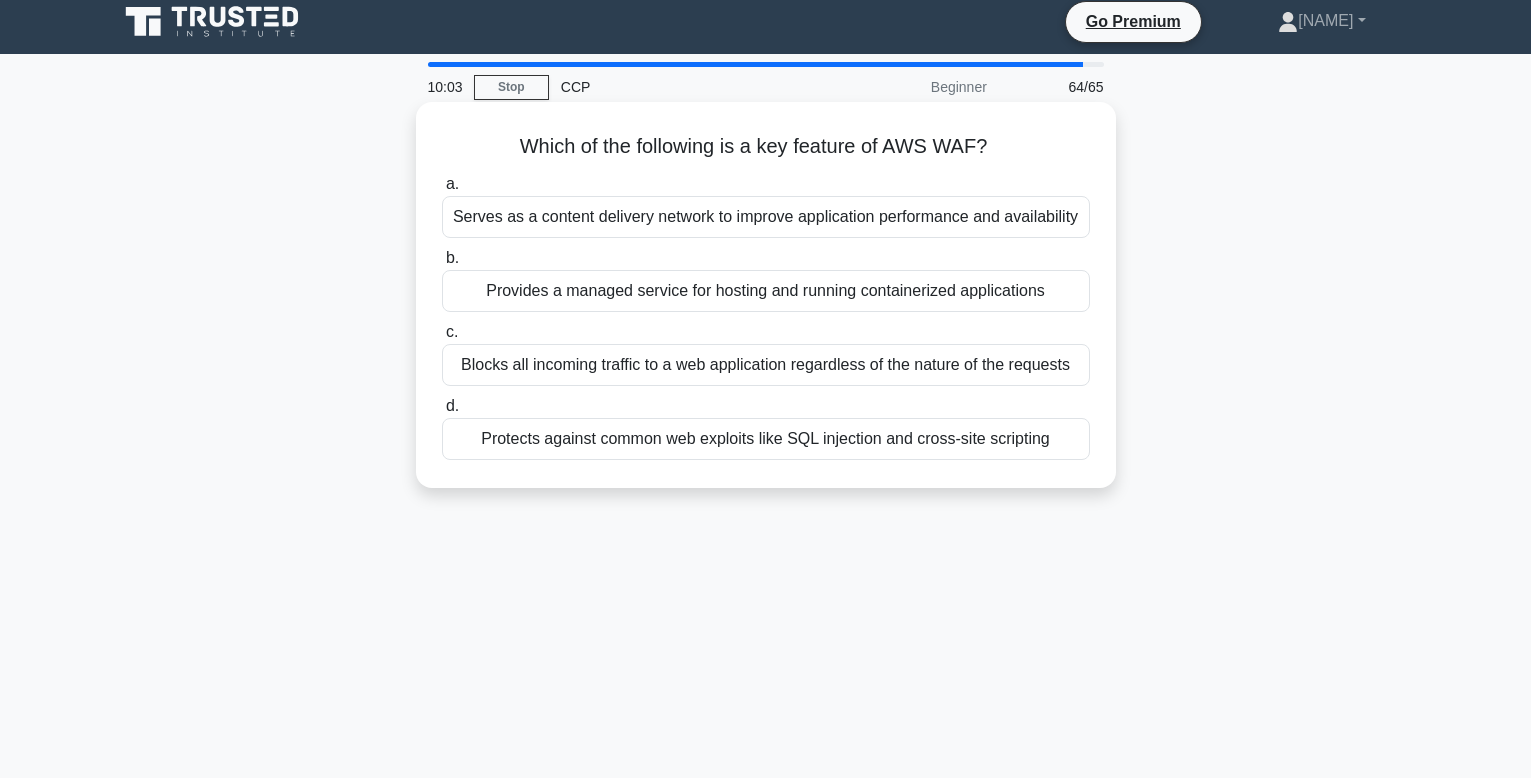 scroll, scrollTop: 0, scrollLeft: 0, axis: both 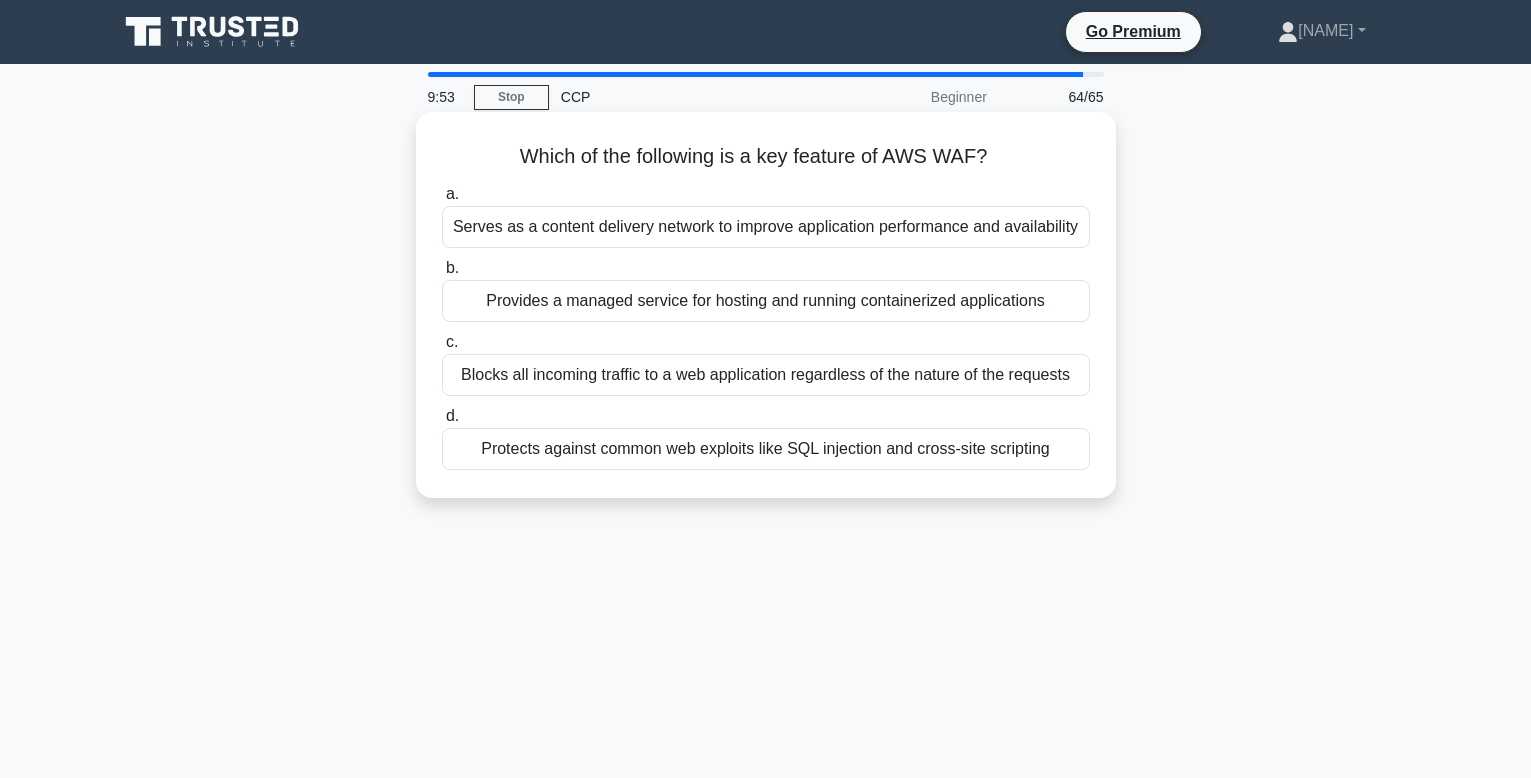 click on "Protects against common web exploits like SQL injection and cross-site scripting" at bounding box center [766, 449] 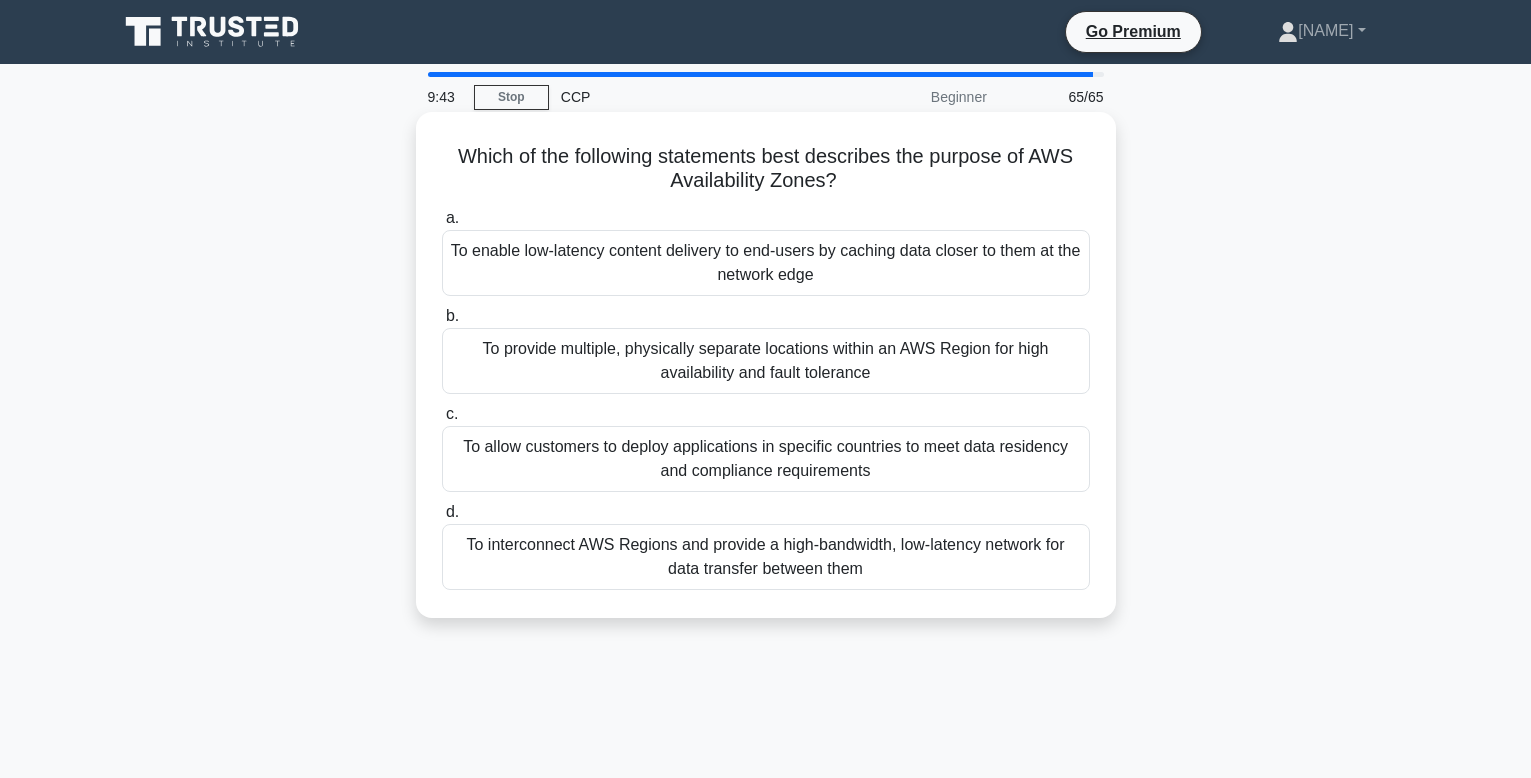click on "To provide multiple, physically separate locations within an AWS Region for high availability and fault tolerance" at bounding box center [766, 361] 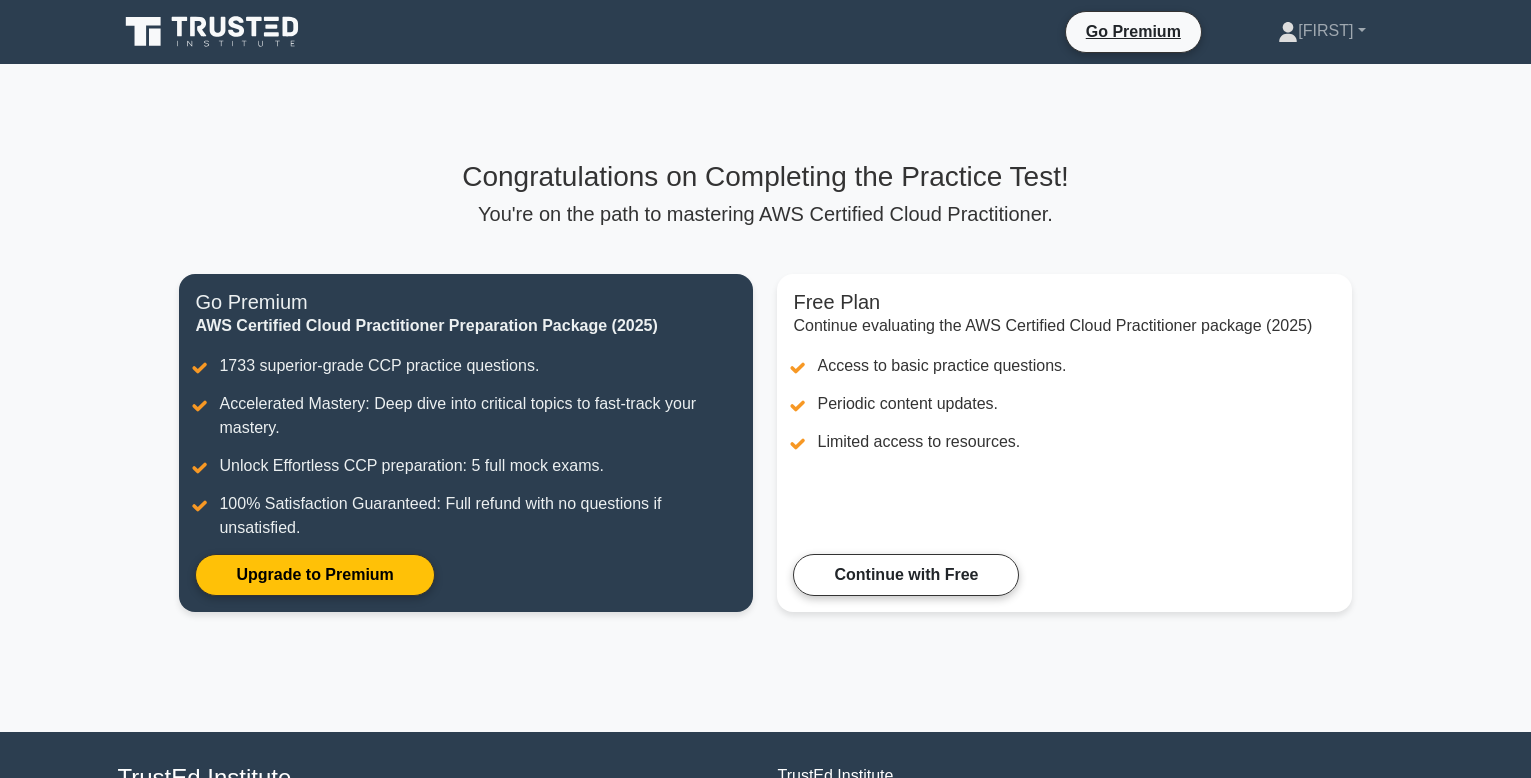 scroll, scrollTop: 0, scrollLeft: 0, axis: both 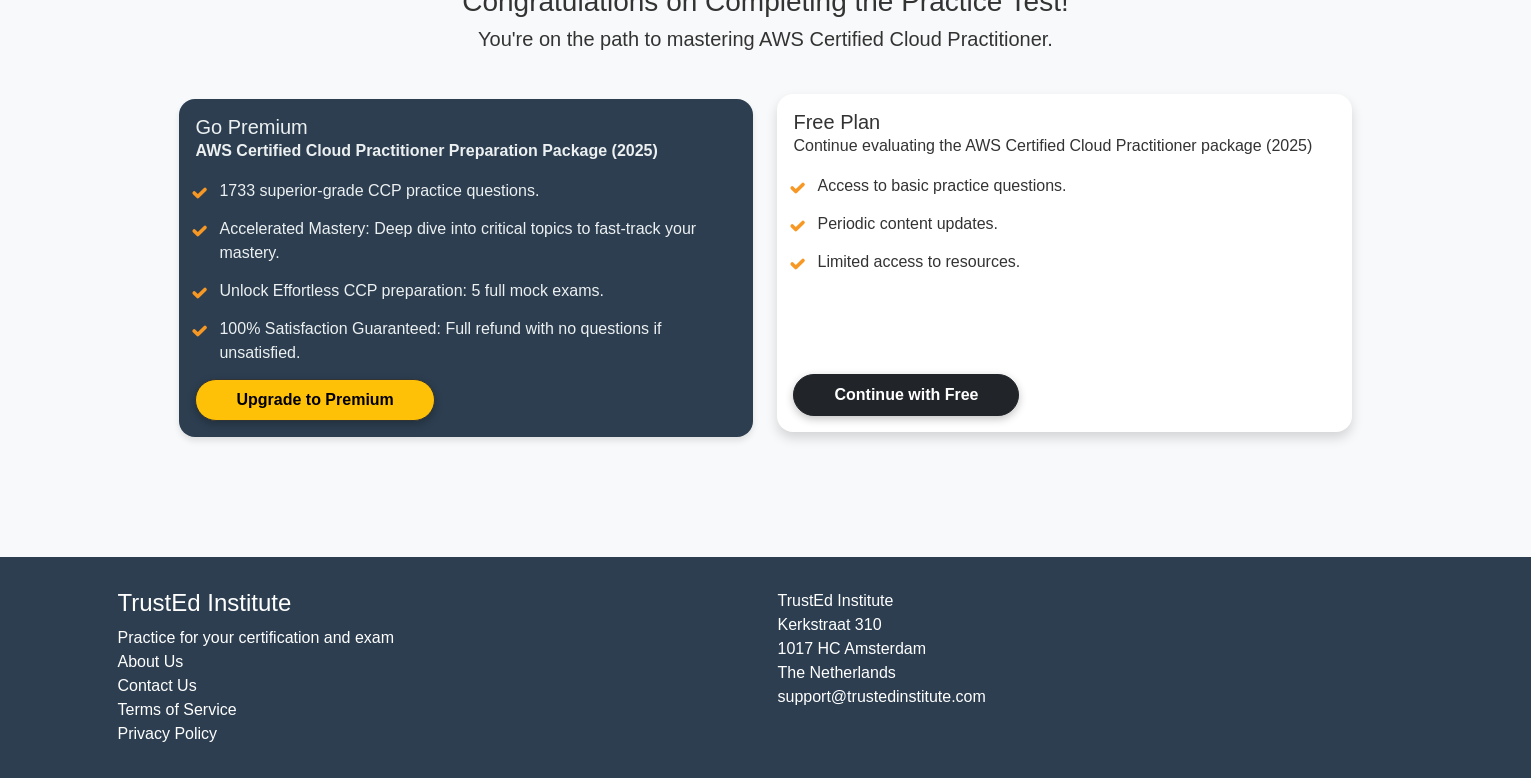 click on "Continue with Free" at bounding box center [906, 395] 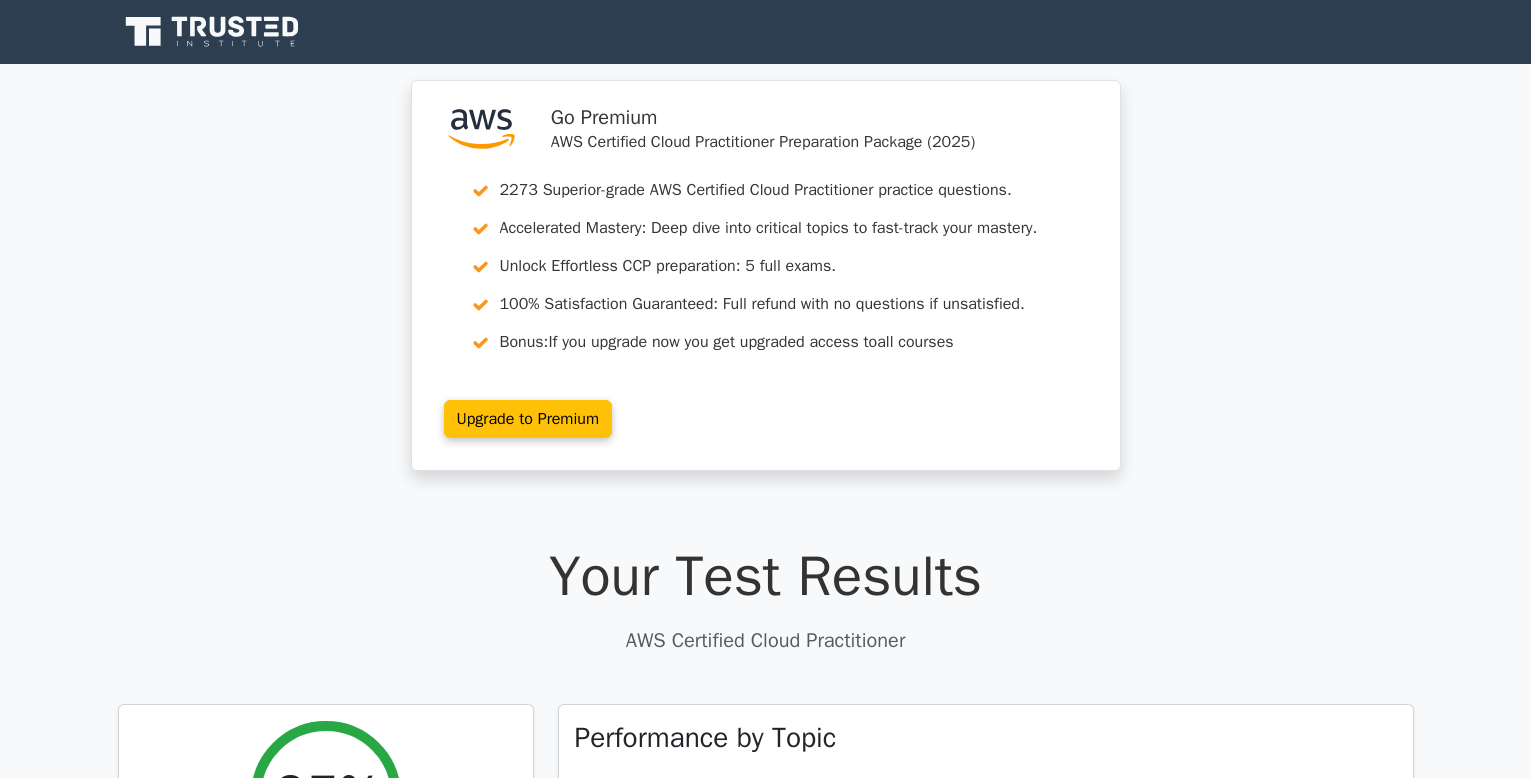 scroll, scrollTop: 0, scrollLeft: 0, axis: both 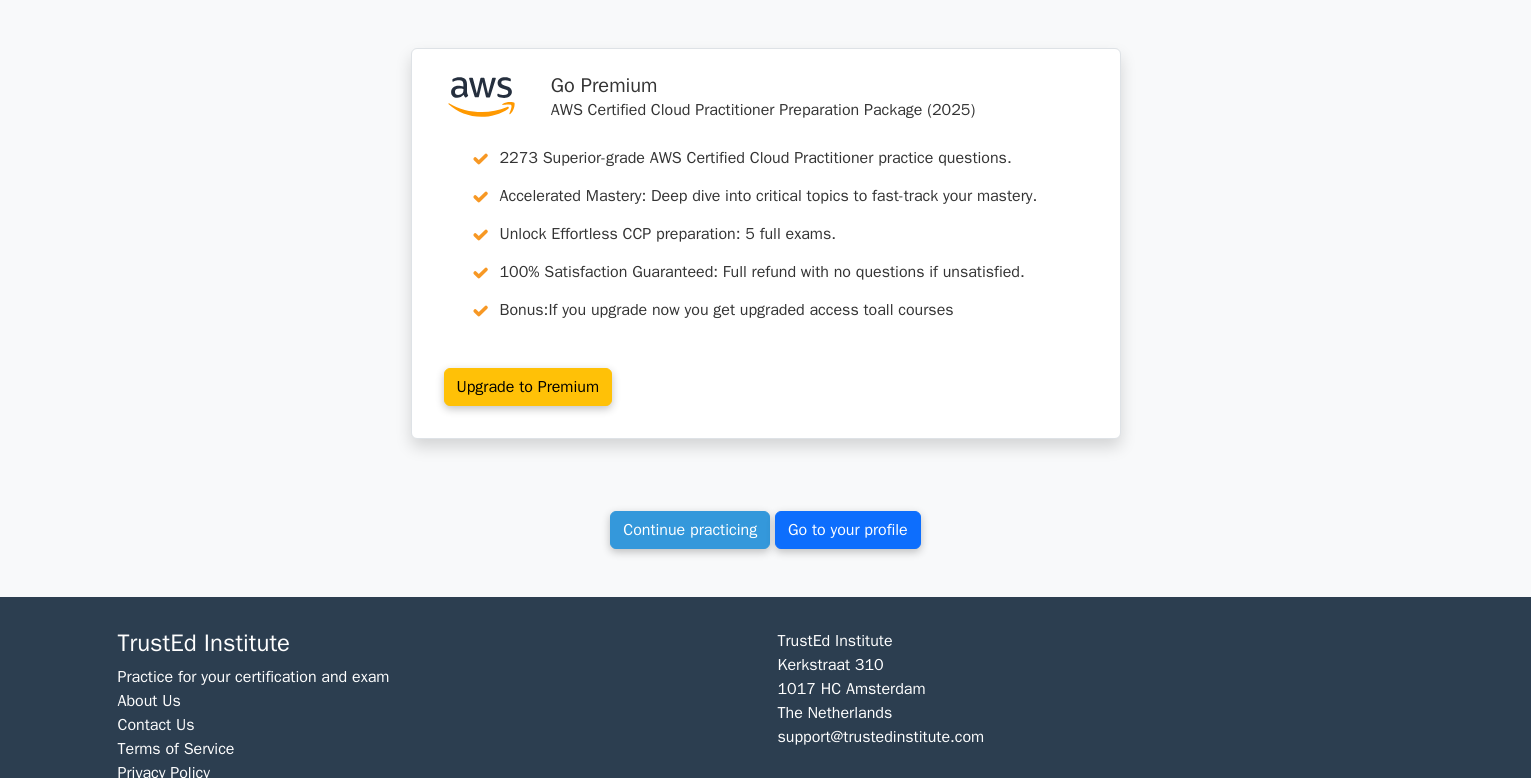 click on "Go to your profile" at bounding box center (848, 530) 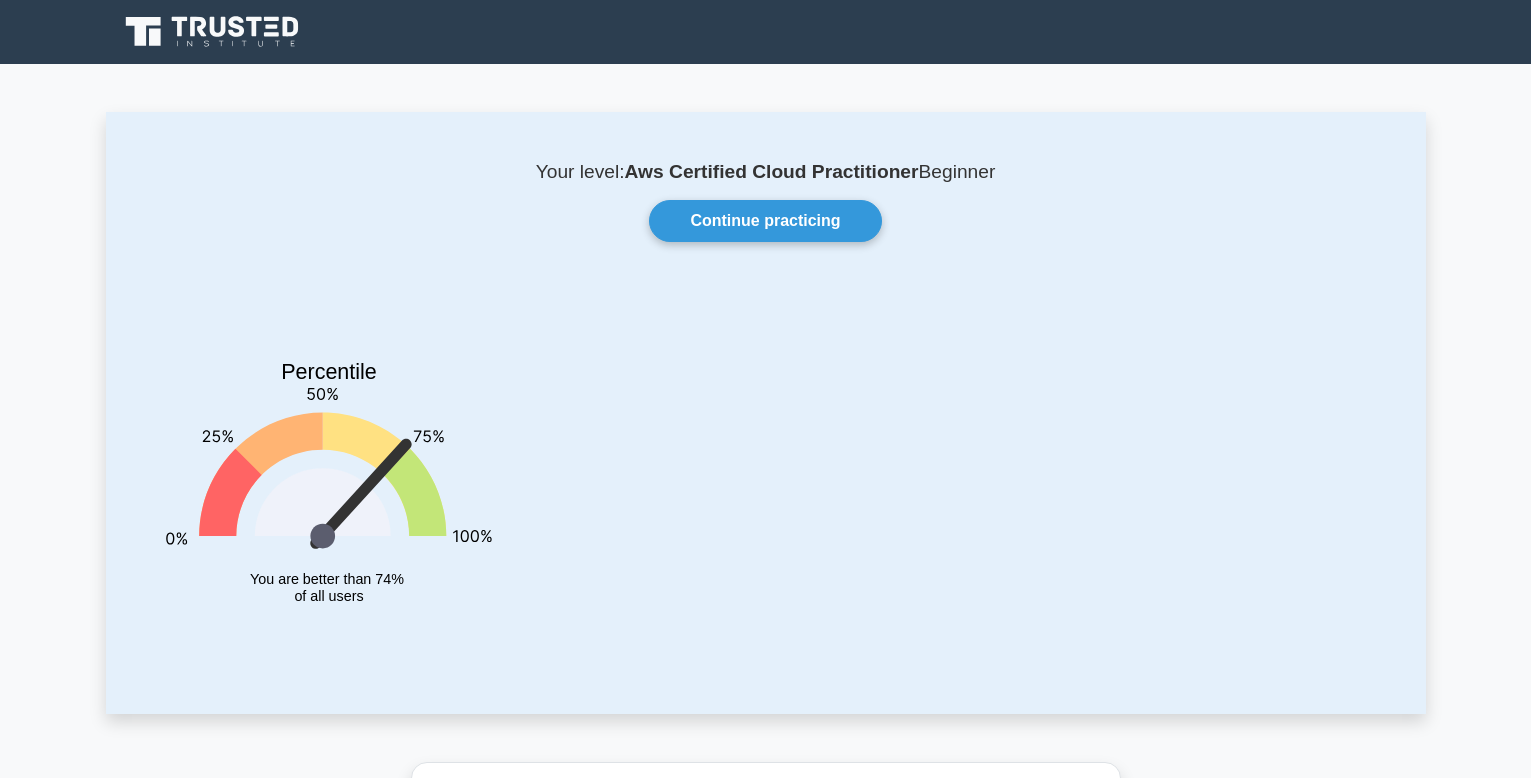 scroll, scrollTop: 0, scrollLeft: 0, axis: both 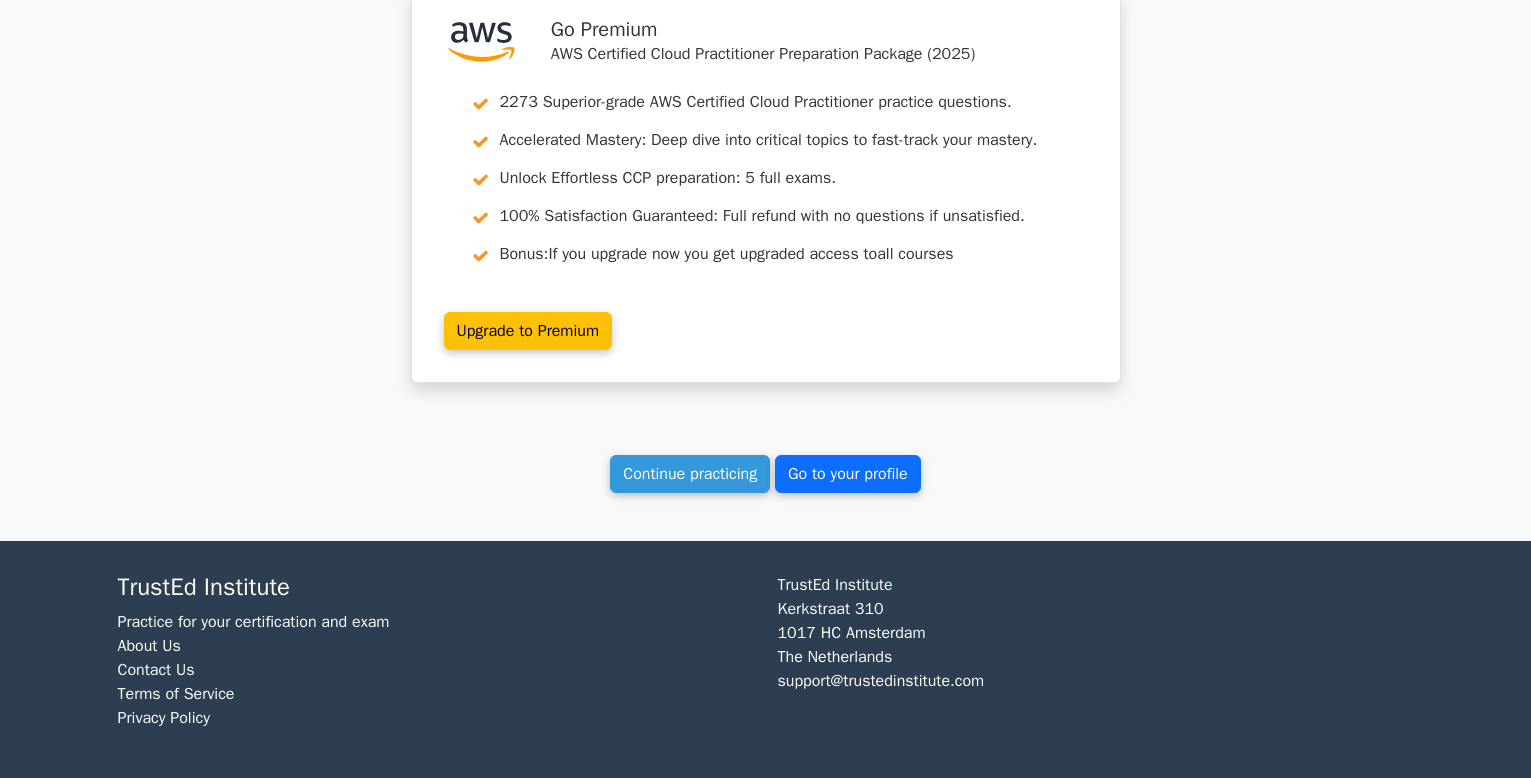 click on "Go to your profile" at bounding box center (848, 474) 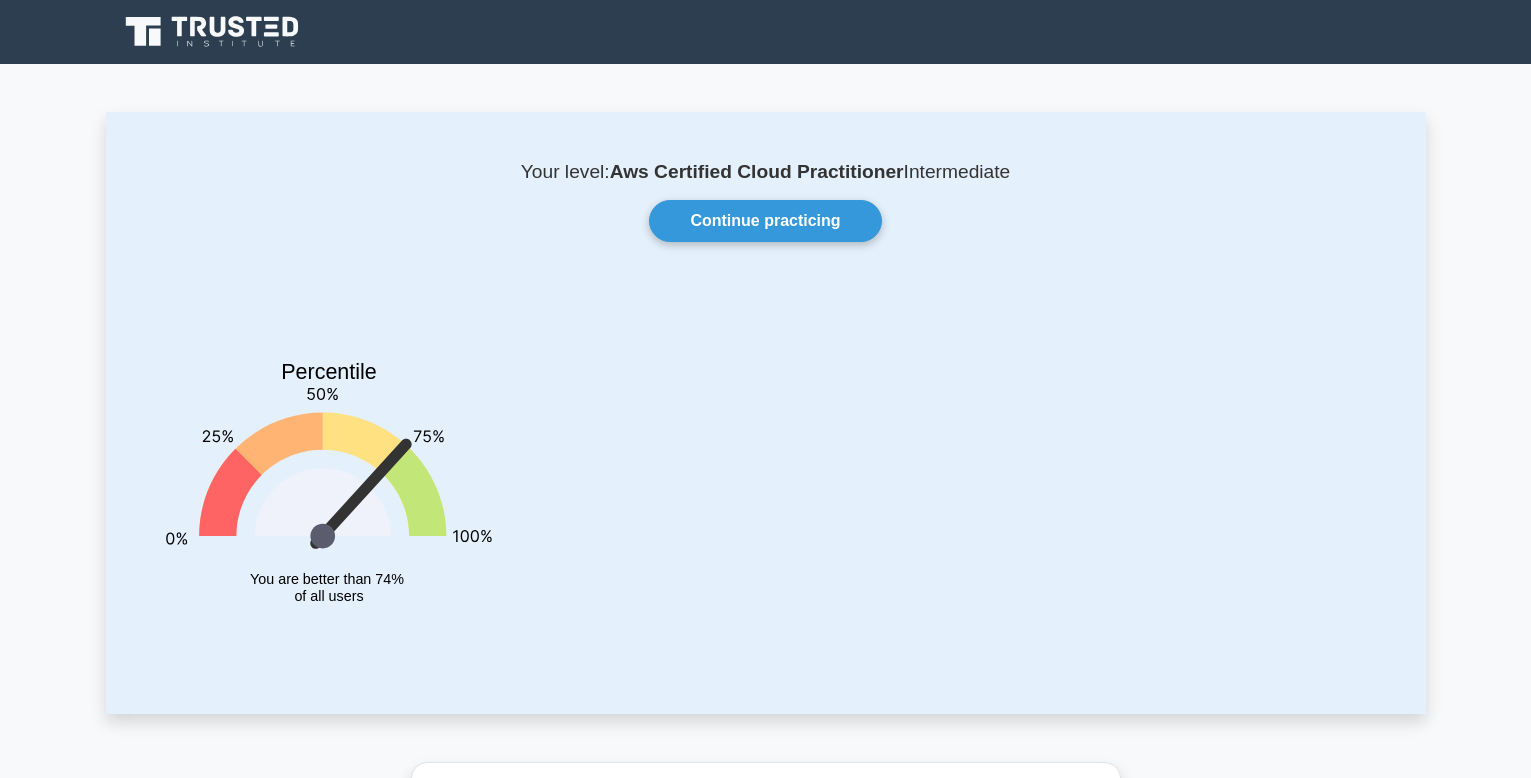 scroll, scrollTop: 0, scrollLeft: 0, axis: both 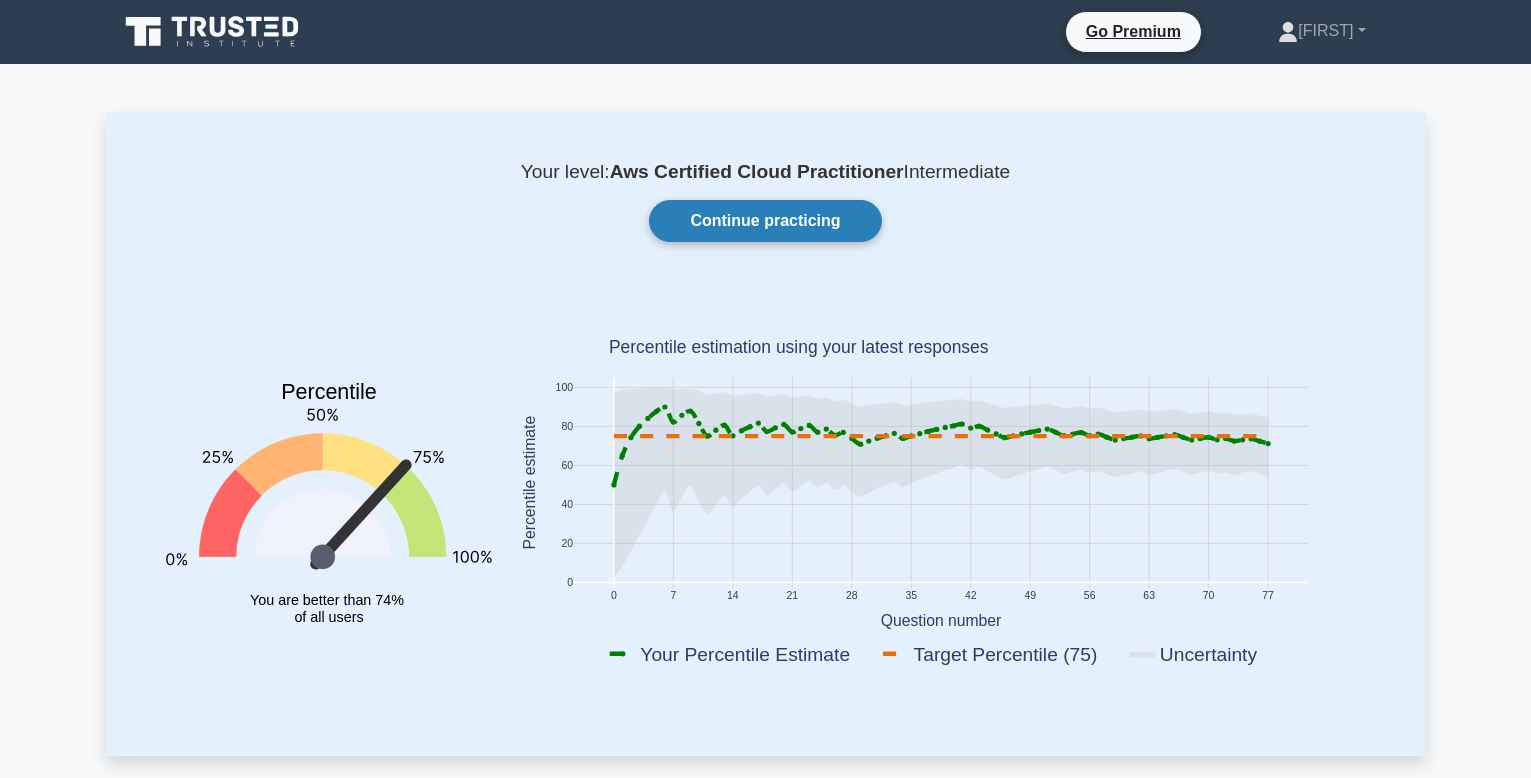click on "Continue practicing" at bounding box center [765, 221] 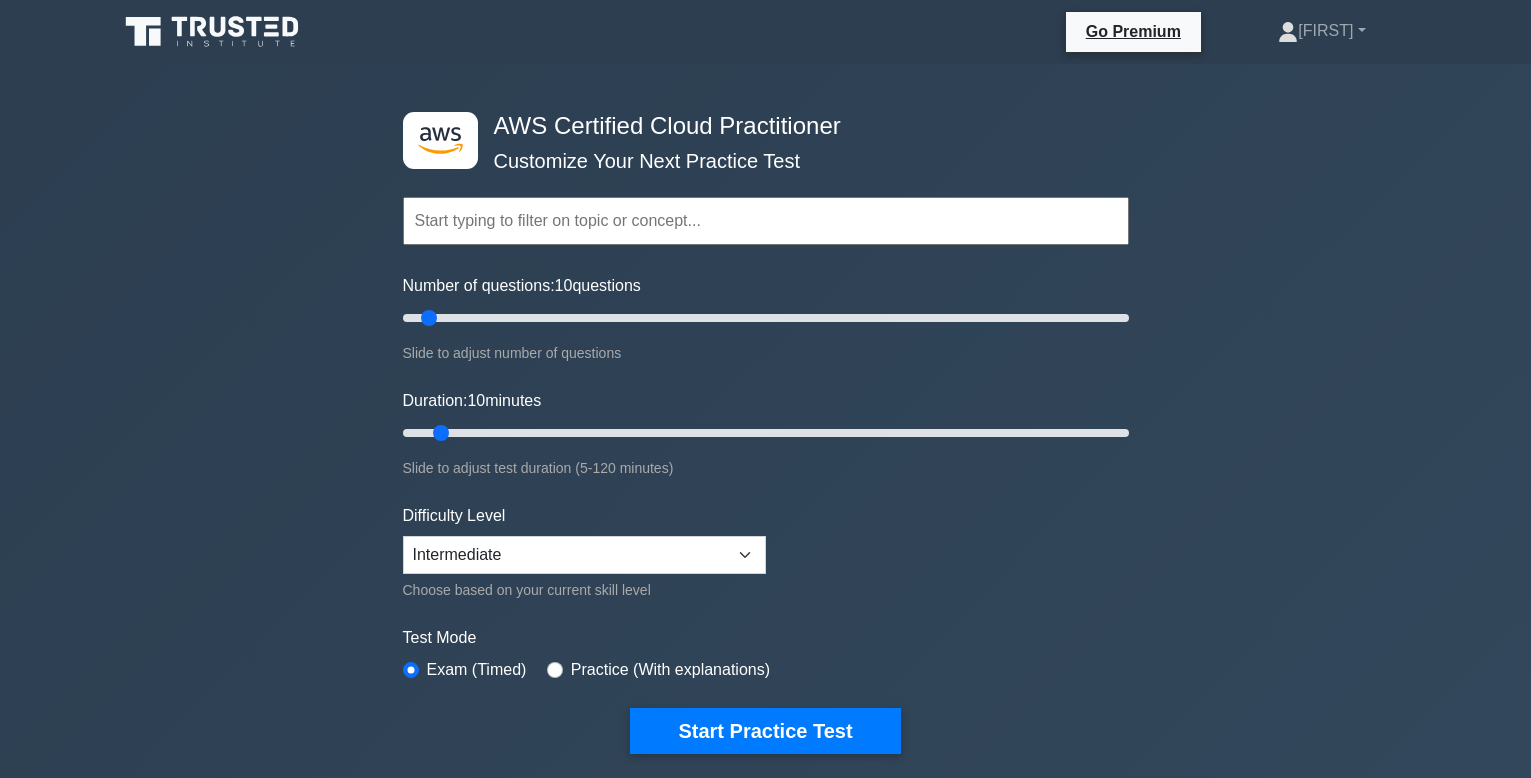 scroll, scrollTop: 0, scrollLeft: 0, axis: both 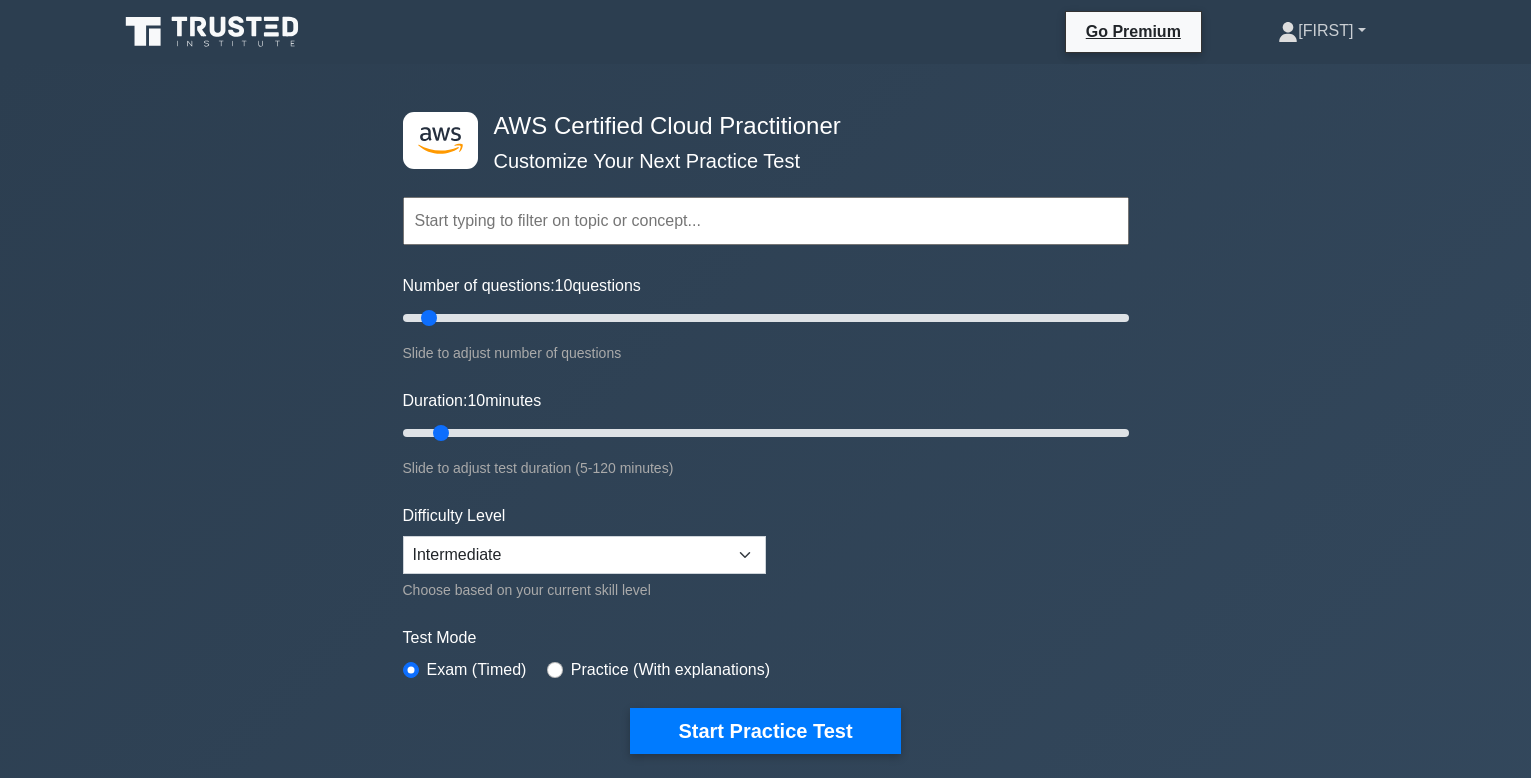 click on "[FIRST]" at bounding box center (1321, 31) 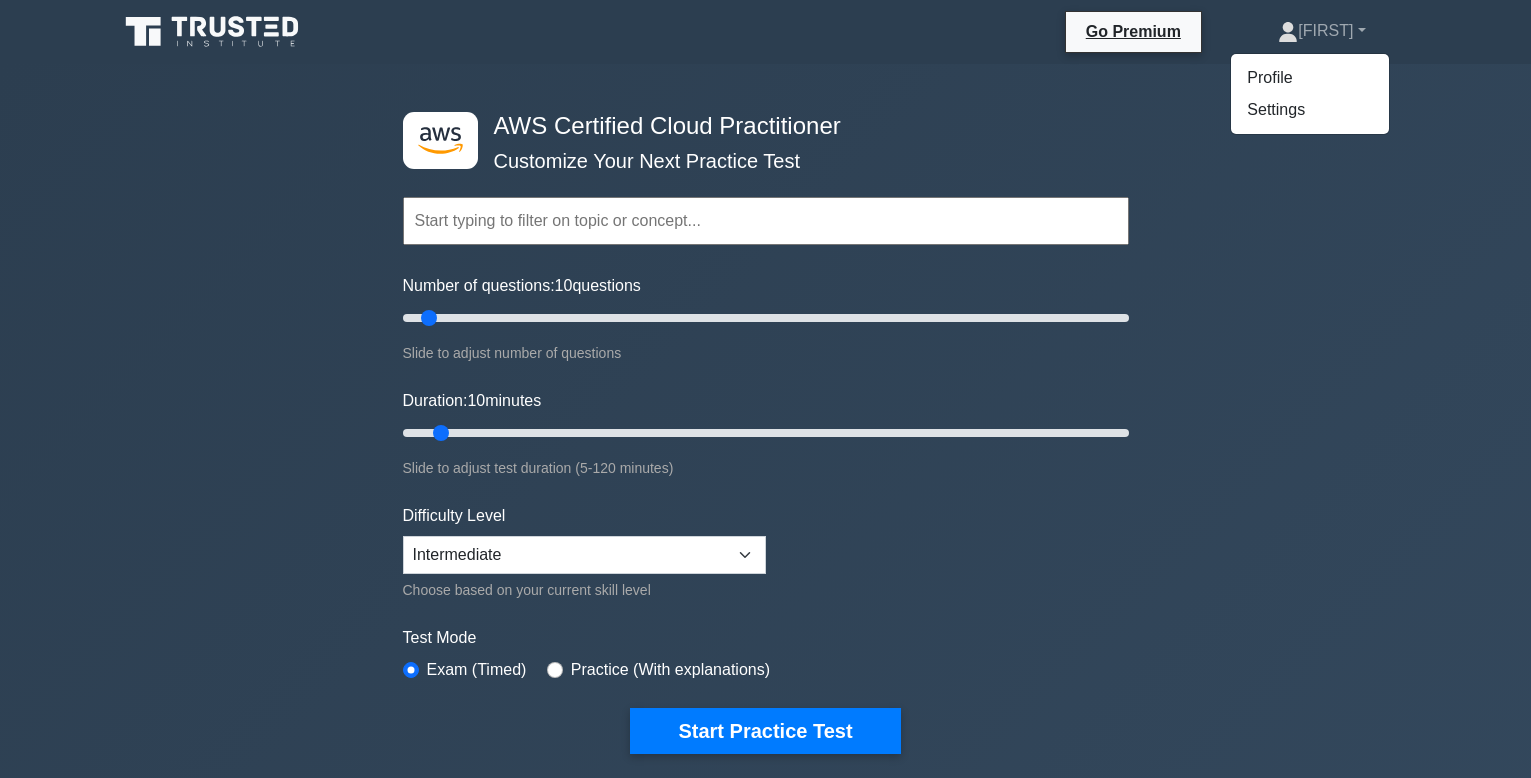 click on ".st0{fill:#252F3E;} .st1{fill-rule:evenodd;clip-rule:evenodd;fill:#FF9900;}
AWS Certified Cloud Practitioner
Customize Your Next Practice Test
Topics
Technologies and concepts
Analytics
Application Integration
Business Applications
Cloud Financial Management
Compute" at bounding box center [765, 642] 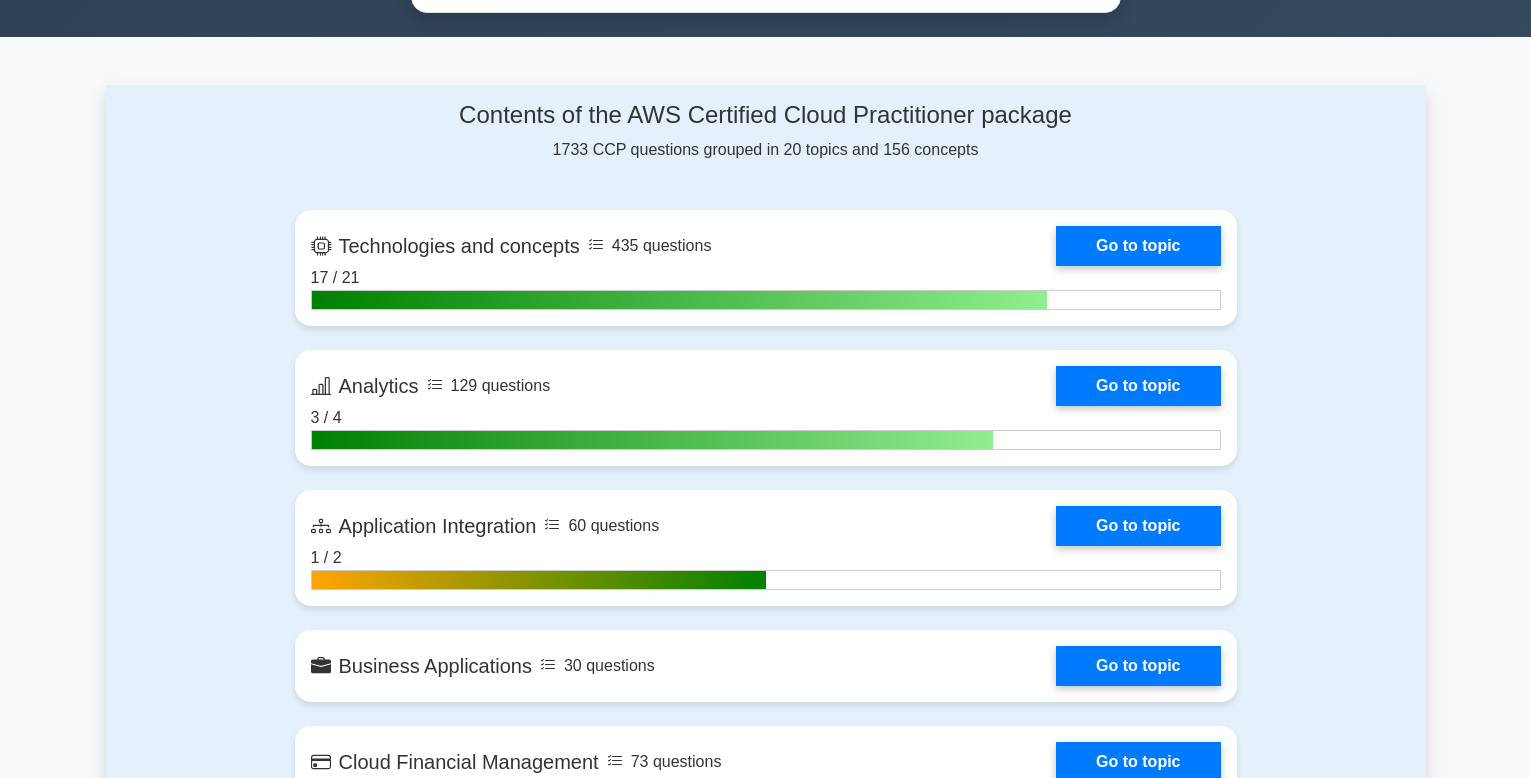 scroll, scrollTop: 1070, scrollLeft: 0, axis: vertical 